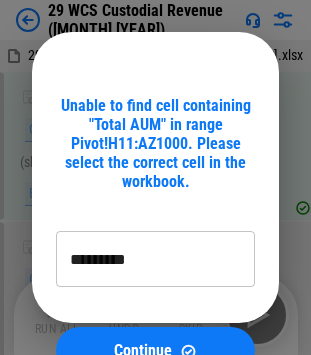 scroll, scrollTop: 1751, scrollLeft: 0, axis: vertical 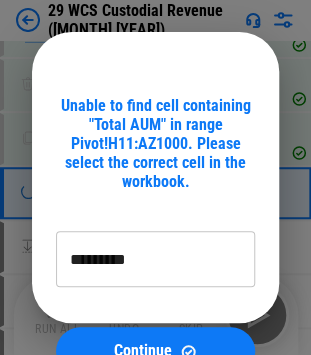 type on "*********" 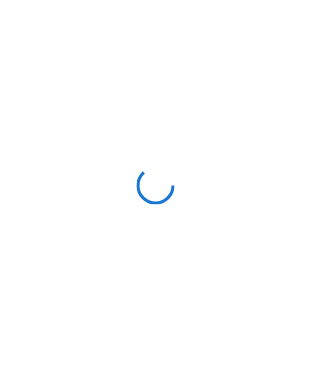 scroll, scrollTop: 0, scrollLeft: 0, axis: both 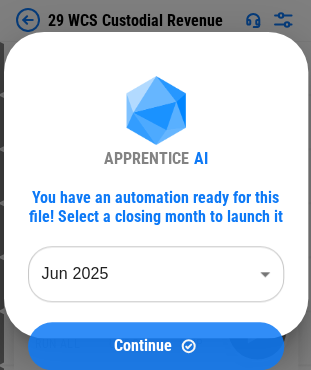 click on "Continue" at bounding box center [143, 346] 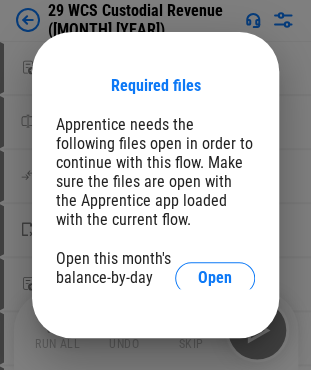 scroll, scrollTop: 22, scrollLeft: 0, axis: vertical 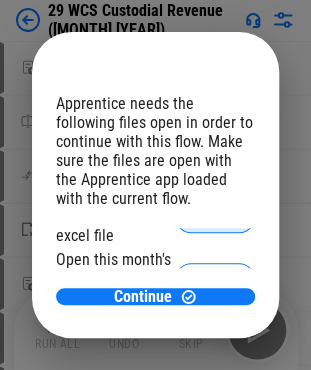 click on "Open" at bounding box center (215, 217) 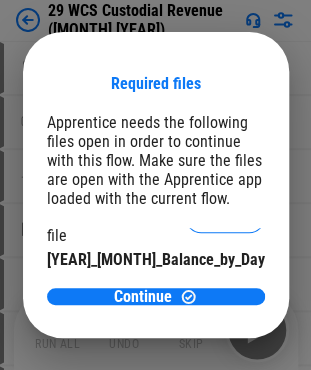 scroll, scrollTop: 0, scrollLeft: 0, axis: both 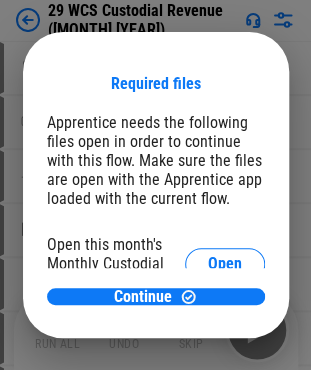 click on "Open" at bounding box center (225, 202) 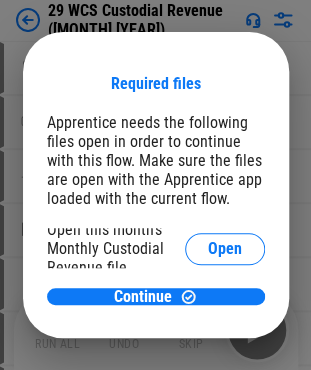 scroll, scrollTop: 200, scrollLeft: 0, axis: vertical 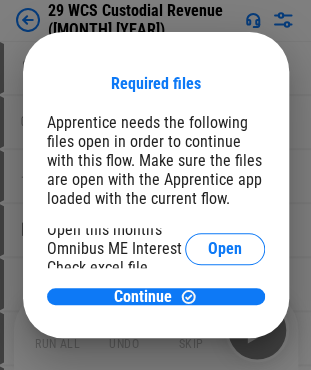 click on "Open" at bounding box center (225, 187) 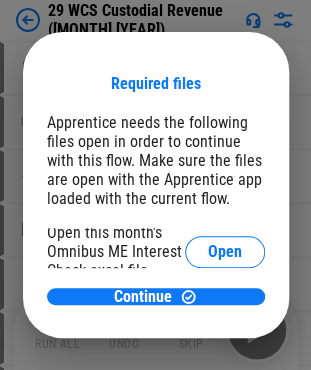scroll, scrollTop: 360, scrollLeft: 0, axis: vertical 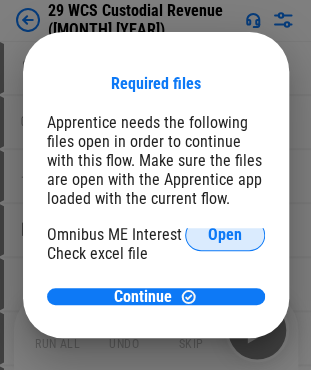 click on "Open" at bounding box center [225, 235] 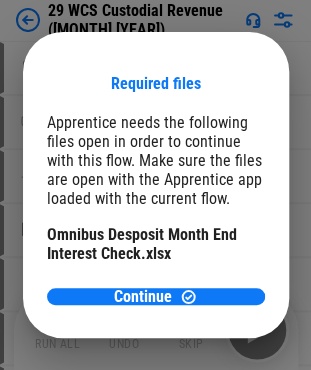 scroll, scrollTop: 520, scrollLeft: 0, axis: vertical 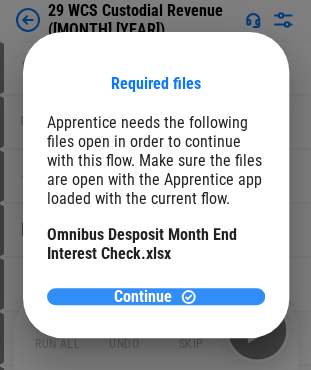 click on "Continue" at bounding box center [143, 297] 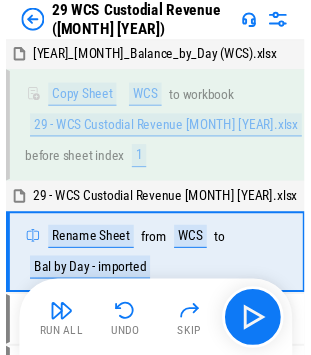 scroll, scrollTop: 67, scrollLeft: 0, axis: vertical 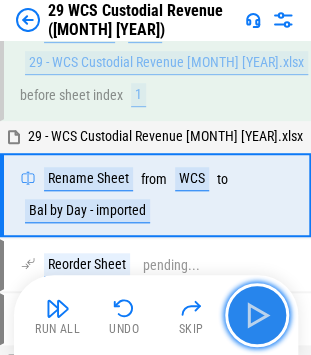 click at bounding box center (257, 315) 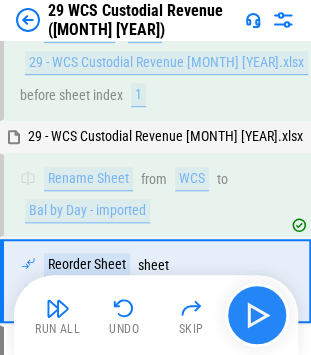 scroll, scrollTop: 168, scrollLeft: 0, axis: vertical 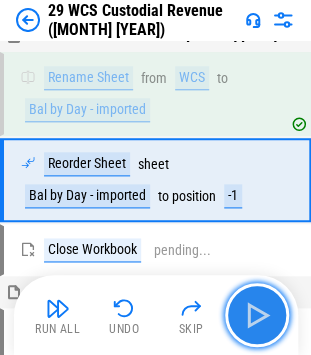 click at bounding box center (257, 315) 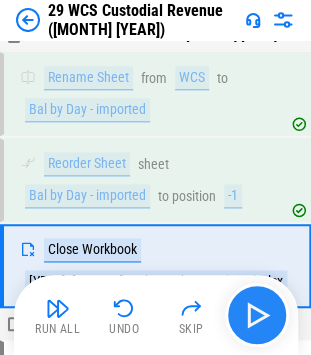 scroll, scrollTop: 254, scrollLeft: 0, axis: vertical 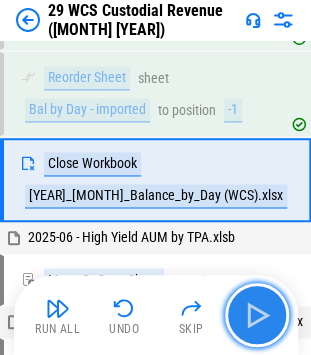 click at bounding box center [257, 315] 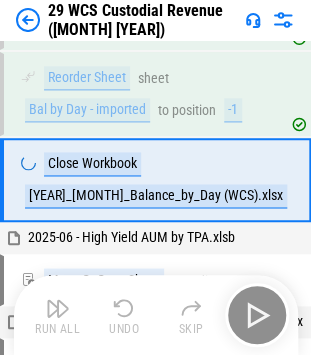 click on "Run All Undo Skip" at bounding box center [158, 315] 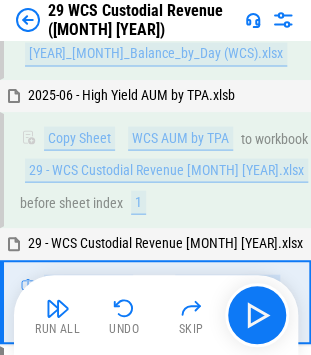 scroll, scrollTop: 523, scrollLeft: 0, axis: vertical 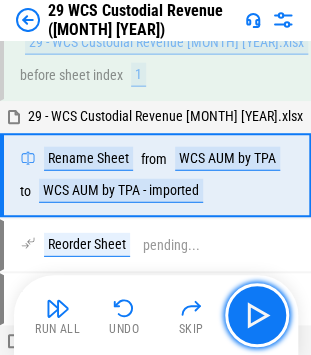 click at bounding box center (257, 315) 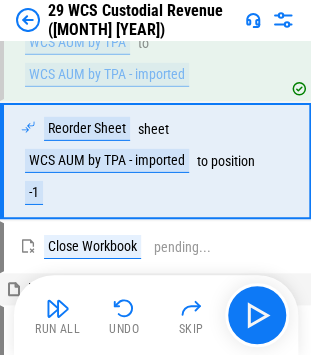 scroll, scrollTop: 672, scrollLeft: 0, axis: vertical 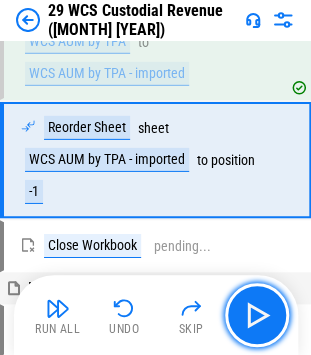 click at bounding box center [257, 315] 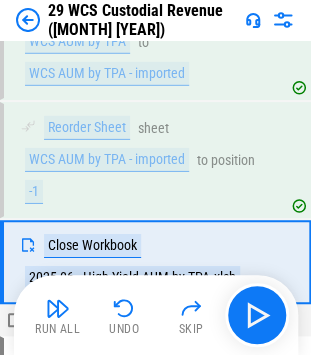 scroll, scrollTop: 773, scrollLeft: 0, axis: vertical 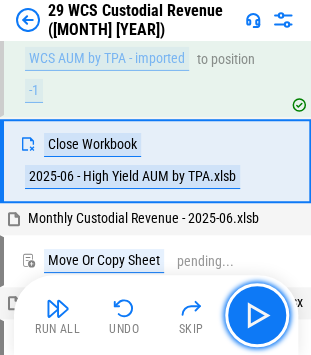 click at bounding box center (257, 315) 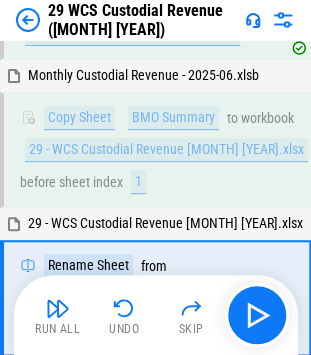 scroll, scrollTop: 1042, scrollLeft: 0, axis: vertical 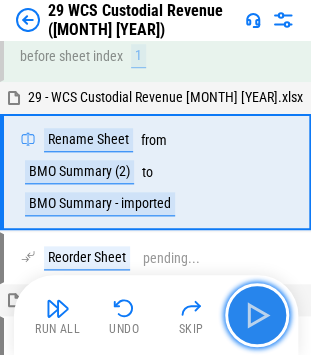 click at bounding box center (257, 315) 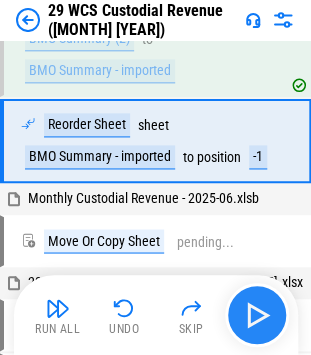 scroll, scrollTop: 1176, scrollLeft: 0, axis: vertical 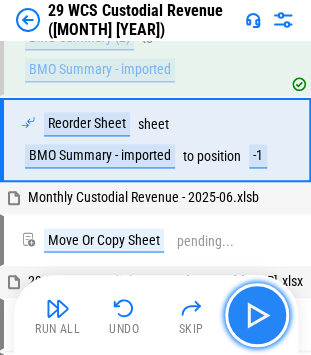 click at bounding box center [257, 315] 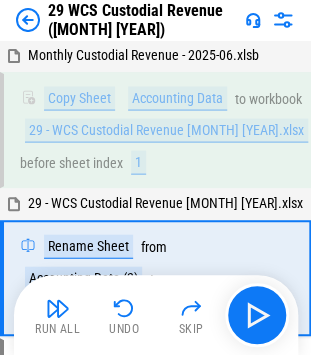 scroll, scrollTop: 1476, scrollLeft: 0, axis: vertical 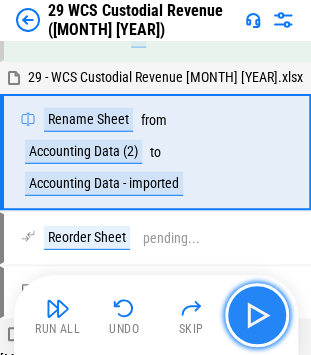 click at bounding box center (257, 315) 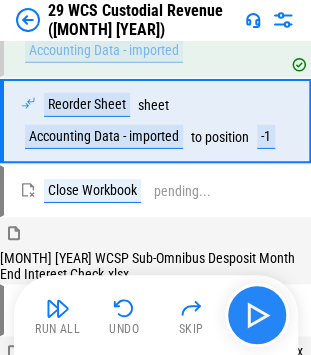 scroll, scrollTop: 1610, scrollLeft: 0, axis: vertical 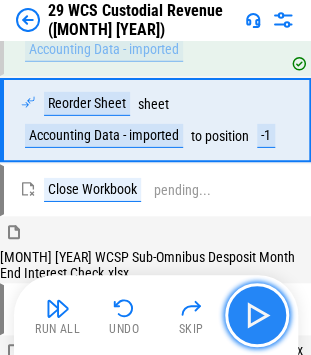 click at bounding box center [257, 315] 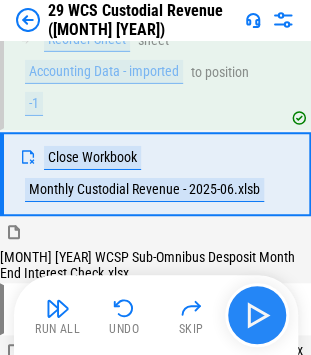 scroll, scrollTop: 1726, scrollLeft: 0, axis: vertical 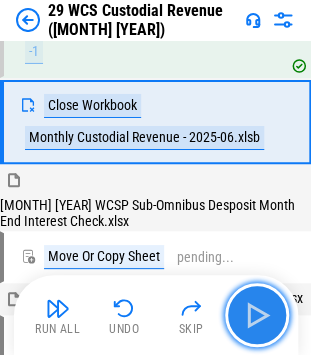 click at bounding box center (257, 315) 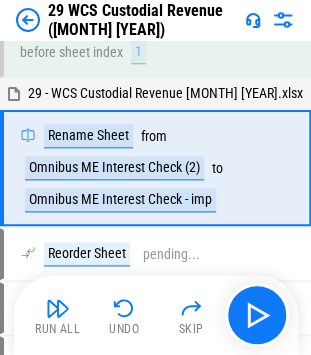 scroll, scrollTop: 2041, scrollLeft: 0, axis: vertical 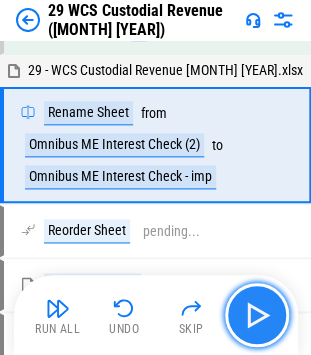 click at bounding box center (257, 315) 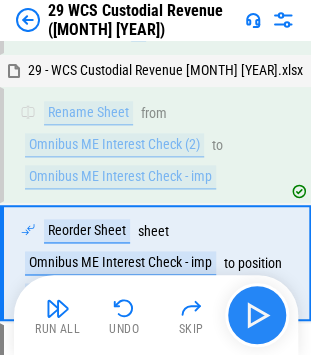 scroll, scrollTop: 2190, scrollLeft: 0, axis: vertical 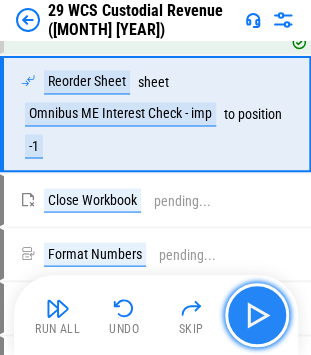 click at bounding box center (257, 315) 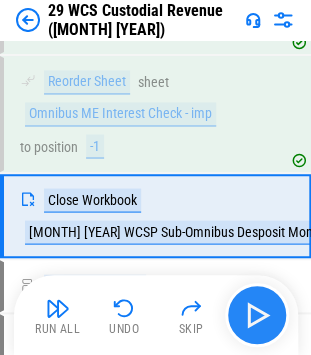 scroll, scrollTop: 2291, scrollLeft: 0, axis: vertical 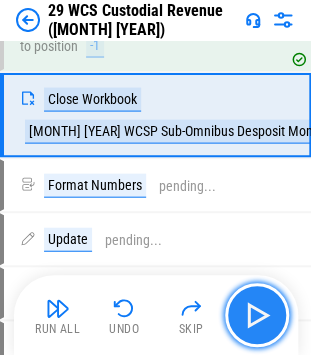 click at bounding box center (257, 315) 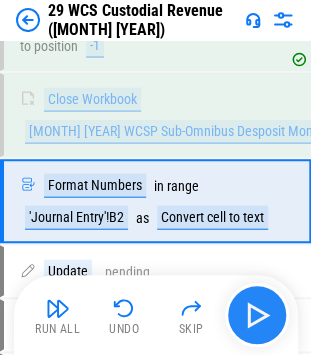 scroll, scrollTop: 2376, scrollLeft: 0, axis: vertical 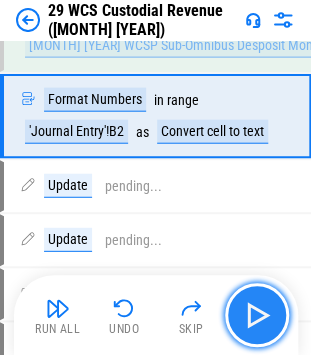 click at bounding box center [257, 315] 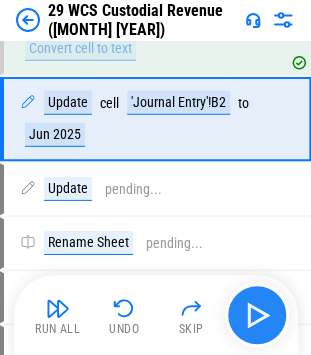 scroll, scrollTop: 2493, scrollLeft: 0, axis: vertical 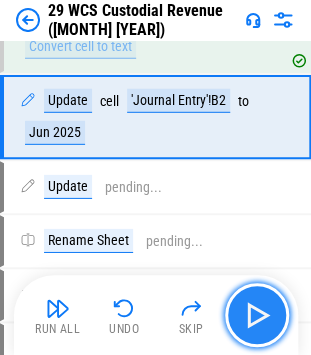 click at bounding box center (257, 315) 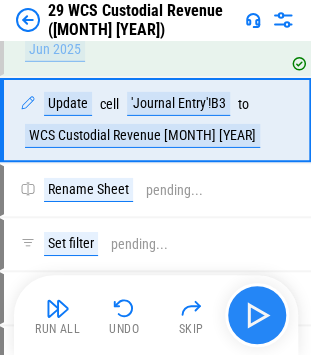 scroll, scrollTop: 2578, scrollLeft: 0, axis: vertical 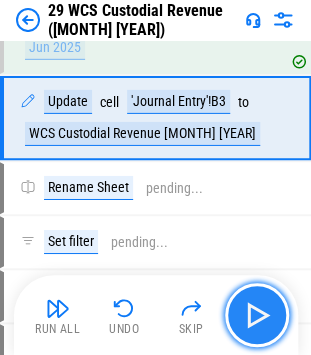 click at bounding box center (257, 315) 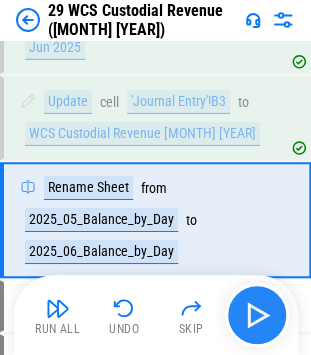 scroll, scrollTop: 2680, scrollLeft: 0, axis: vertical 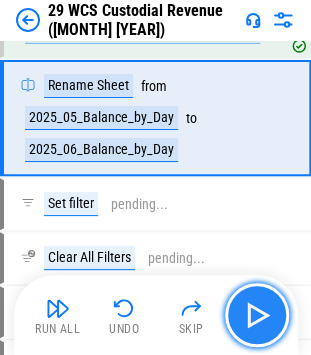 click at bounding box center [257, 315] 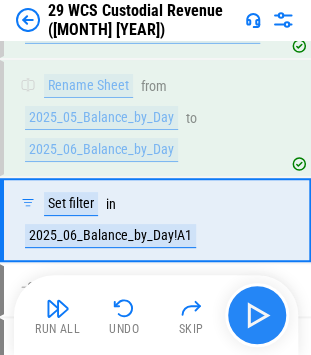 scroll, scrollTop: 2781, scrollLeft: 0, axis: vertical 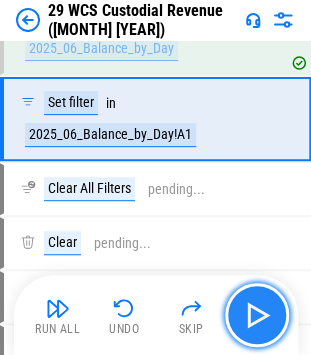 click at bounding box center [257, 315] 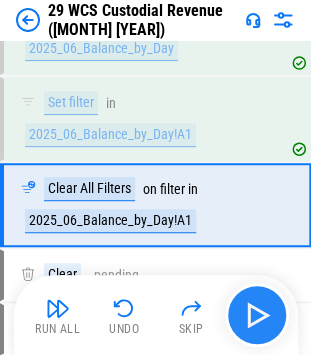 scroll, scrollTop: 2866, scrollLeft: 0, axis: vertical 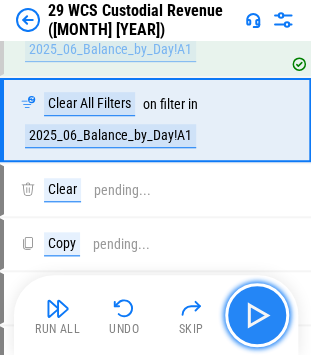 click at bounding box center [257, 315] 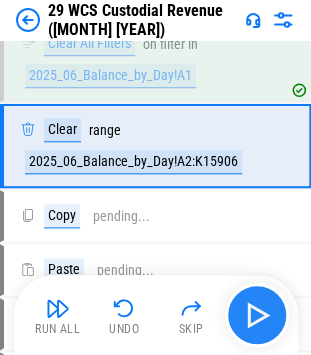 scroll, scrollTop: 2952, scrollLeft: 0, axis: vertical 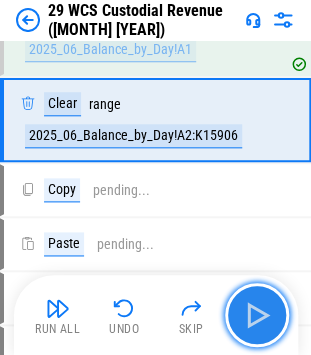 click at bounding box center (257, 315) 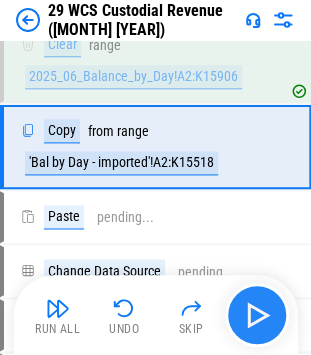 scroll, scrollTop: 3037, scrollLeft: 0, axis: vertical 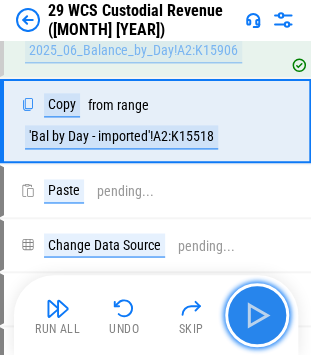 click at bounding box center (257, 315) 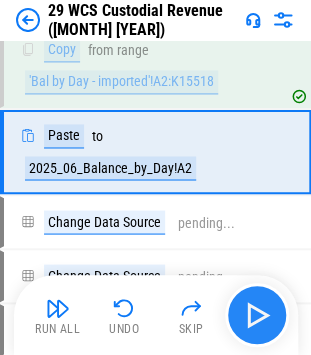 scroll, scrollTop: 3106, scrollLeft: 0, axis: vertical 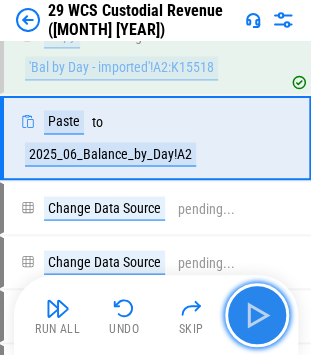 click at bounding box center (257, 315) 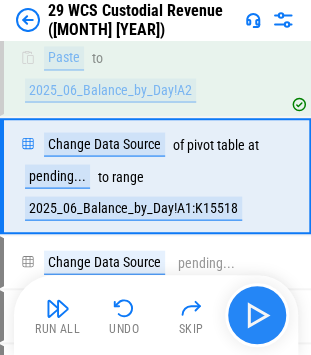 scroll, scrollTop: 3223, scrollLeft: 0, axis: vertical 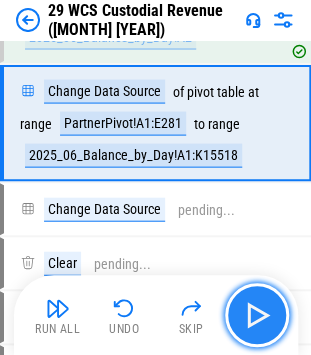 click at bounding box center (257, 315) 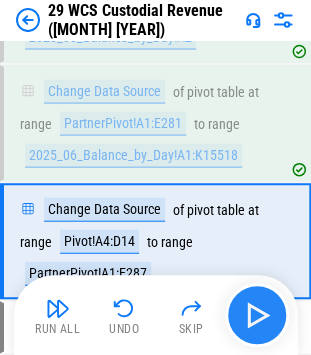 scroll, scrollTop: 3324, scrollLeft: 0, axis: vertical 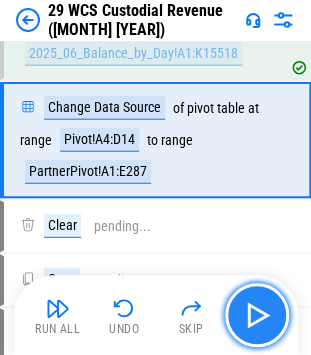 click at bounding box center [257, 315] 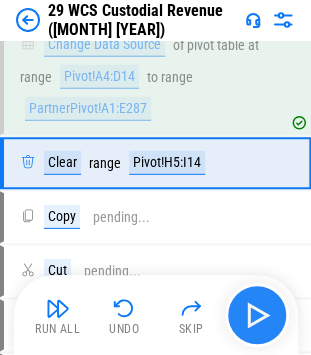 scroll, scrollTop: 3426, scrollLeft: 0, axis: vertical 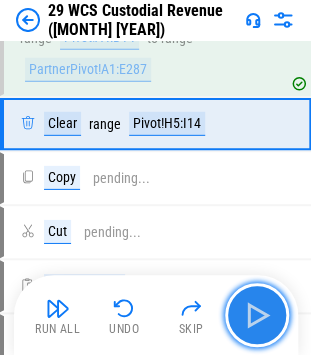 click at bounding box center [257, 315] 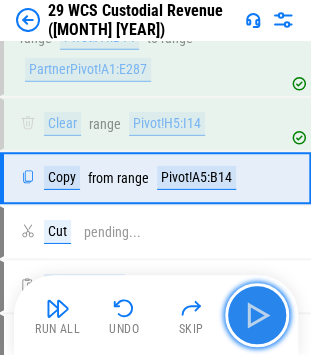 click at bounding box center (257, 315) 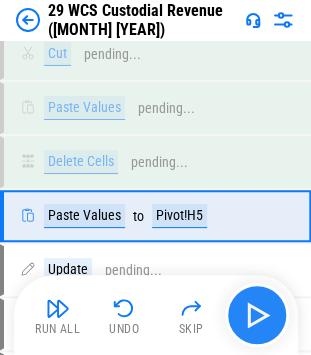 scroll, scrollTop: 3694, scrollLeft: 0, axis: vertical 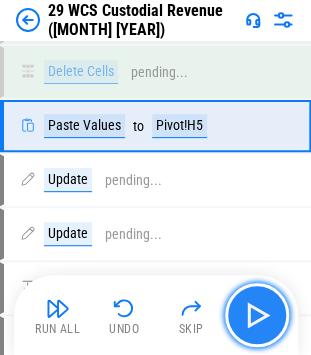 click at bounding box center (257, 315) 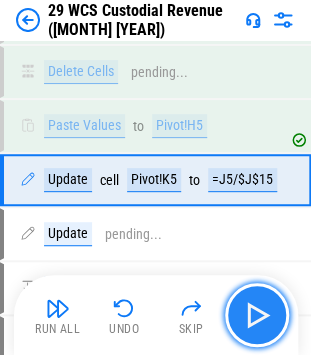 click at bounding box center (257, 315) 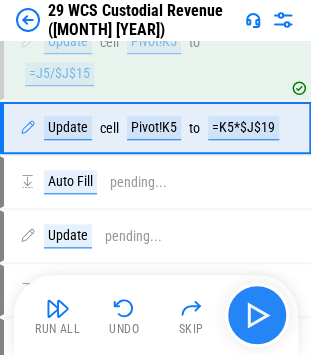scroll, scrollTop: 3833, scrollLeft: 0, axis: vertical 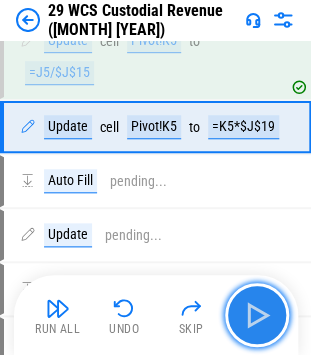 click at bounding box center (257, 315) 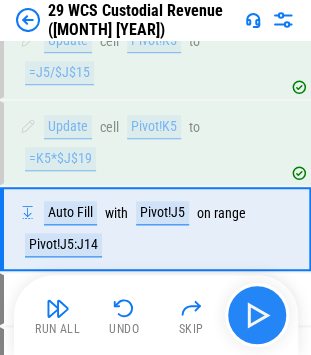 scroll, scrollTop: 3934, scrollLeft: 0, axis: vertical 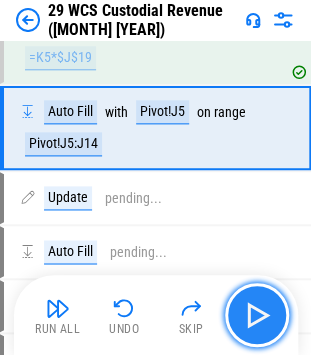 click at bounding box center [257, 315] 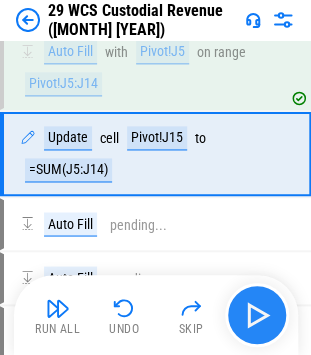 scroll, scrollTop: 4020, scrollLeft: 0, axis: vertical 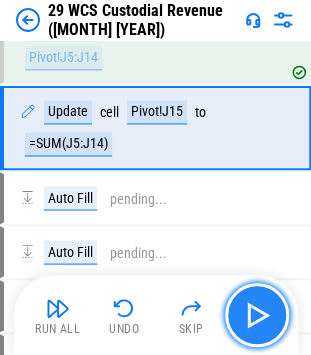 click at bounding box center (257, 315) 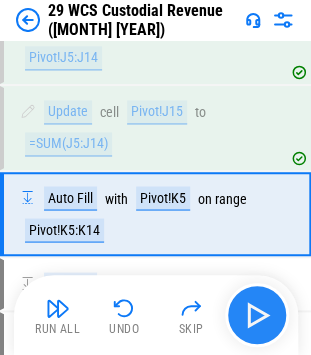 scroll, scrollTop: 4105, scrollLeft: 0, axis: vertical 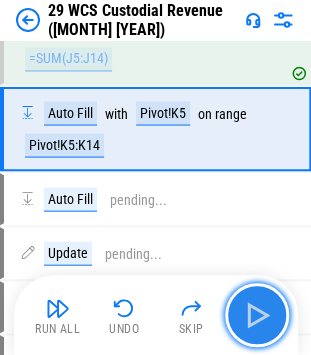 click at bounding box center (257, 315) 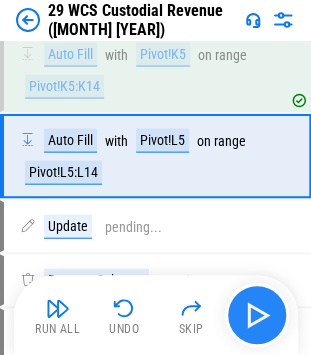 scroll, scrollTop: 4190, scrollLeft: 0, axis: vertical 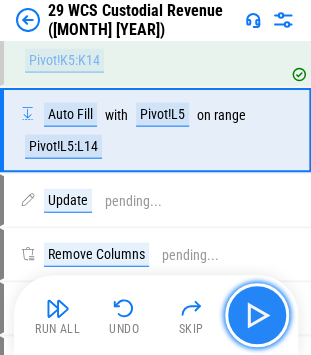 click at bounding box center [257, 315] 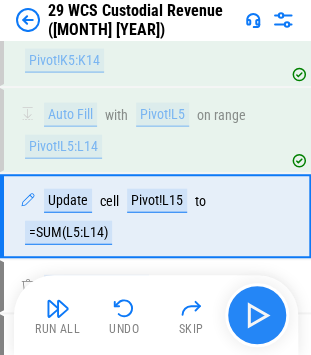 scroll, scrollTop: 4276, scrollLeft: 0, axis: vertical 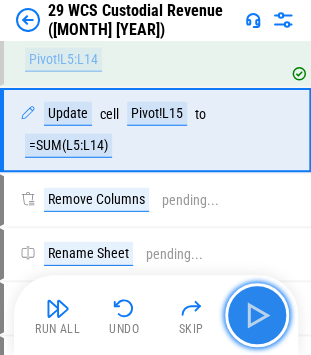click at bounding box center [257, 315] 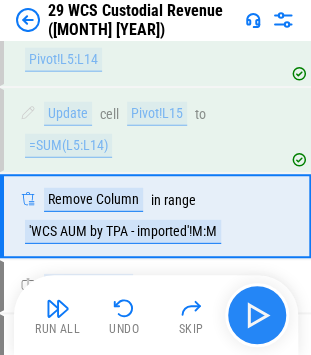 scroll, scrollTop: 4361, scrollLeft: 0, axis: vertical 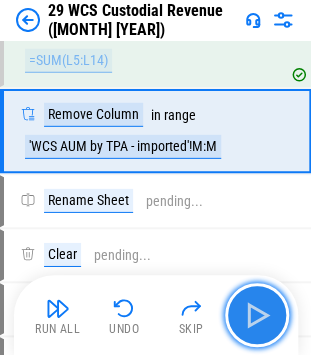 click at bounding box center [257, 315] 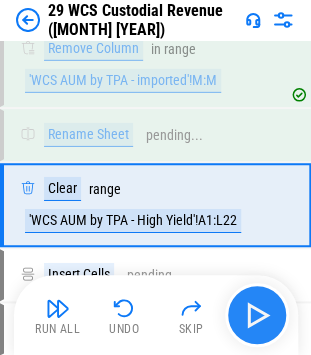 scroll, scrollTop: 4500, scrollLeft: 0, axis: vertical 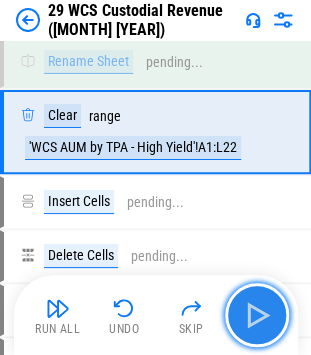click at bounding box center (257, 315) 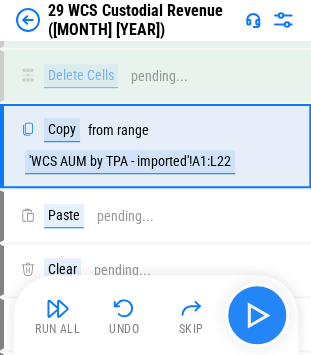 scroll, scrollTop: 4692, scrollLeft: 0, axis: vertical 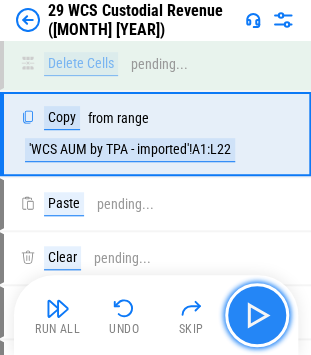 click at bounding box center (257, 315) 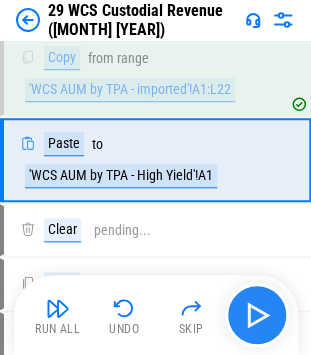 scroll, scrollTop: 4778, scrollLeft: 0, axis: vertical 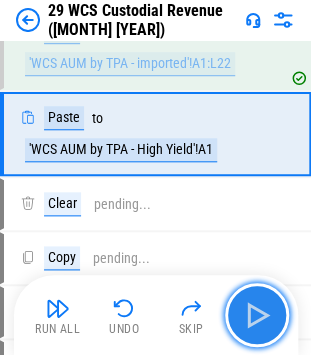 click at bounding box center (257, 315) 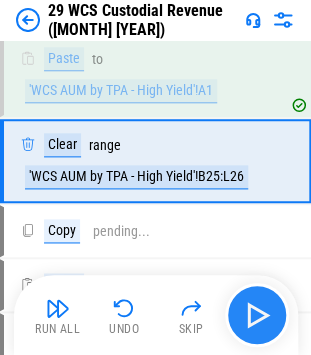 scroll, scrollTop: 4863, scrollLeft: 0, axis: vertical 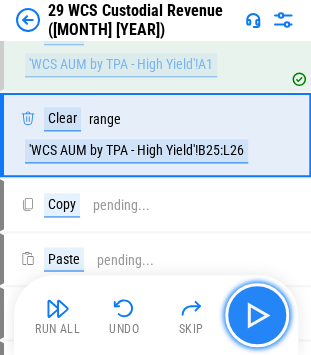 click at bounding box center (257, 315) 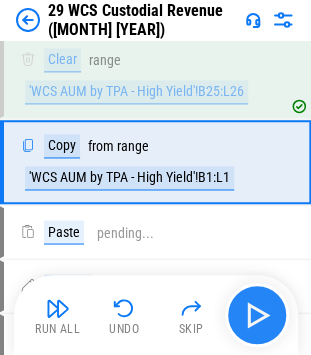 scroll, scrollTop: 4948, scrollLeft: 0, axis: vertical 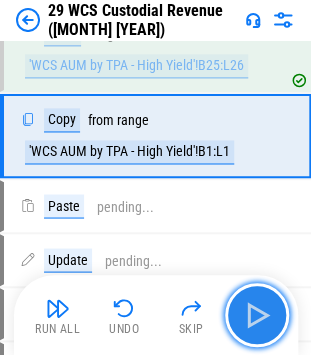 click at bounding box center (257, 315) 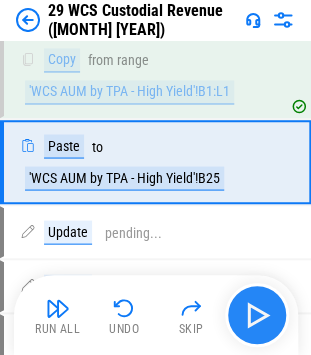 scroll, scrollTop: 5034, scrollLeft: 0, axis: vertical 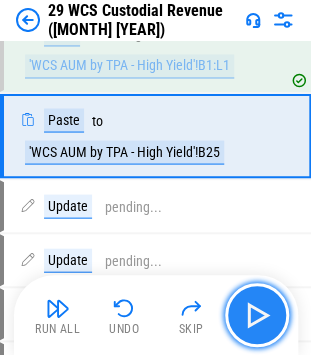 click at bounding box center (257, 315) 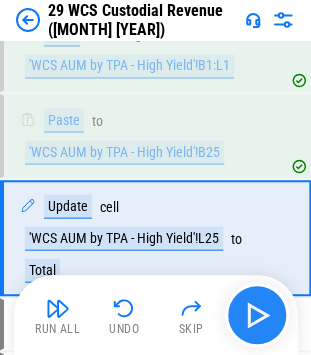 scroll, scrollTop: 5135, scrollLeft: 0, axis: vertical 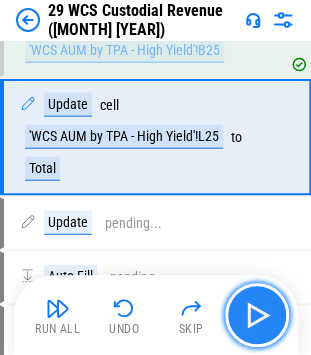 click at bounding box center [257, 315] 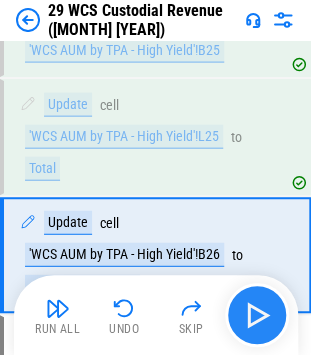 scroll, scrollTop: 5252, scrollLeft: 0, axis: vertical 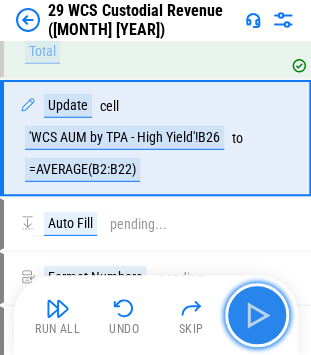 click at bounding box center [257, 315] 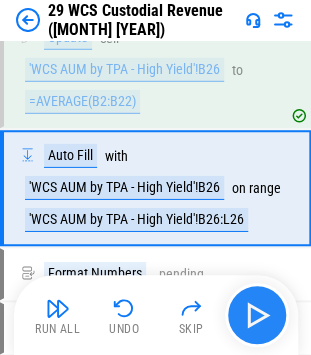 scroll, scrollTop: 5369, scrollLeft: 0, axis: vertical 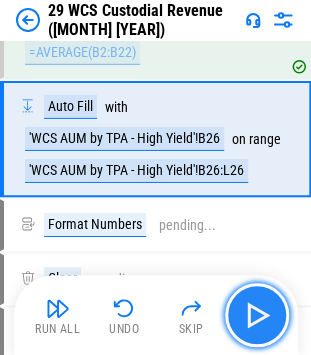 click at bounding box center [257, 315] 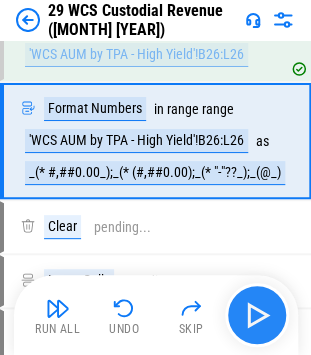 scroll, scrollTop: 5509, scrollLeft: 0, axis: vertical 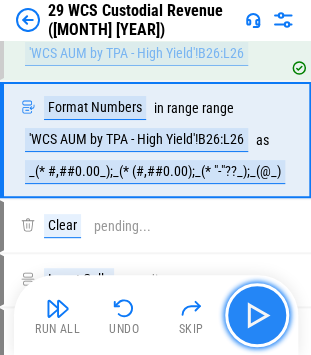 click at bounding box center (257, 315) 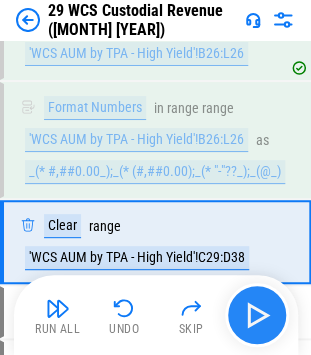 scroll, scrollTop: 5610, scrollLeft: 0, axis: vertical 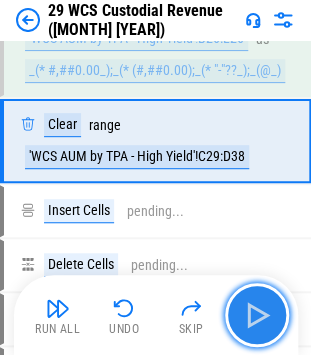 click at bounding box center [257, 315] 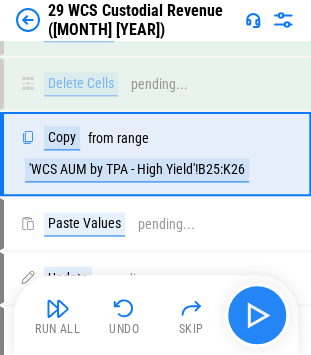 scroll, scrollTop: 5803, scrollLeft: 0, axis: vertical 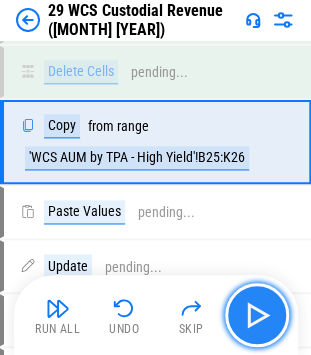 click at bounding box center (257, 315) 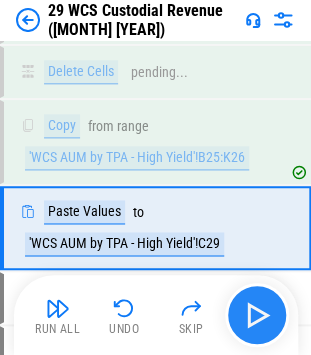 scroll, scrollTop: 5888, scrollLeft: 0, axis: vertical 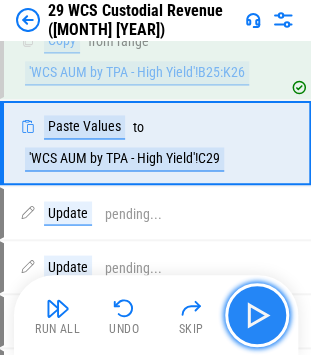 click at bounding box center (257, 315) 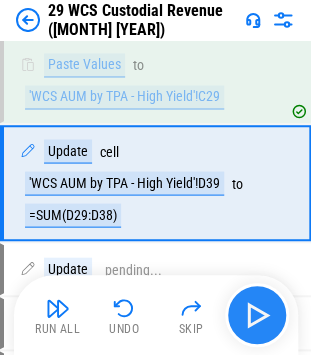 scroll, scrollTop: 5989, scrollLeft: 0, axis: vertical 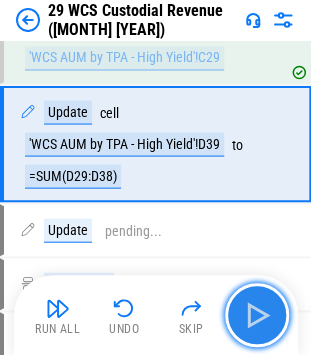 click at bounding box center (257, 315) 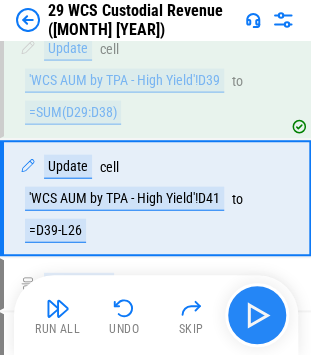 scroll, scrollTop: 6106, scrollLeft: 0, axis: vertical 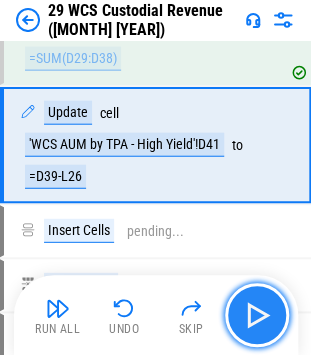 click at bounding box center [257, 315] 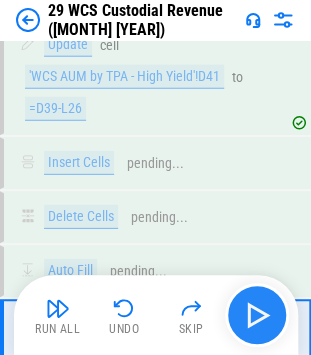 scroll, scrollTop: 6368, scrollLeft: 0, axis: vertical 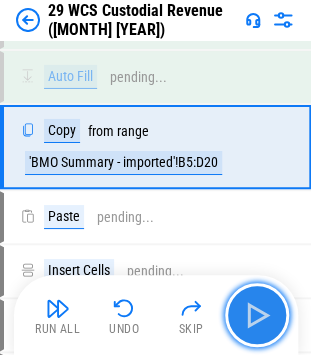 click at bounding box center [257, 315] 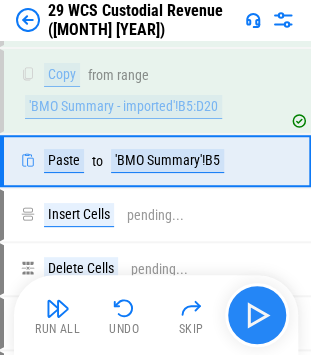 scroll, scrollTop: 6438, scrollLeft: 0, axis: vertical 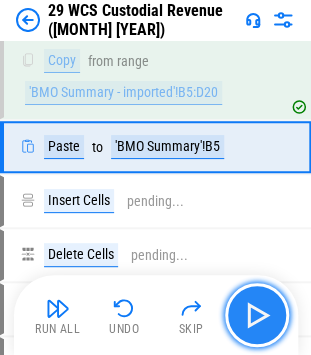 click at bounding box center [257, 315] 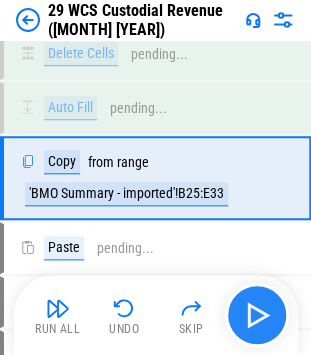 scroll, scrollTop: 6668, scrollLeft: 0, axis: vertical 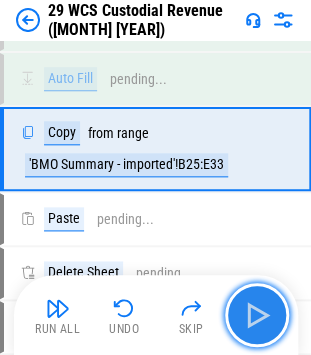 click at bounding box center (257, 315) 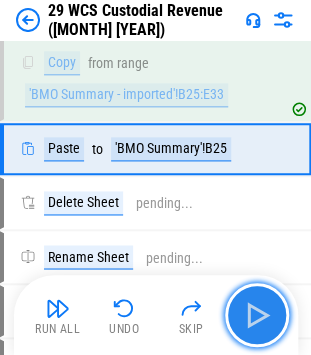click at bounding box center (257, 315) 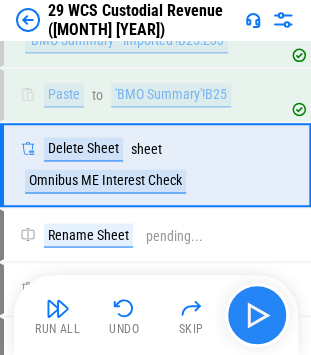 scroll, scrollTop: 6808, scrollLeft: 0, axis: vertical 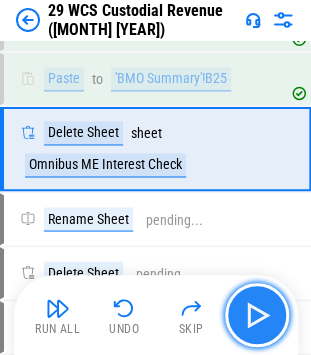 click at bounding box center (257, 315) 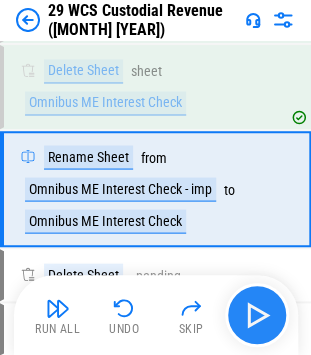 scroll, scrollTop: 6908, scrollLeft: 0, axis: vertical 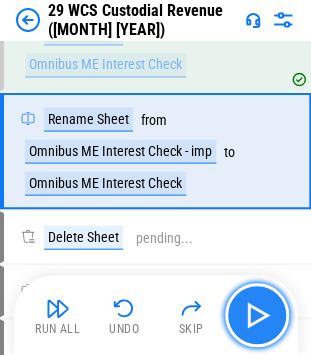 click at bounding box center [257, 315] 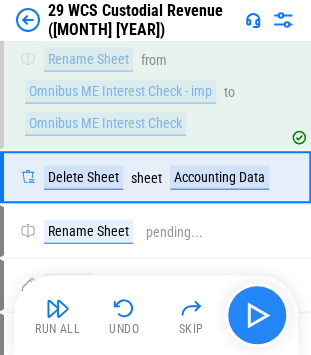 scroll, scrollTop: 6994, scrollLeft: 0, axis: vertical 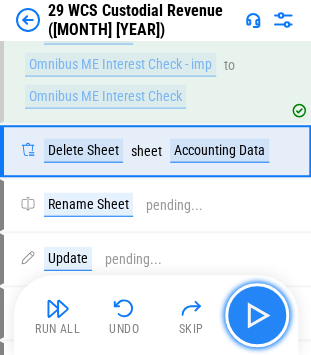 click at bounding box center (257, 315) 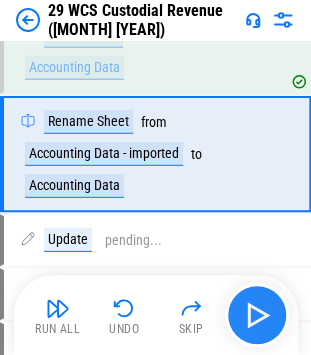 scroll, scrollTop: 7111, scrollLeft: 0, axis: vertical 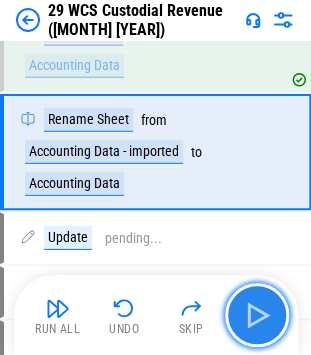 click at bounding box center (257, 315) 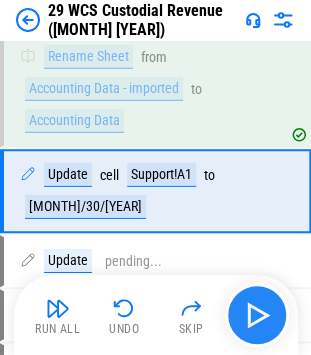 scroll 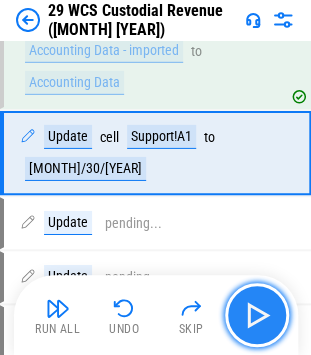click at bounding box center [257, 315] 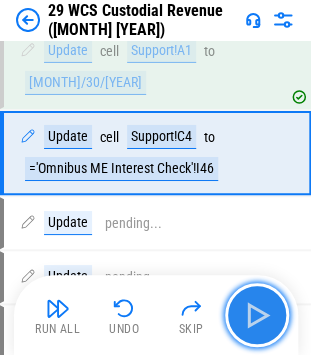 click at bounding box center (257, 315) 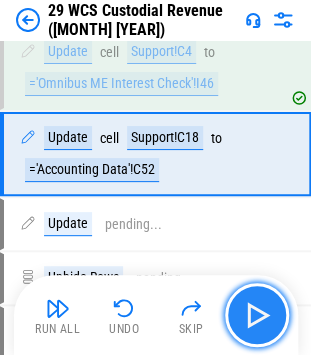 click at bounding box center (257, 315) 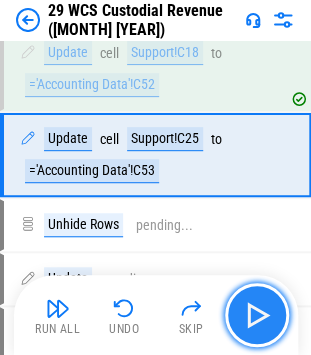 click at bounding box center [257, 315] 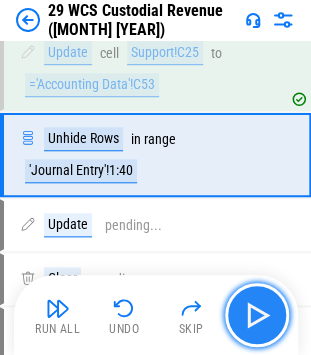 click at bounding box center [257, 315] 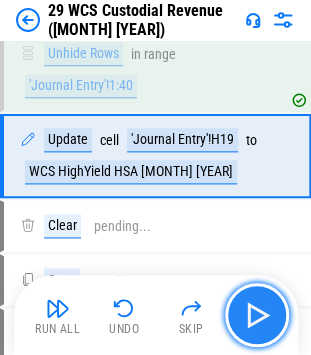 click at bounding box center (257, 315) 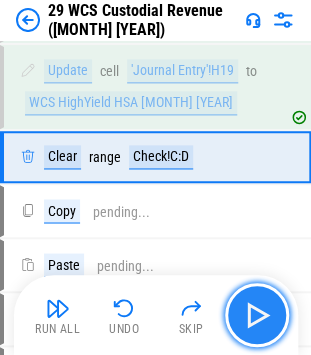 click at bounding box center [257, 315] 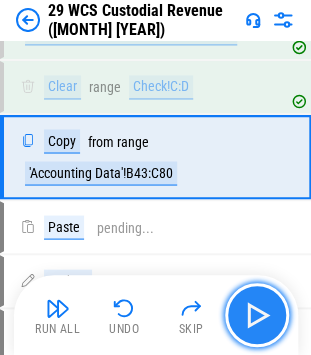click at bounding box center [257, 315] 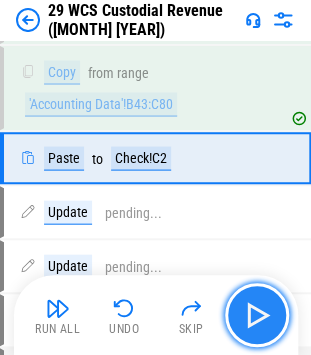 click at bounding box center (257, 315) 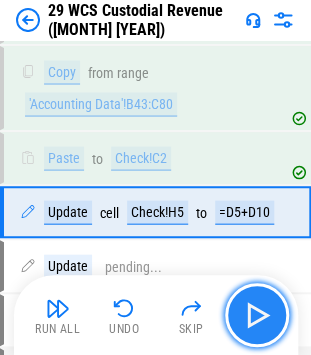 click at bounding box center (257, 315) 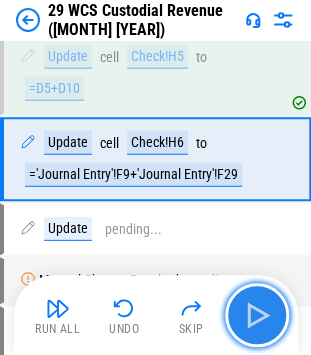 click at bounding box center (257, 315) 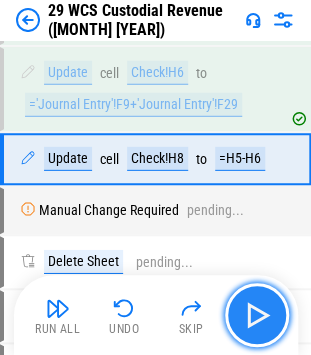 click at bounding box center [257, 315] 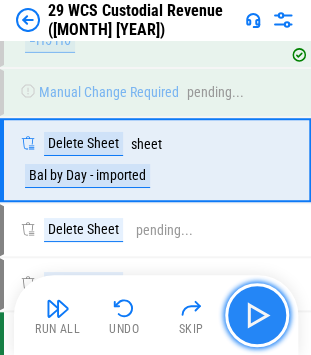 click at bounding box center (257, 315) 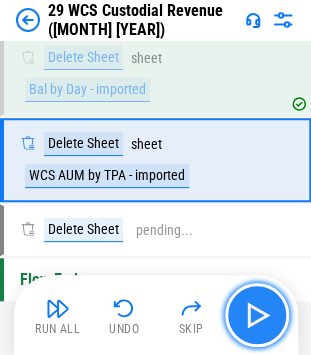 click at bounding box center (257, 315) 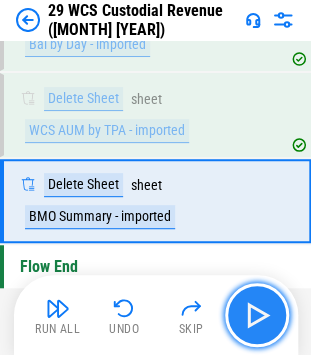 click at bounding box center [257, 315] 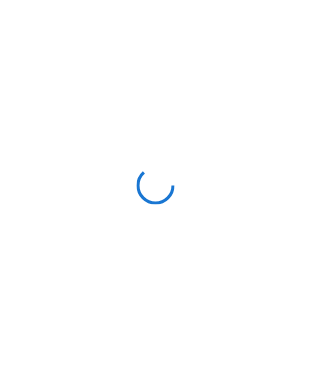 scroll, scrollTop: 0, scrollLeft: 0, axis: both 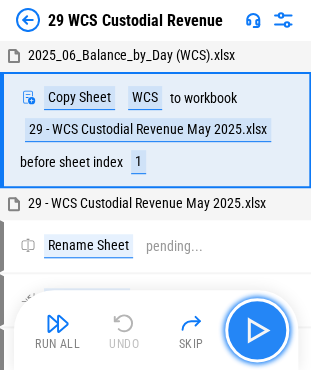 click at bounding box center (257, 330) 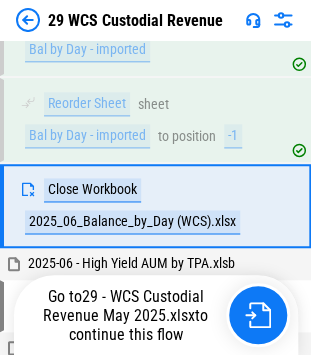 scroll, scrollTop: 254, scrollLeft: 0, axis: vertical 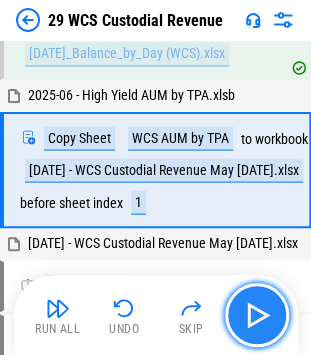 click at bounding box center (257, 315) 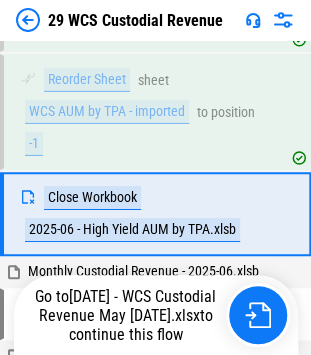scroll, scrollTop: 773, scrollLeft: 0, axis: vertical 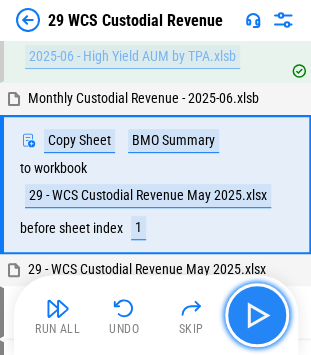 click at bounding box center (257, 315) 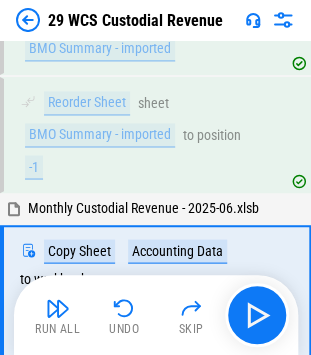 scroll, scrollTop: 1350, scrollLeft: 0, axis: vertical 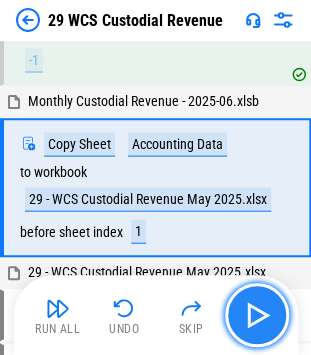 click at bounding box center (257, 315) 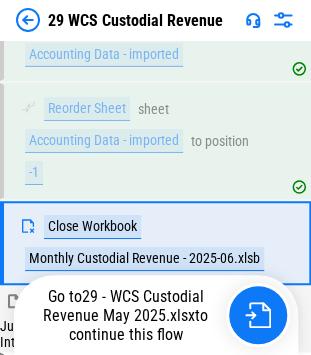 scroll, scrollTop: 1726, scrollLeft: 0, axis: vertical 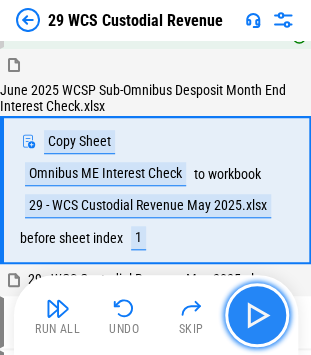 click at bounding box center [257, 315] 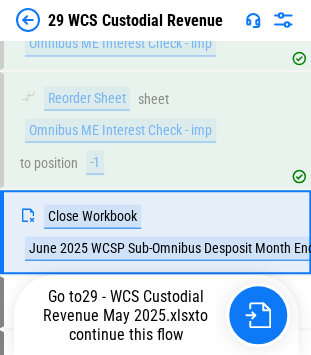 scroll, scrollTop: 2291, scrollLeft: 0, axis: vertical 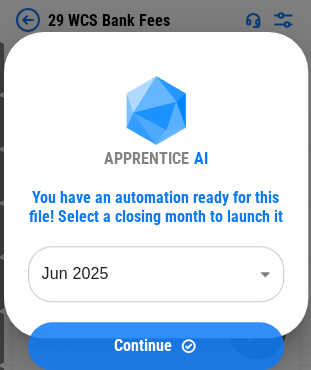 click on "Continue" at bounding box center [143, 346] 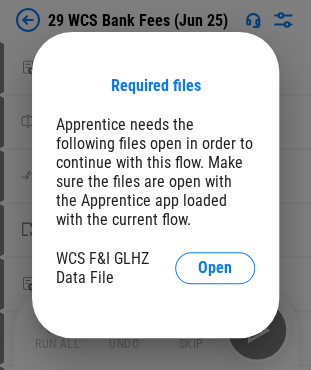 scroll, scrollTop: 20, scrollLeft: 0, axis: vertical 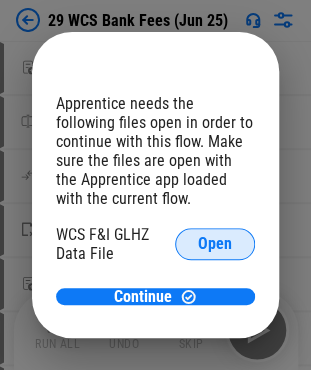 click on "Open" at bounding box center (215, 244) 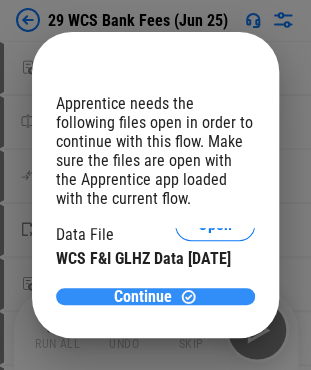 click on "Continue" at bounding box center [143, 297] 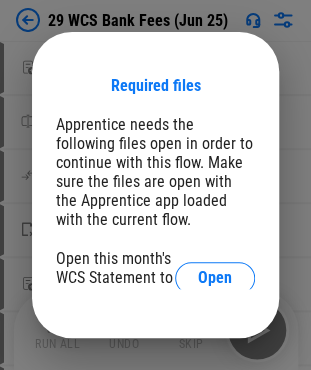 scroll, scrollTop: 18, scrollLeft: 0, axis: vertical 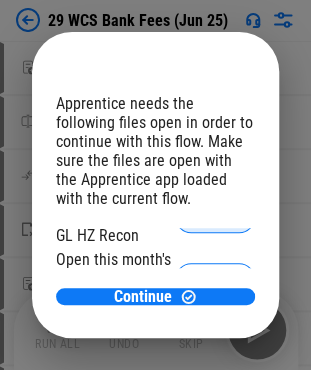 click on "Open" at bounding box center [215, 217] 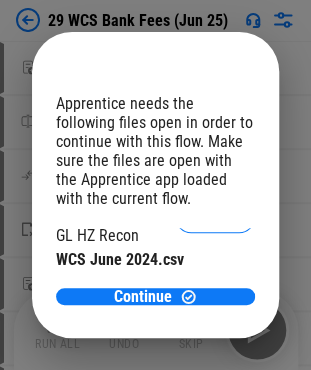 scroll, scrollTop: 80, scrollLeft: 0, axis: vertical 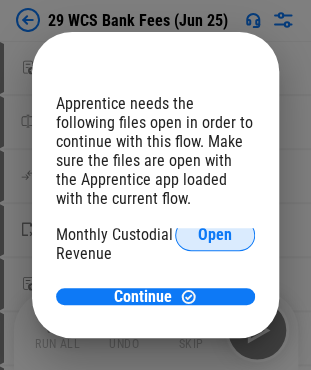 click on "Open" at bounding box center [215, 235] 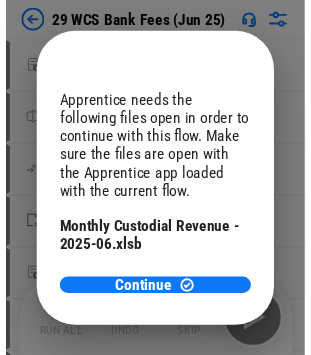 scroll, scrollTop: 212, scrollLeft: 0, axis: vertical 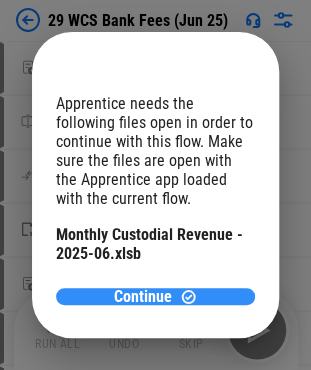 click on "Continue" at bounding box center [143, 297] 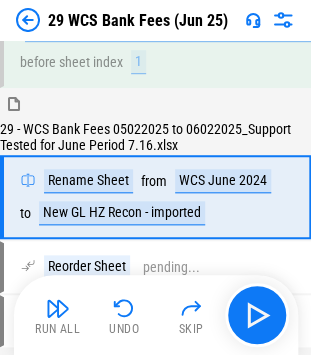 scroll, scrollTop: 104, scrollLeft: 0, axis: vertical 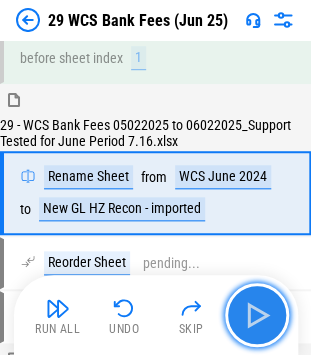 click at bounding box center (257, 315) 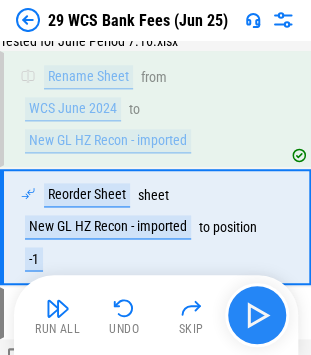 scroll, scrollTop: 252, scrollLeft: 0, axis: vertical 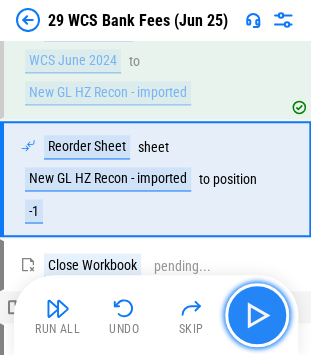 click at bounding box center (257, 315) 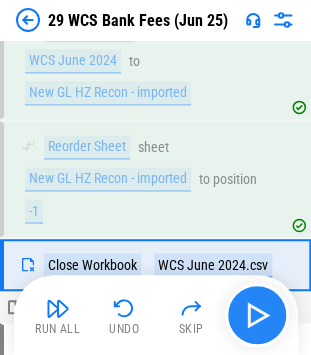 scroll, scrollTop: 338, scrollLeft: 0, axis: vertical 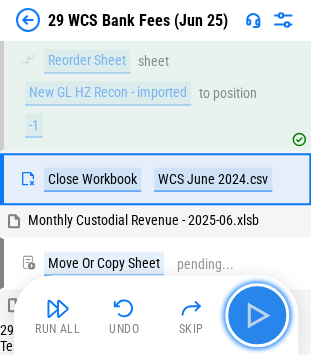 click at bounding box center [257, 315] 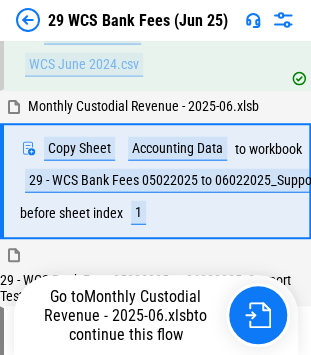 scroll, scrollTop: 484, scrollLeft: 0, axis: vertical 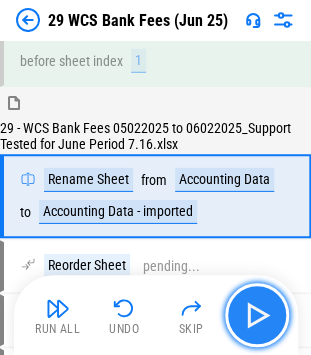 click at bounding box center [257, 315] 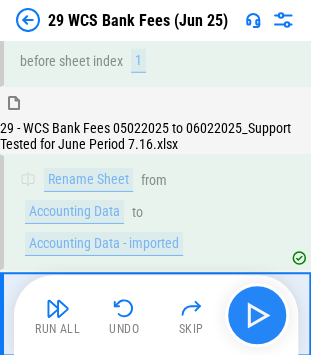 scroll, scrollTop: 769, scrollLeft: 0, axis: vertical 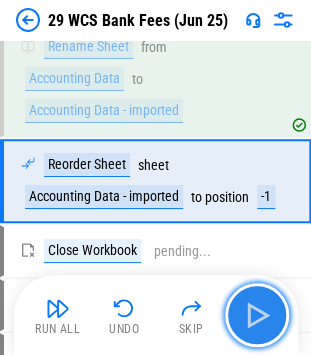 click at bounding box center [257, 315] 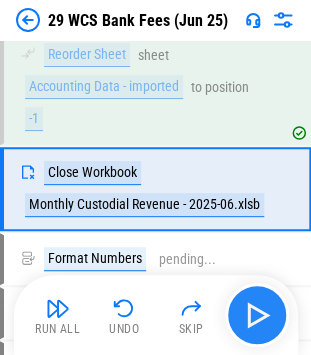 scroll, scrollTop: 886, scrollLeft: 0, axis: vertical 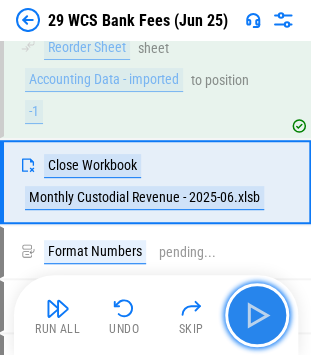 click at bounding box center (257, 315) 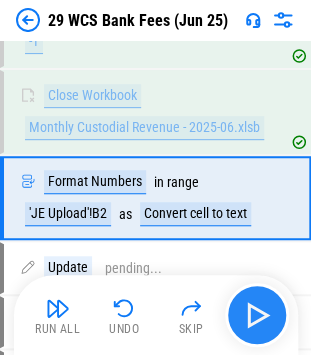 scroll, scrollTop: 972, scrollLeft: 0, axis: vertical 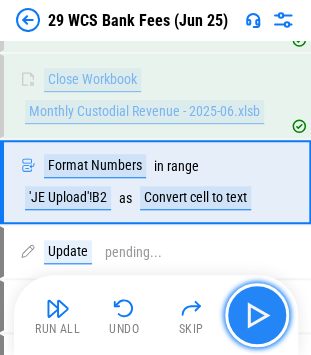 click at bounding box center (257, 315) 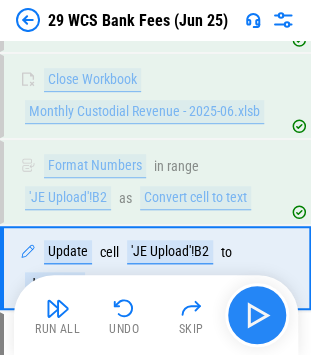 scroll, scrollTop: 1057, scrollLeft: 0, axis: vertical 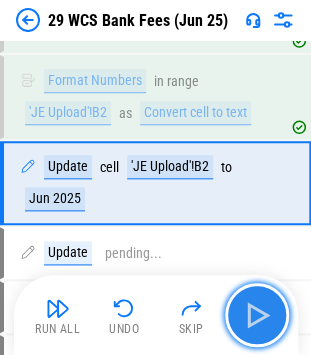 click at bounding box center [257, 315] 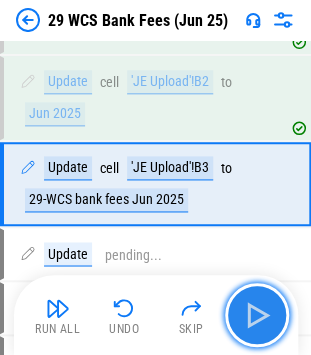 click at bounding box center (257, 315) 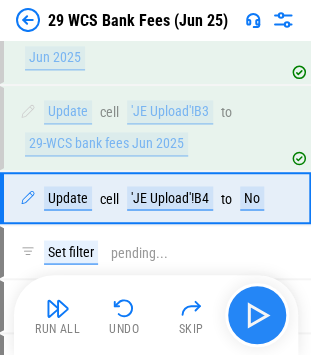 scroll, scrollTop: 1212, scrollLeft: 0, axis: vertical 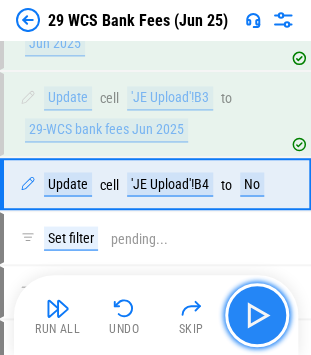 click at bounding box center [257, 315] 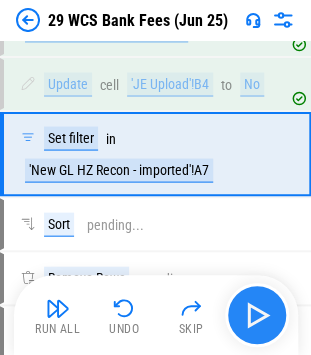 scroll, scrollTop: 1313, scrollLeft: 0, axis: vertical 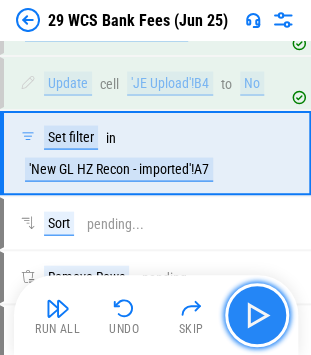 click at bounding box center (257, 315) 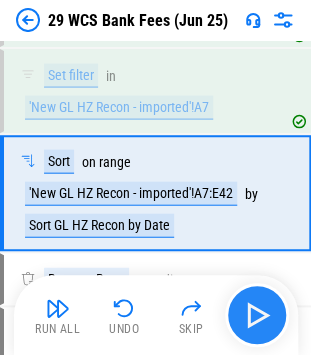 scroll, scrollTop: 1414, scrollLeft: 0, axis: vertical 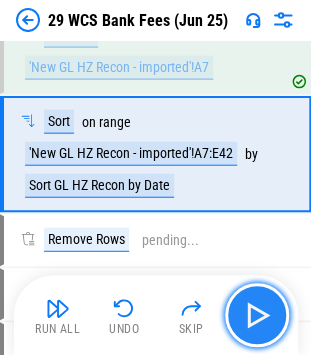 click at bounding box center (257, 315) 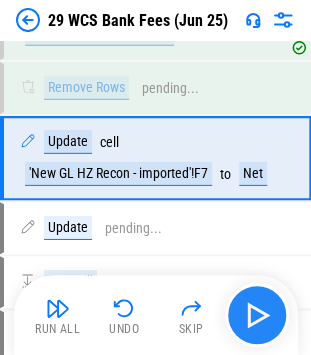scroll, scrollTop: 1569, scrollLeft: 0, axis: vertical 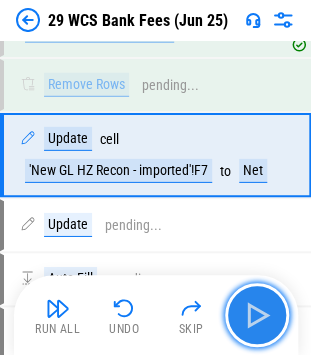 click at bounding box center [257, 315] 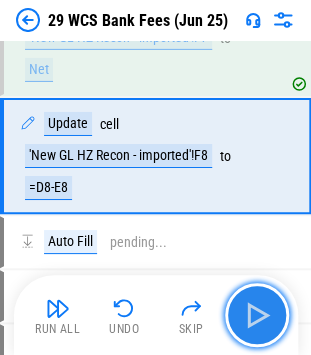 click at bounding box center [257, 315] 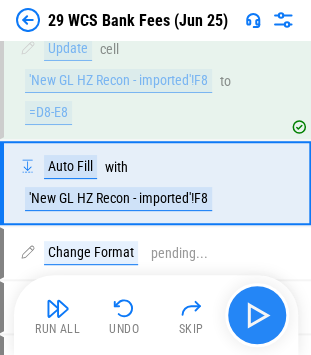 scroll, scrollTop: 1803, scrollLeft: 0, axis: vertical 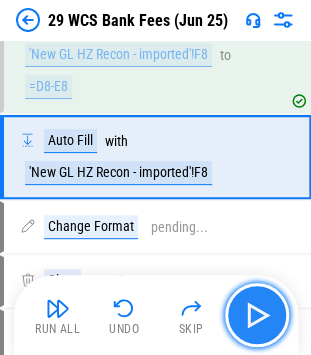 click at bounding box center (257, 315) 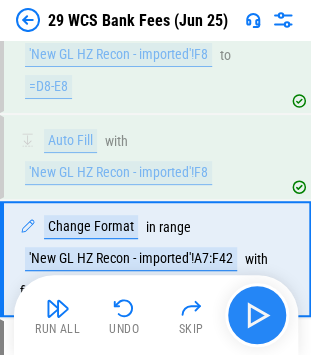 scroll, scrollTop: 1904, scrollLeft: 0, axis: vertical 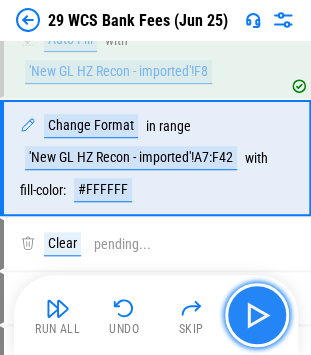 click at bounding box center [257, 315] 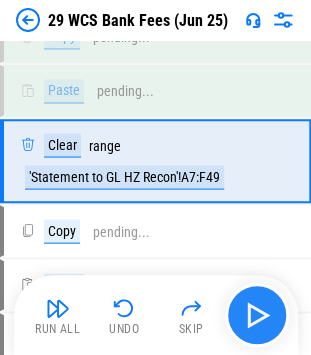 scroll, scrollTop: 2220, scrollLeft: 0, axis: vertical 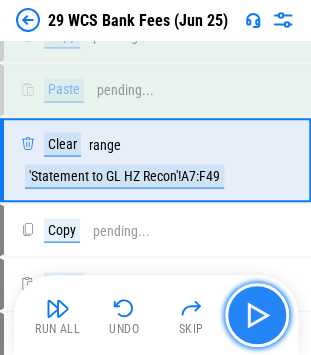 click at bounding box center [257, 315] 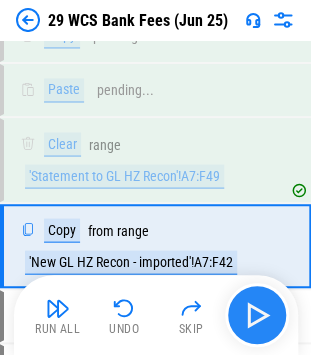 scroll, scrollTop: 2305, scrollLeft: 0, axis: vertical 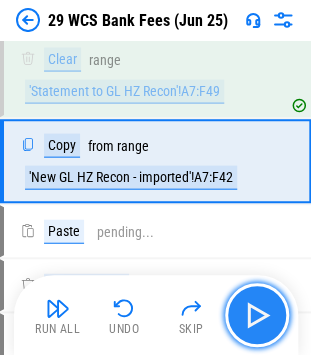 click at bounding box center [257, 315] 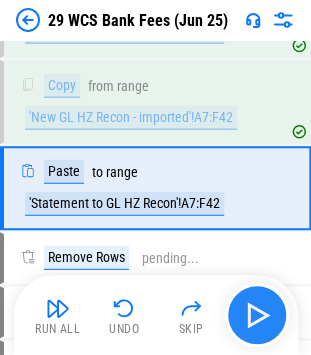 scroll, scrollTop: 2390, scrollLeft: 0, axis: vertical 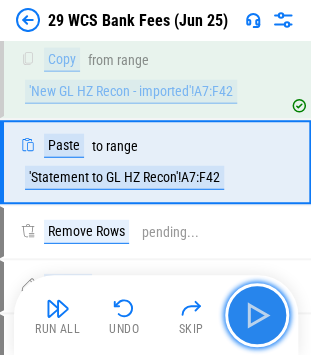 click at bounding box center [257, 315] 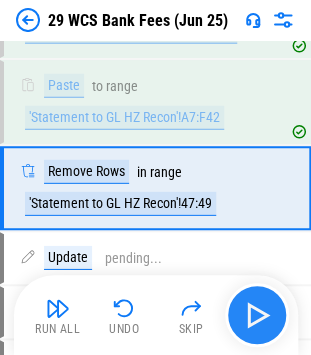 scroll, scrollTop: 2476, scrollLeft: 0, axis: vertical 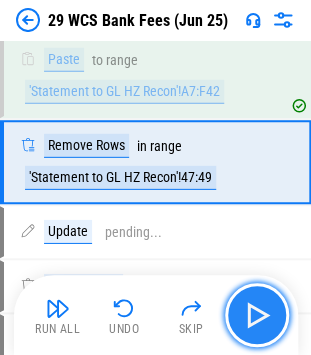 click at bounding box center (257, 315) 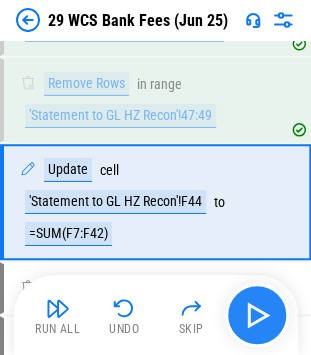 scroll, scrollTop: 2577, scrollLeft: 0, axis: vertical 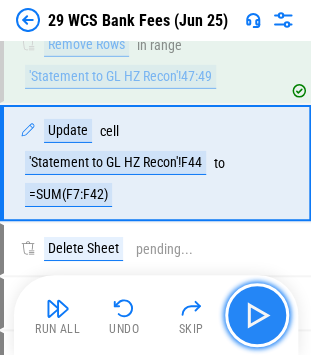 click at bounding box center [257, 315] 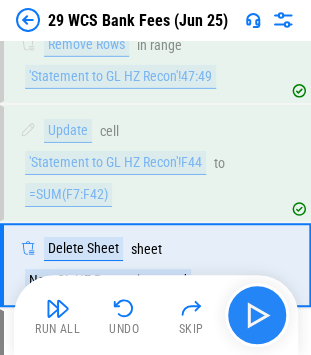 scroll, scrollTop: 2678, scrollLeft: 0, axis: vertical 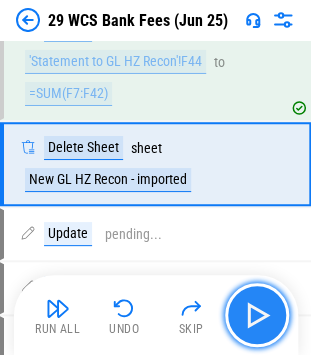 click at bounding box center (257, 315) 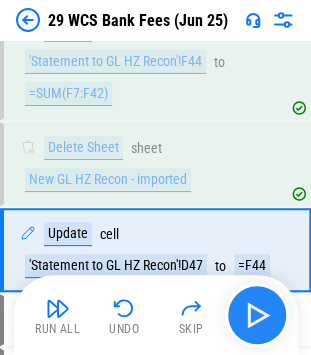 scroll, scrollTop: 2764, scrollLeft: 0, axis: vertical 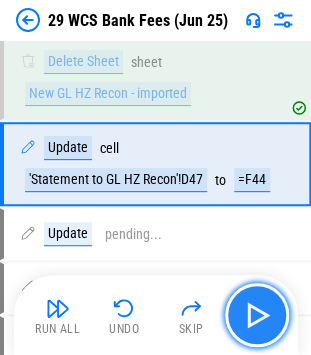 click at bounding box center (257, 315) 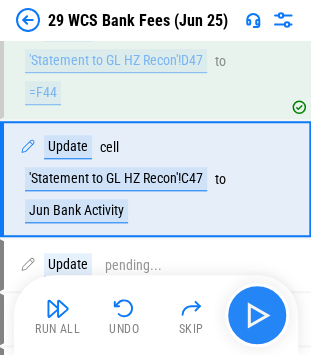 scroll, scrollTop: 2896, scrollLeft: 0, axis: vertical 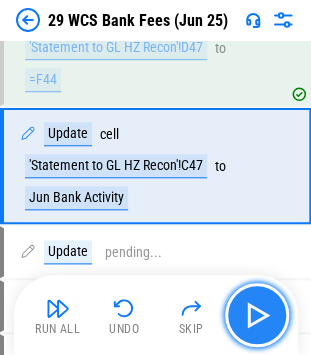click at bounding box center [257, 315] 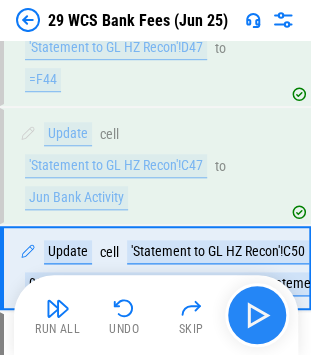 scroll, scrollTop: 2998, scrollLeft: 0, axis: vertical 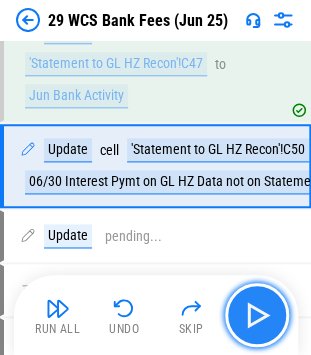 click at bounding box center [257, 315] 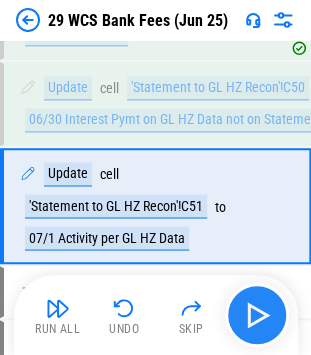 scroll, scrollTop: 3098, scrollLeft: 0, axis: vertical 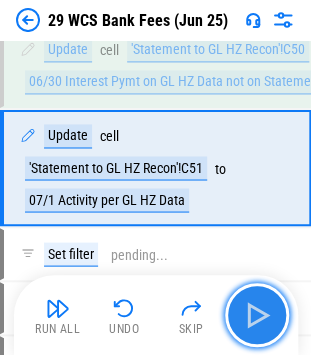 click at bounding box center (257, 315) 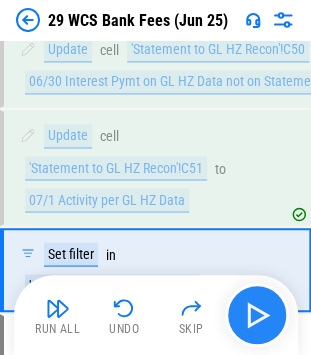 scroll, scrollTop: 3200, scrollLeft: 0, axis: vertical 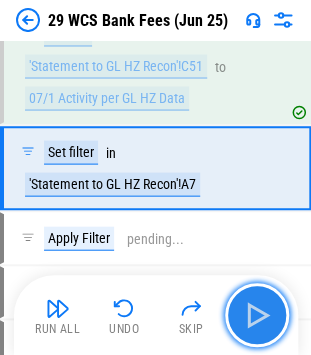 click at bounding box center [257, 315] 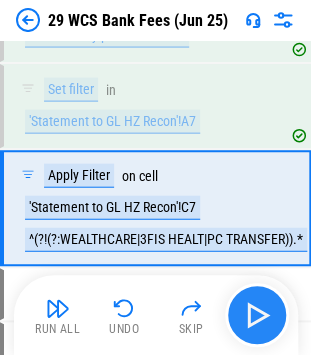 scroll, scrollTop: 3301, scrollLeft: 0, axis: vertical 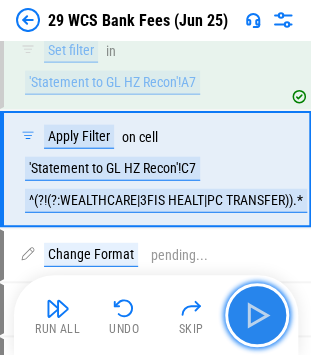 click at bounding box center (257, 315) 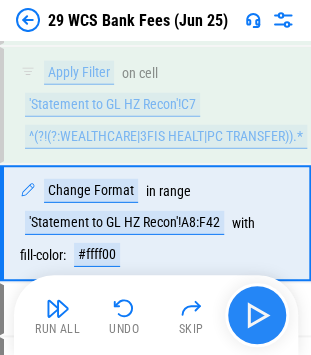 scroll, scrollTop: 3418, scrollLeft: 0, axis: vertical 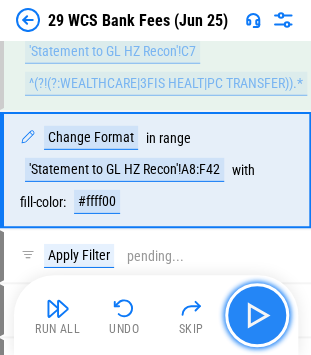 click at bounding box center [257, 315] 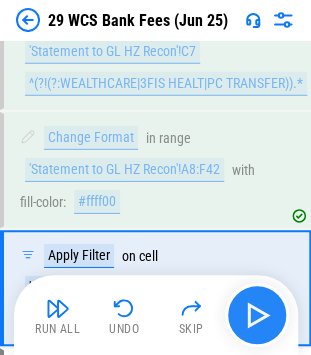 scroll, scrollTop: 3535, scrollLeft: 0, axis: vertical 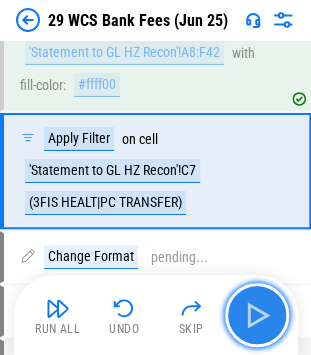 click at bounding box center [257, 315] 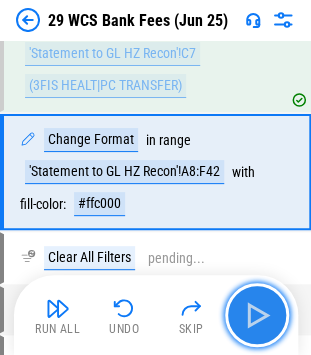 click at bounding box center [257, 315] 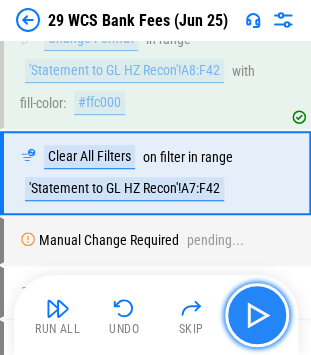 click at bounding box center [257, 315] 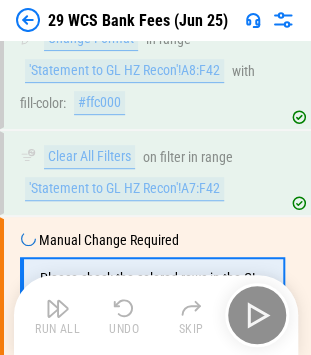 scroll, scrollTop: 3872, scrollLeft: 0, axis: vertical 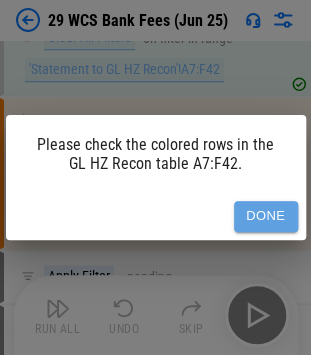 click on "Done" at bounding box center (266, 216) 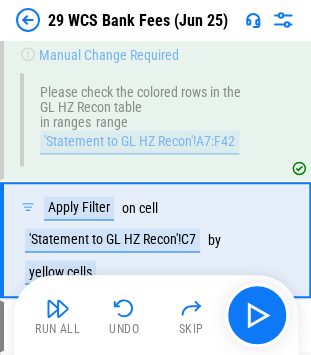 scroll, scrollTop: 4004, scrollLeft: 0, axis: vertical 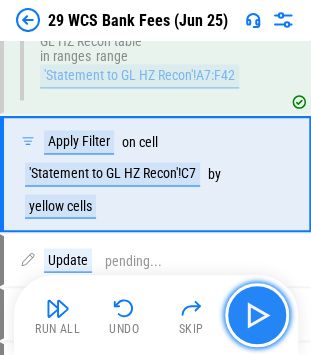 click at bounding box center [257, 315] 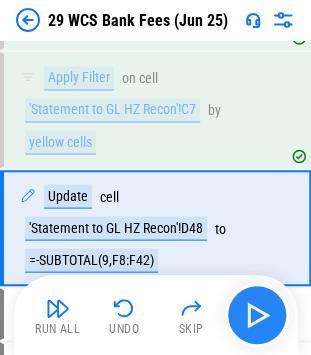 scroll, scrollTop: 4121, scrollLeft: 0, axis: vertical 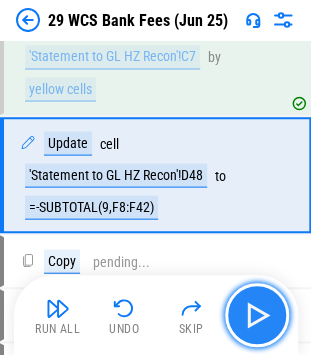 click at bounding box center (257, 315) 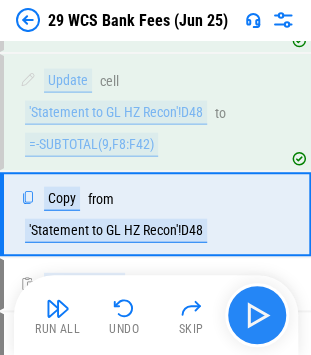 scroll, scrollTop: 4222, scrollLeft: 0, axis: vertical 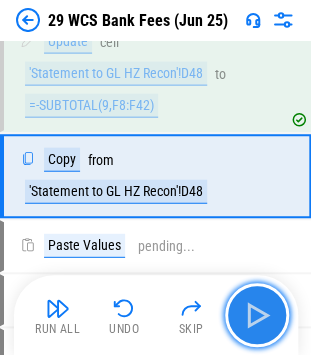 click at bounding box center (257, 315) 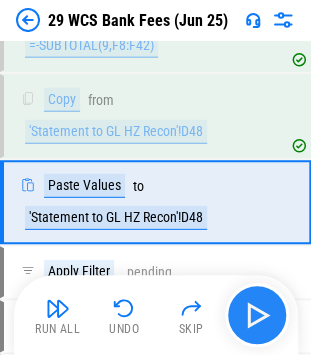 scroll, scrollTop: 4308, scrollLeft: 0, axis: vertical 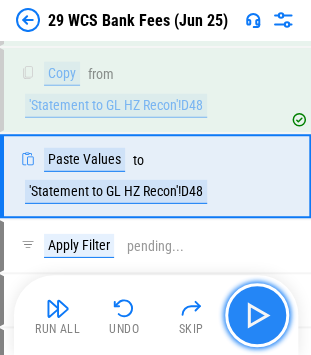 click at bounding box center (257, 315) 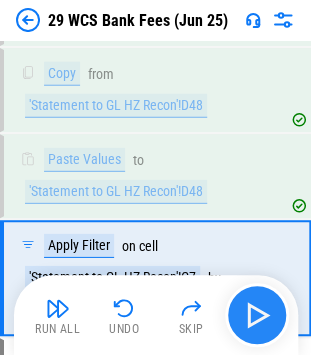 scroll, scrollTop: 4408, scrollLeft: 0, axis: vertical 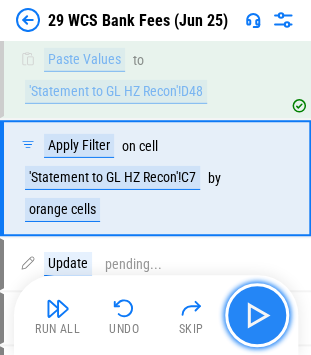 click at bounding box center [257, 315] 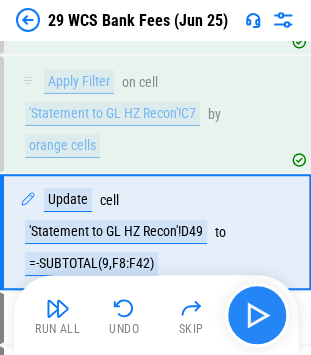 scroll, scrollTop: 4526, scrollLeft: 0, axis: vertical 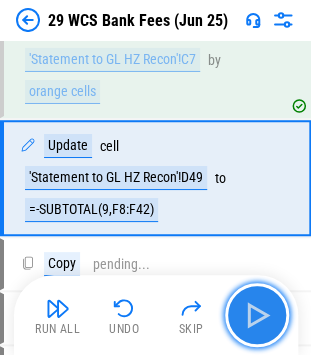 click at bounding box center [257, 315] 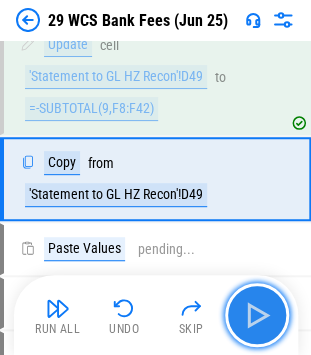 click at bounding box center (257, 315) 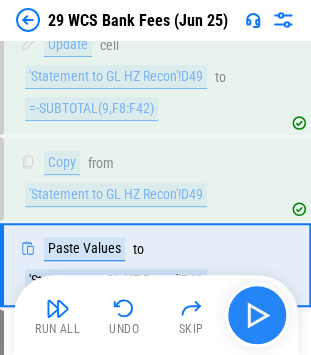 scroll, scrollTop: 4712, scrollLeft: 0, axis: vertical 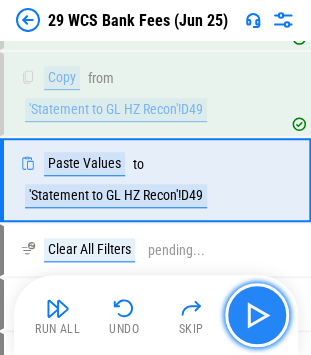 click at bounding box center [257, 315] 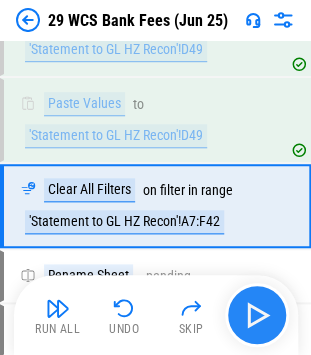 scroll, scrollTop: 4798, scrollLeft: 0, axis: vertical 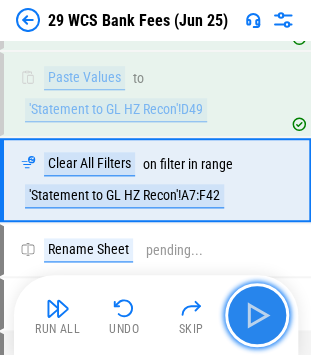 click at bounding box center (257, 315) 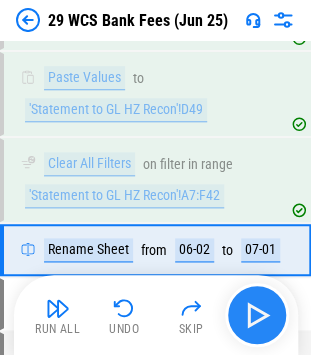 scroll, scrollTop: 4867, scrollLeft: 0, axis: vertical 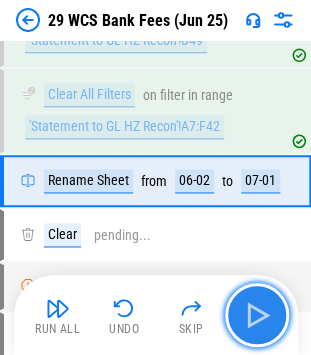 click at bounding box center [257, 315] 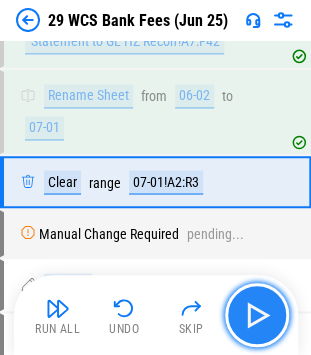 click at bounding box center (257, 315) 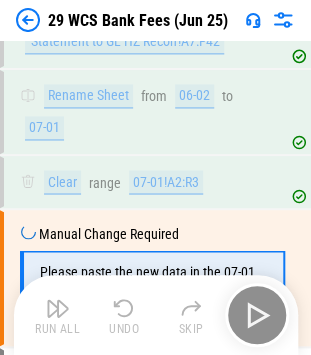 scroll, scrollTop: 5048, scrollLeft: 0, axis: vertical 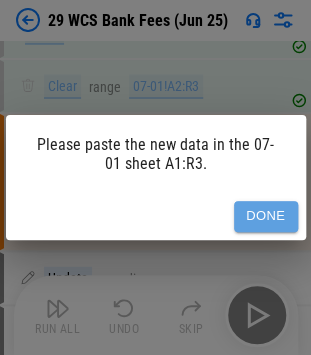 click on "Done" at bounding box center [266, 216] 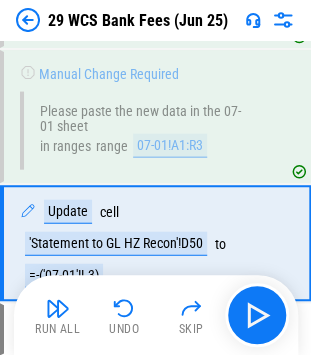 scroll, scrollTop: 5172, scrollLeft: 0, axis: vertical 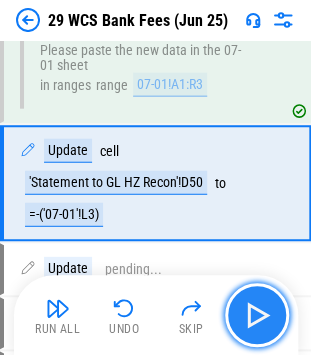 click at bounding box center [257, 315] 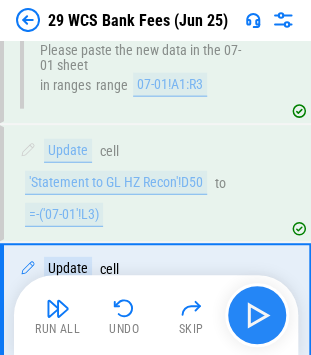 scroll, scrollTop: 5289, scrollLeft: 0, axis: vertical 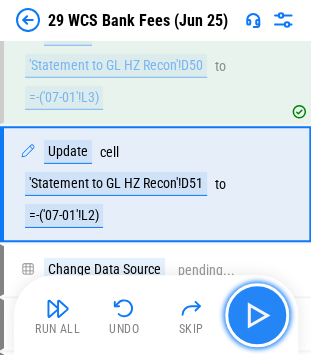 click at bounding box center (257, 315) 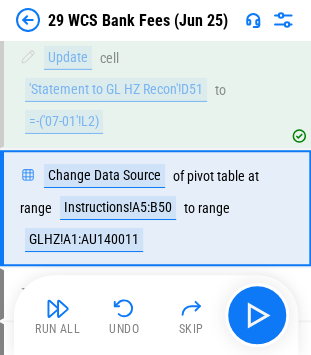 scroll, scrollTop: 5390, scrollLeft: 0, axis: vertical 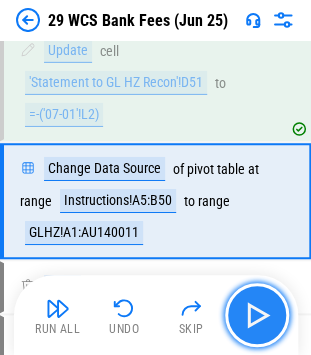 click at bounding box center [257, 315] 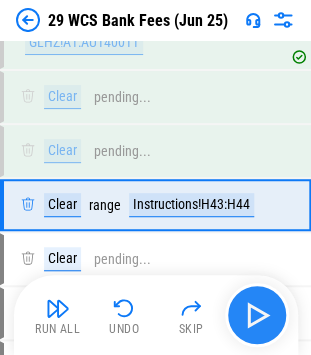 scroll, scrollTop: 5599, scrollLeft: 0, axis: vertical 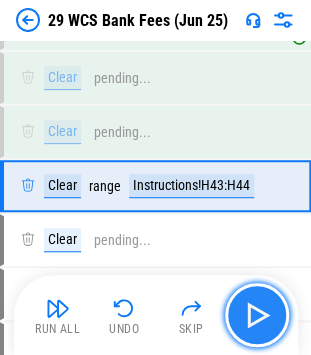 click at bounding box center [257, 315] 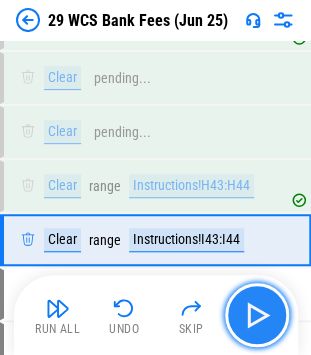 click at bounding box center [257, 315] 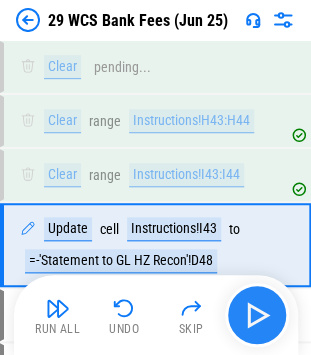scroll, scrollTop: 5722, scrollLeft: 0, axis: vertical 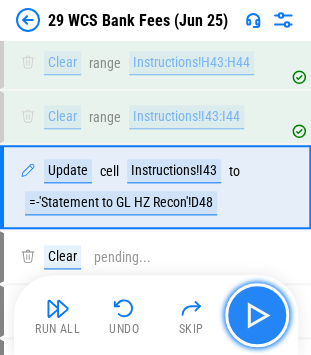 click at bounding box center (257, 315) 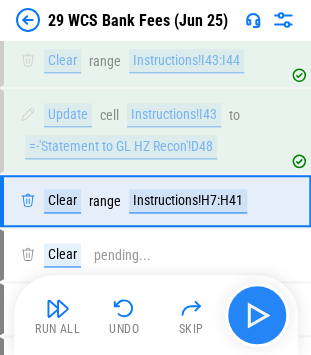 scroll, scrollTop: 5792, scrollLeft: 0, axis: vertical 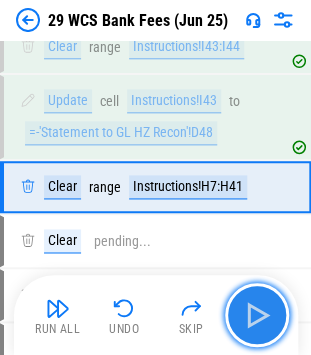 click at bounding box center (257, 315) 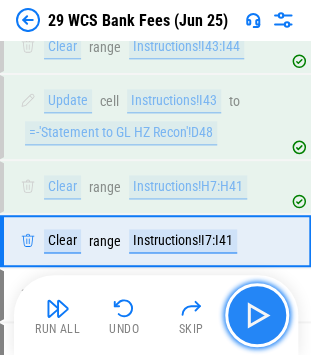 click at bounding box center [257, 315] 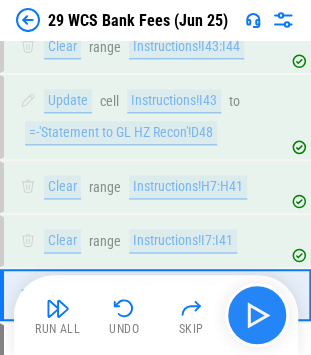 scroll, scrollTop: 5899, scrollLeft: 0, axis: vertical 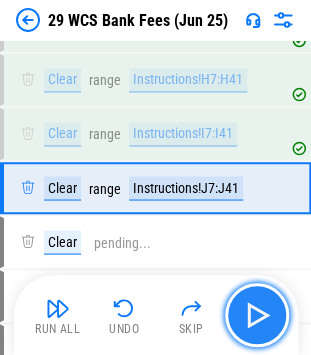 click at bounding box center (257, 315) 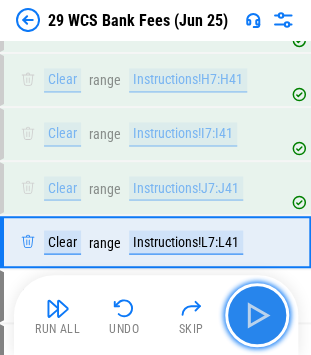 click at bounding box center (257, 315) 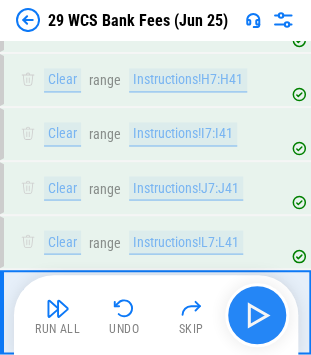 scroll, scrollTop: 6022, scrollLeft: 0, axis: vertical 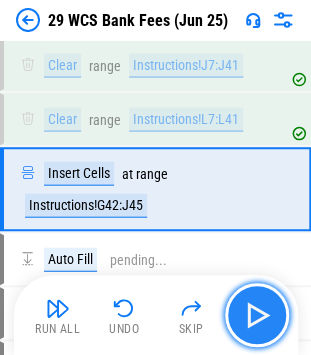 click at bounding box center [257, 315] 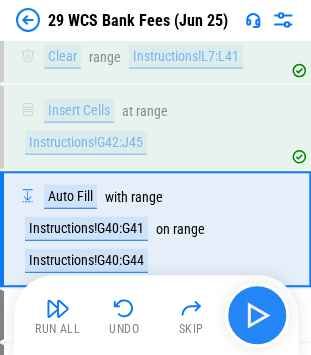scroll, scrollTop: 6123, scrollLeft: 0, axis: vertical 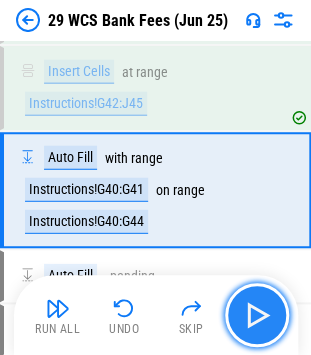 click at bounding box center (257, 315) 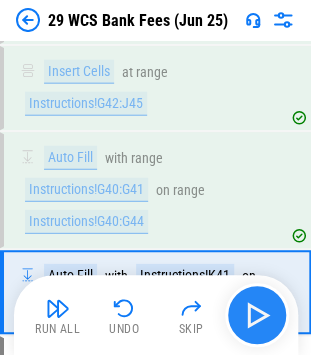 scroll, scrollTop: 6224, scrollLeft: 0, axis: vertical 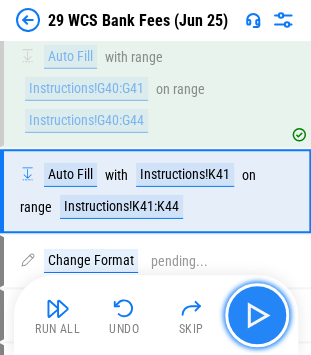 click at bounding box center (257, 315) 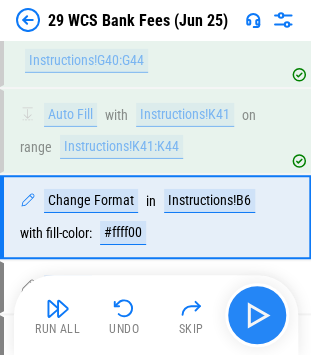scroll, scrollTop: 6310, scrollLeft: 0, axis: vertical 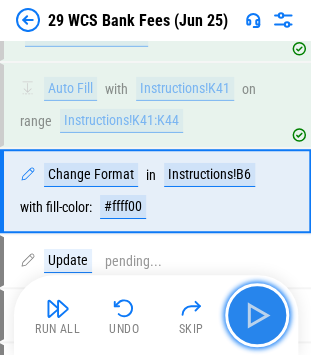 click at bounding box center [257, 315] 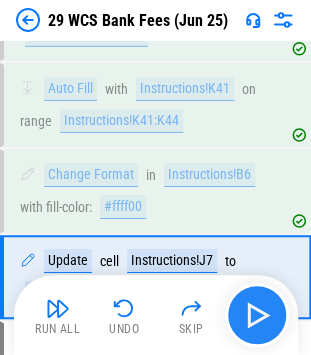 scroll, scrollTop: 6395, scrollLeft: 0, axis: vertical 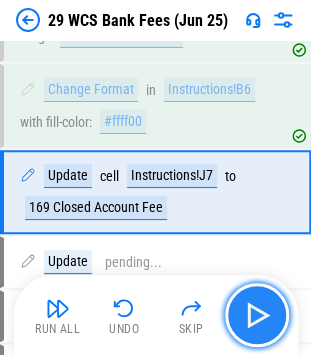 click at bounding box center [257, 315] 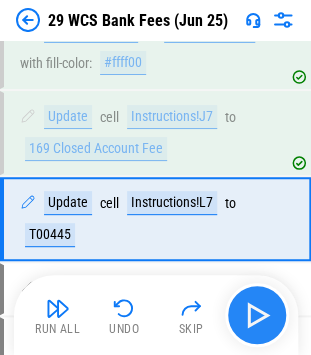scroll, scrollTop: 6480, scrollLeft: 0, axis: vertical 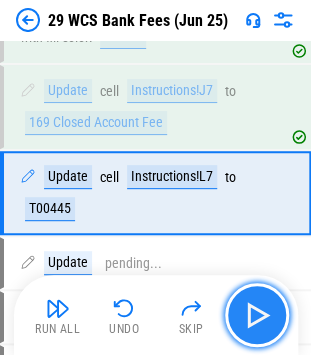click at bounding box center [257, 315] 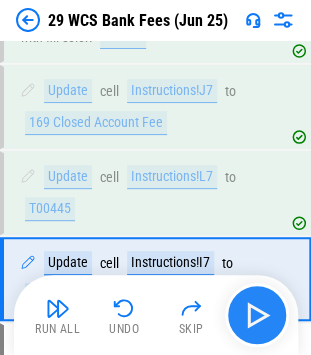 scroll, scrollTop: 6566, scrollLeft: 0, axis: vertical 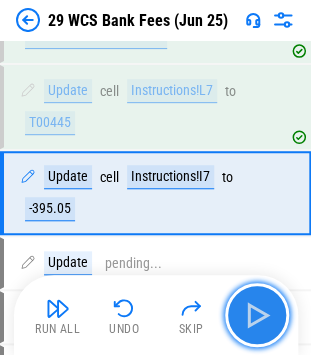 click at bounding box center (257, 315) 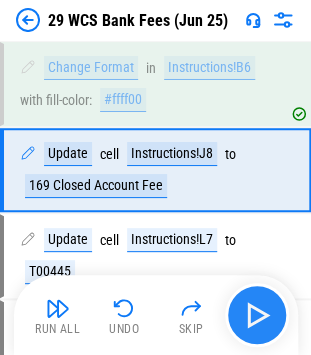 scroll, scrollTop: 6395, scrollLeft: 0, axis: vertical 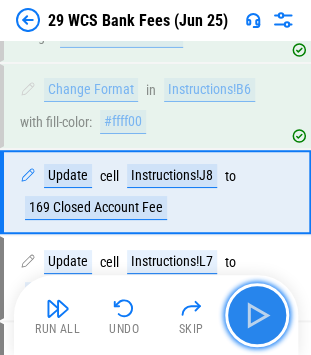 click at bounding box center (257, 315) 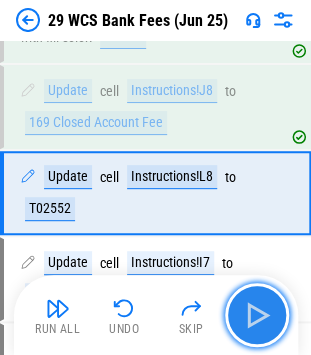 click at bounding box center [257, 315] 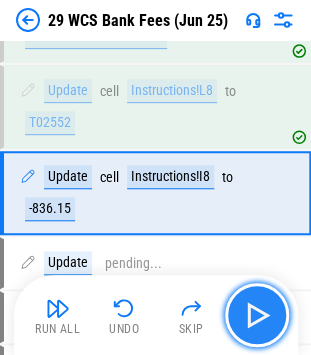 click at bounding box center [257, 315] 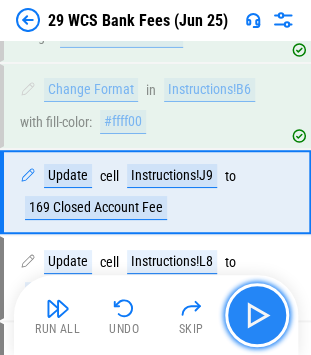 click at bounding box center (257, 315) 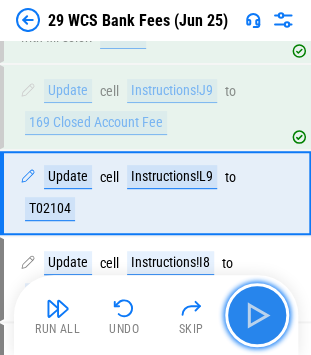 click at bounding box center (257, 315) 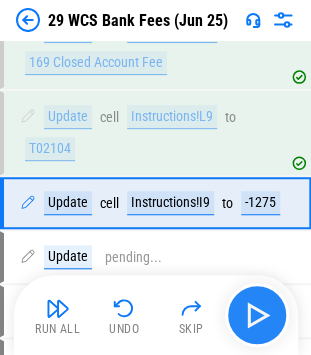 scroll, scrollTop: 6566, scrollLeft: 0, axis: vertical 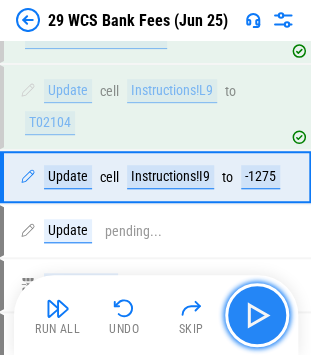 click at bounding box center (257, 315) 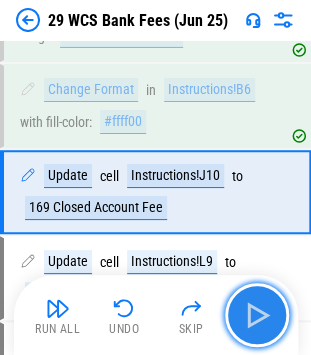 click at bounding box center [257, 315] 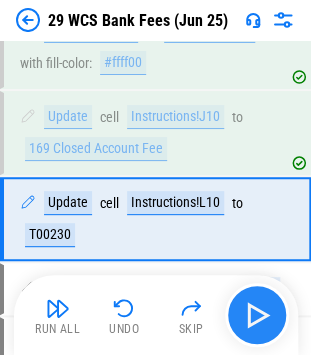 scroll, scrollTop: 6480, scrollLeft: 0, axis: vertical 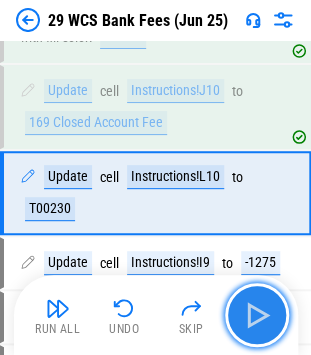 click at bounding box center (257, 315) 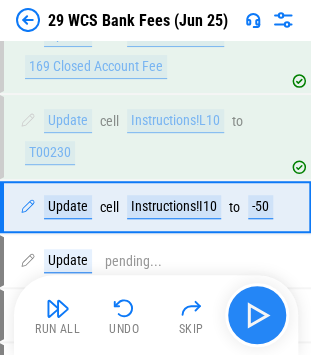 scroll, scrollTop: 6550, scrollLeft: 0, axis: vertical 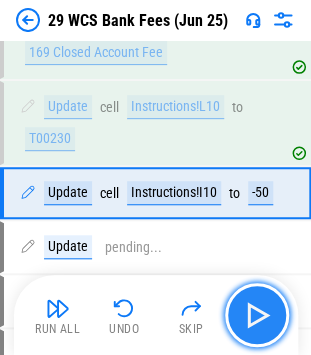 click at bounding box center [257, 315] 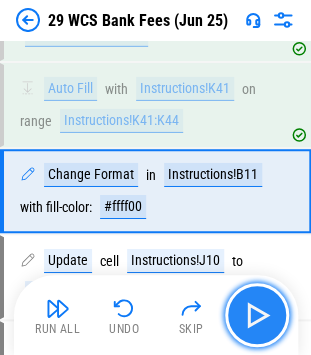 click at bounding box center [257, 315] 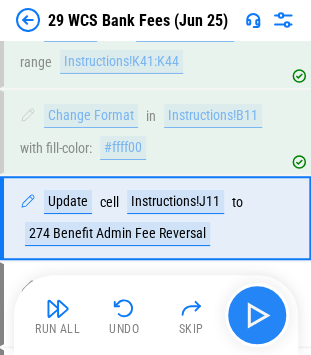 scroll, scrollTop: 6395, scrollLeft: 0, axis: vertical 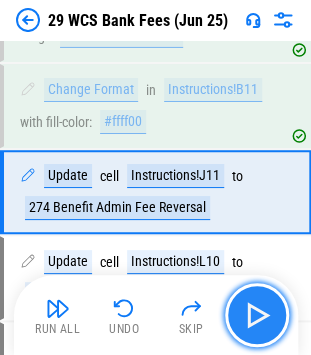 click at bounding box center [257, 315] 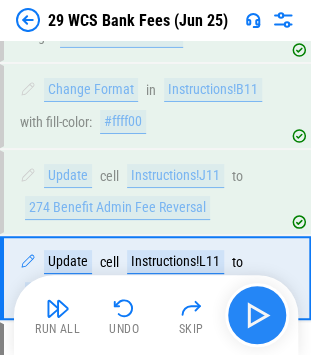 scroll, scrollTop: 6480, scrollLeft: 0, axis: vertical 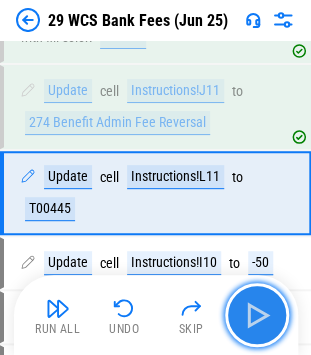 click at bounding box center [257, 315] 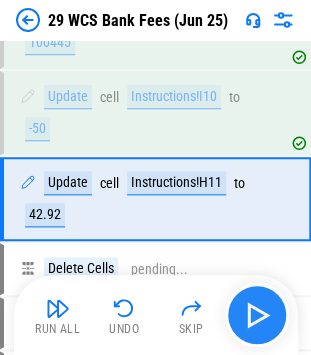 scroll, scrollTop: 6651, scrollLeft: 0, axis: vertical 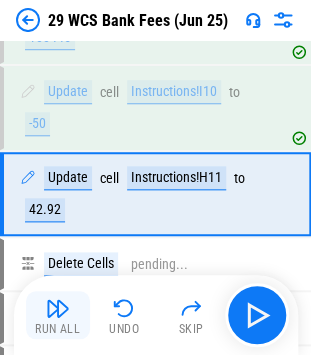 click at bounding box center [58, 308] 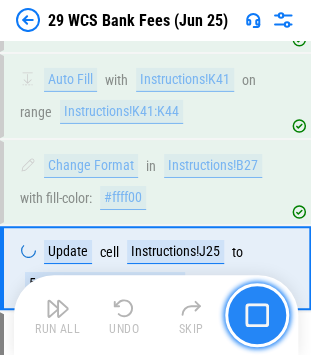 click at bounding box center [257, 315] 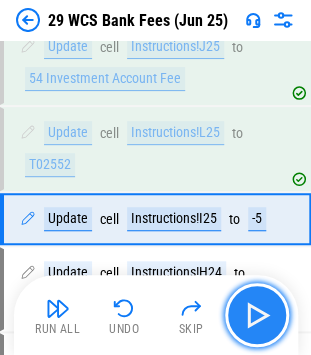 scroll, scrollTop: 6550, scrollLeft: 0, axis: vertical 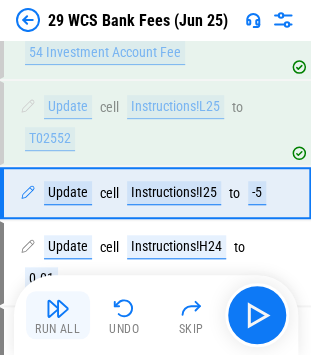 click at bounding box center (58, 308) 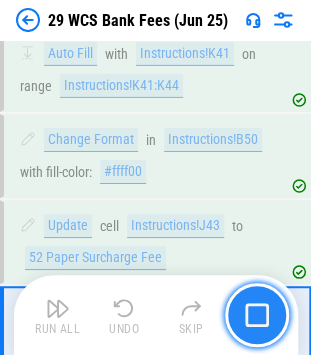 click at bounding box center (257, 315) 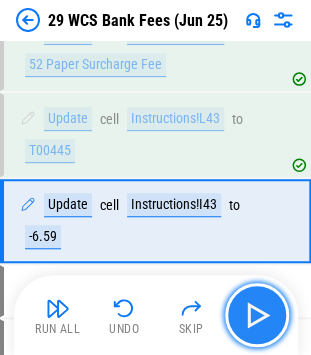 scroll, scrollTop: 6566, scrollLeft: 0, axis: vertical 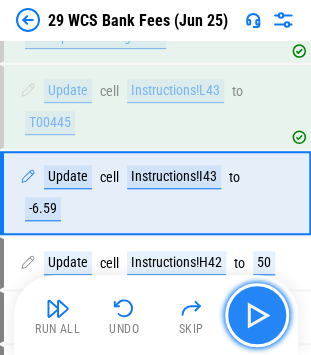 click at bounding box center [257, 315] 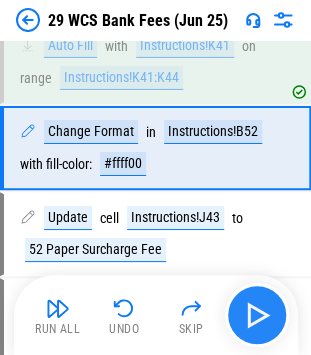 scroll, scrollTop: 6310, scrollLeft: 0, axis: vertical 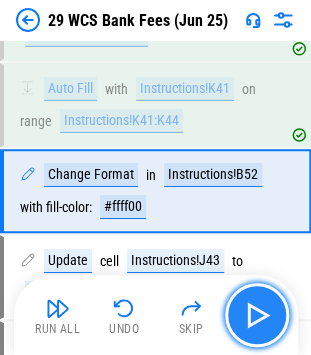 click at bounding box center (257, 315) 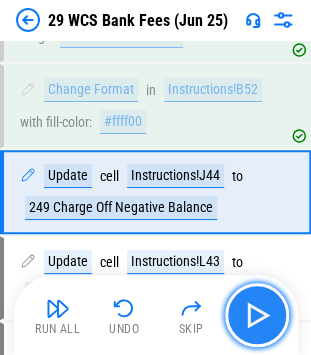 click at bounding box center (257, 315) 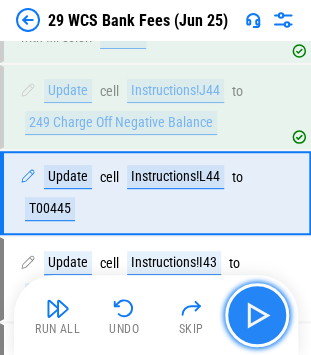 click at bounding box center [257, 315] 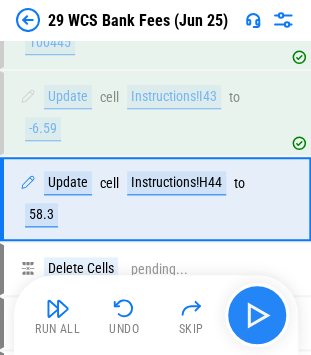 scroll, scrollTop: 6651, scrollLeft: 0, axis: vertical 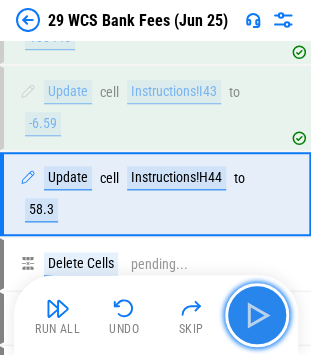 click at bounding box center (257, 315) 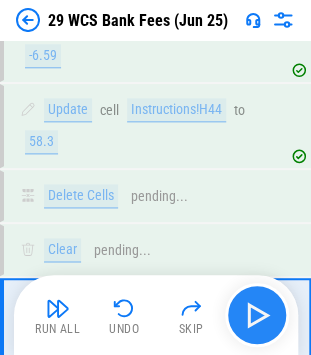 scroll, scrollTop: 6844, scrollLeft: 0, axis: vertical 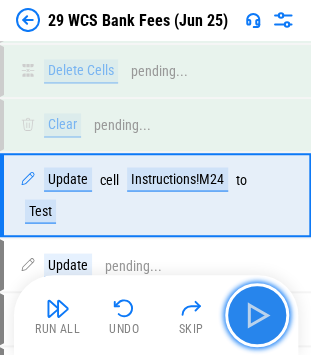 click at bounding box center (257, 315) 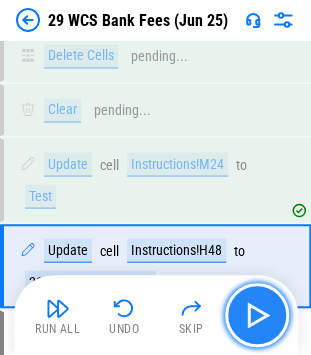 click at bounding box center (257, 315) 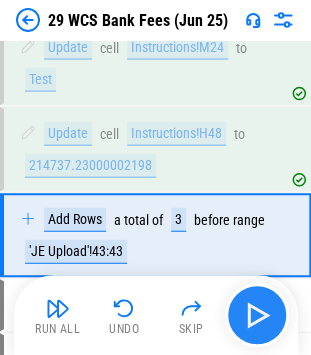 scroll, scrollTop: 7014, scrollLeft: 0, axis: vertical 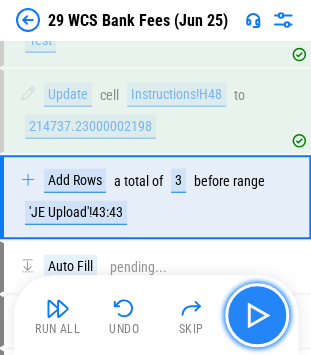 click at bounding box center (257, 315) 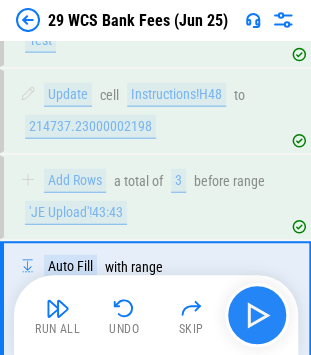 scroll, scrollTop: 7116, scrollLeft: 0, axis: vertical 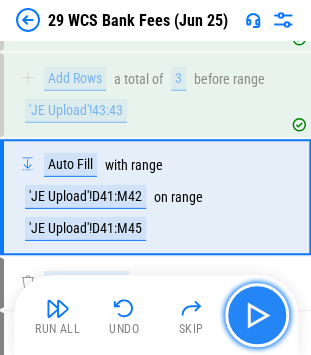 click at bounding box center [257, 315] 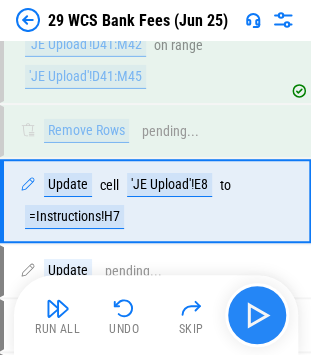 scroll, scrollTop: 7270, scrollLeft: 0, axis: vertical 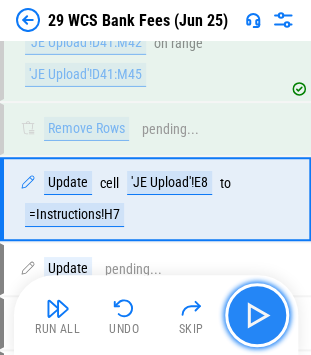 click at bounding box center (257, 315) 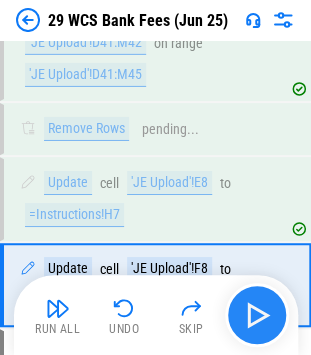scroll, scrollTop: 7356, scrollLeft: 0, axis: vertical 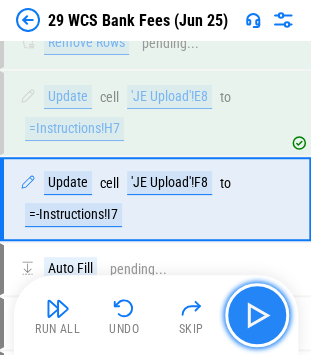 click at bounding box center [257, 315] 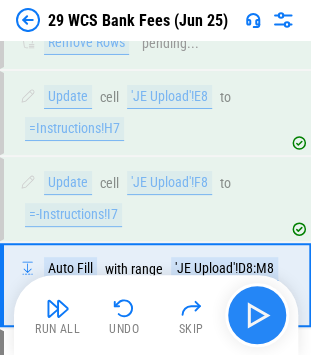 scroll, scrollTop: 7441, scrollLeft: 0, axis: vertical 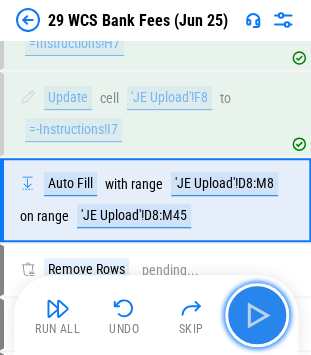 click at bounding box center [257, 315] 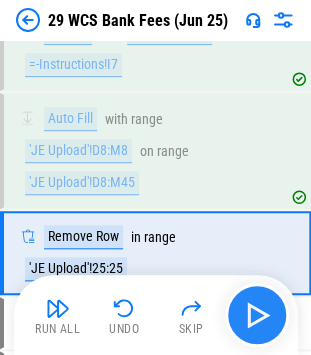scroll, scrollTop: 7558, scrollLeft: 0, axis: vertical 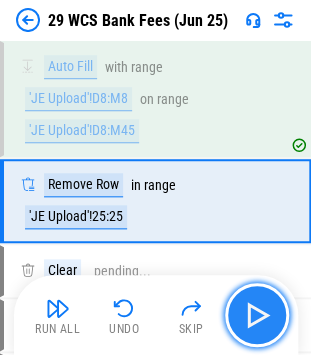 click at bounding box center [257, 315] 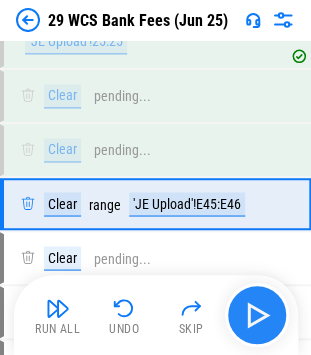 scroll, scrollTop: 7735, scrollLeft: 0, axis: vertical 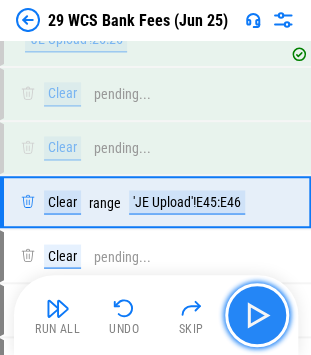 click at bounding box center [257, 315] 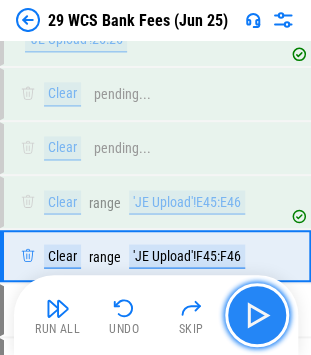 click at bounding box center [257, 315] 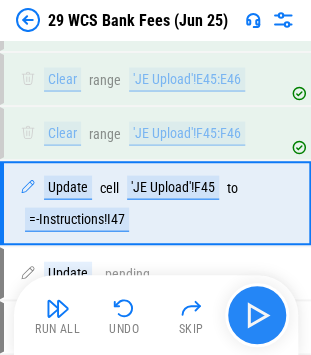 scroll, scrollTop: 7858, scrollLeft: 0, axis: vertical 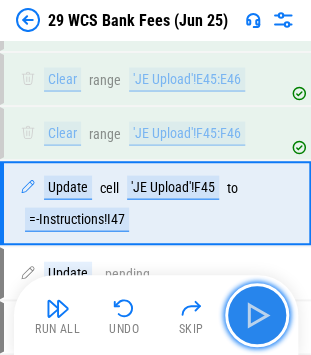 click at bounding box center (257, 315) 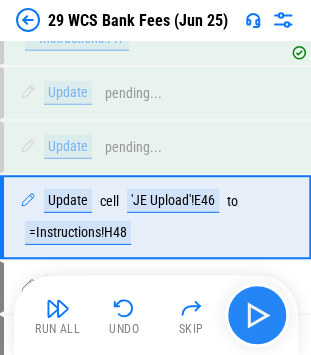 scroll, scrollTop: 8051, scrollLeft: 0, axis: vertical 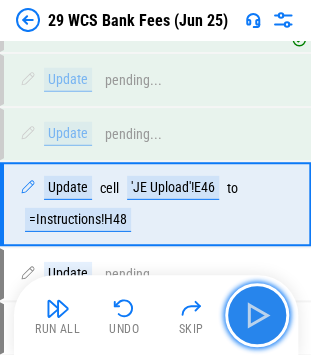 click at bounding box center [257, 315] 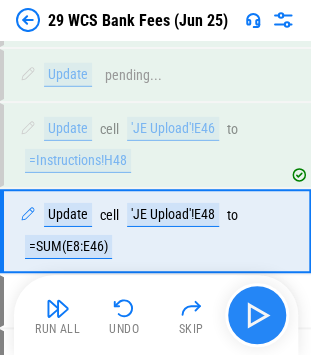 scroll, scrollTop: 8136, scrollLeft: 0, axis: vertical 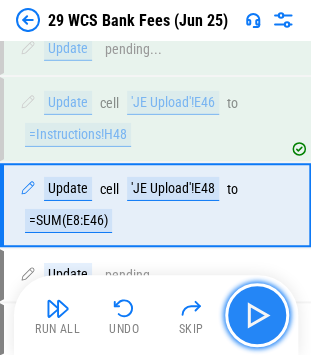 click at bounding box center (257, 315) 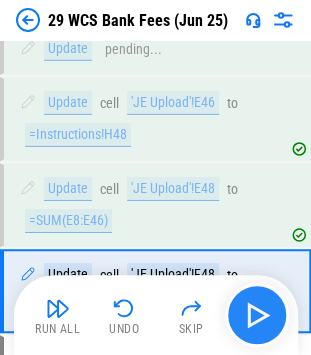 scroll, scrollTop: 8222, scrollLeft: 0, axis: vertical 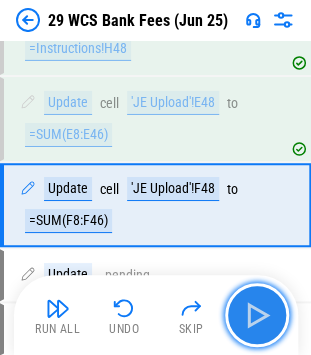 click at bounding box center [257, 315] 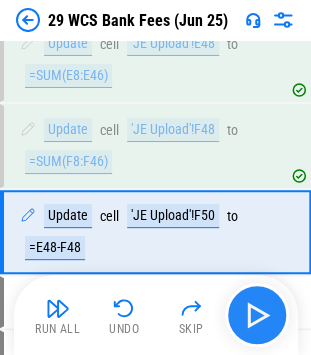 scroll, scrollTop: 8307, scrollLeft: 0, axis: vertical 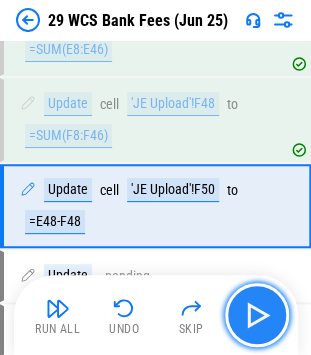 click at bounding box center [257, 315] 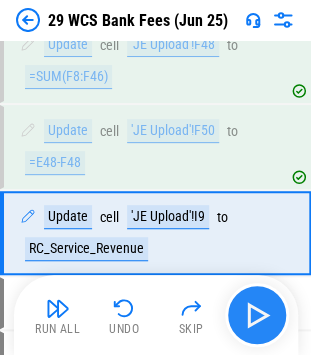 scroll, scrollTop: 8392, scrollLeft: 0, axis: vertical 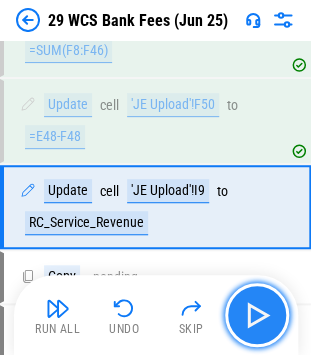 click at bounding box center (257, 315) 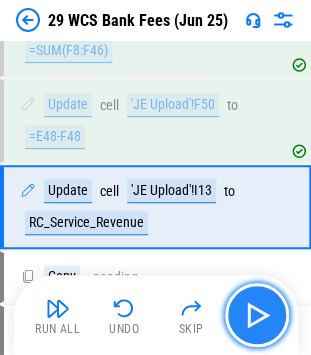 click at bounding box center [257, 315] 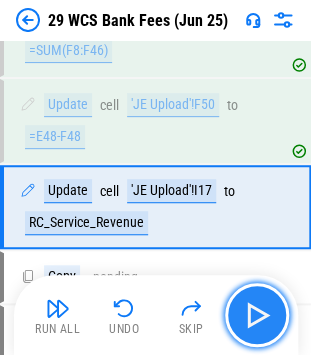 click at bounding box center (257, 315) 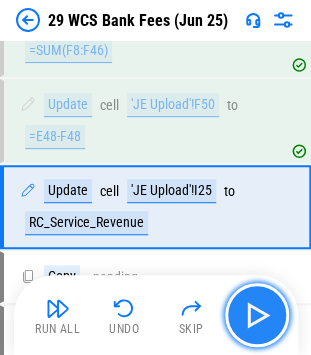 click at bounding box center [257, 315] 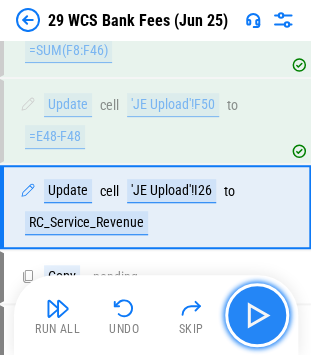 click at bounding box center [257, 315] 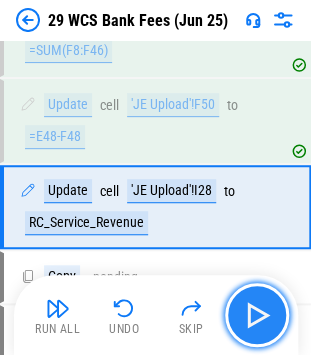click at bounding box center [257, 315] 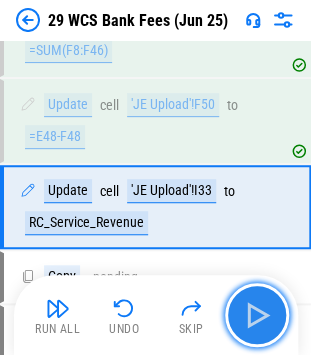 click at bounding box center [257, 315] 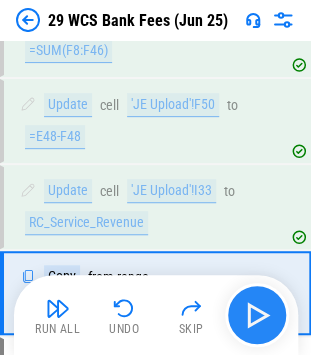 scroll, scrollTop: 8478, scrollLeft: 0, axis: vertical 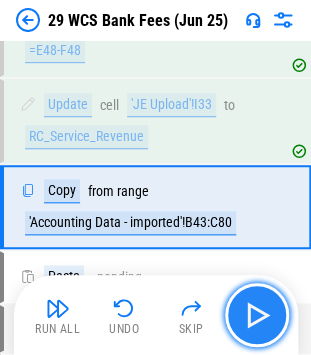 click at bounding box center (257, 315) 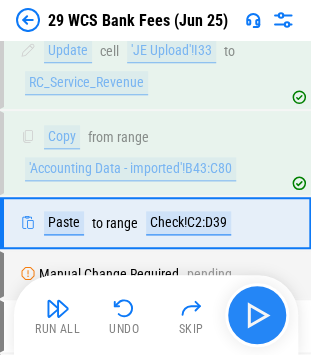 scroll, scrollTop: 8547, scrollLeft: 0, axis: vertical 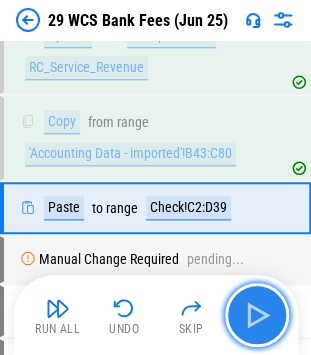 click at bounding box center (257, 315) 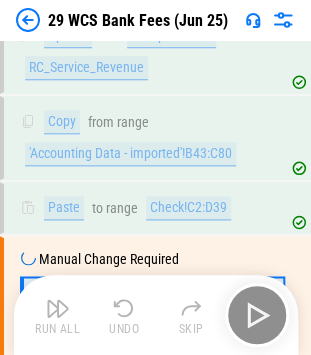 scroll, scrollTop: 8642, scrollLeft: 0, axis: vertical 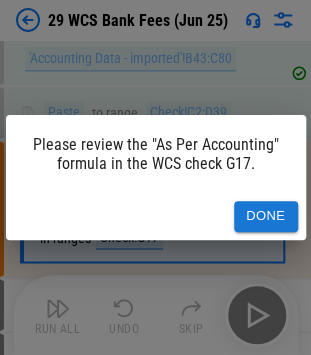 click on "Done" at bounding box center (266, 216) 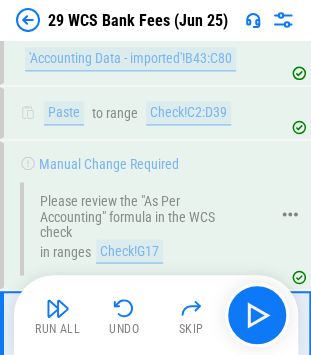 scroll, scrollTop: 8766, scrollLeft: 0, axis: vertical 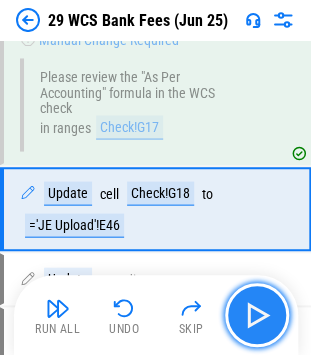 click at bounding box center (257, 315) 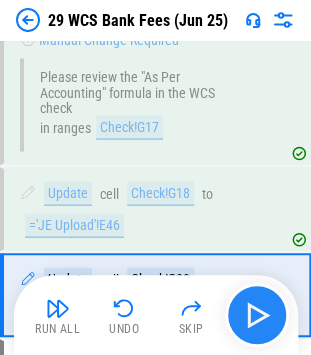 scroll, scrollTop: 8852, scrollLeft: 0, axis: vertical 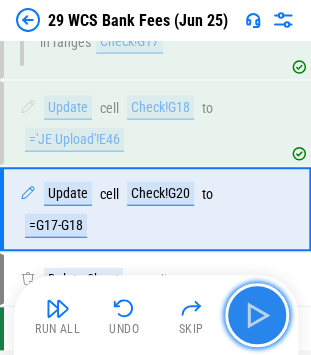 click at bounding box center [257, 315] 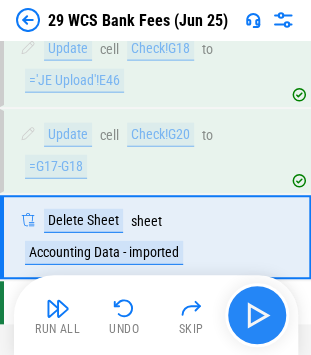 scroll, scrollTop: 8937, scrollLeft: 0, axis: vertical 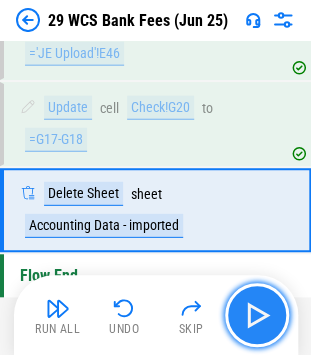 click at bounding box center (257, 315) 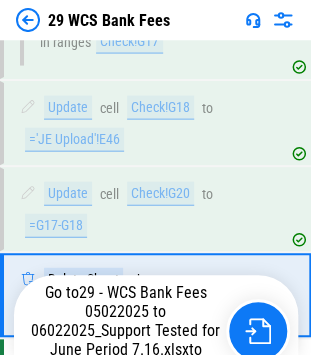 scroll, scrollTop: 8937, scrollLeft: 0, axis: vertical 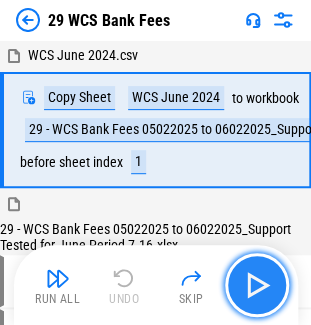 click at bounding box center (257, 285) 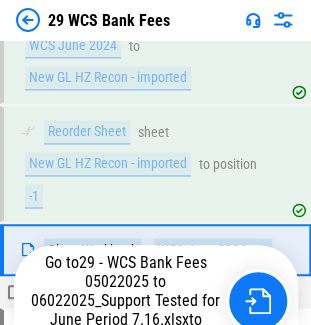 scroll, scrollTop: 352, scrollLeft: 0, axis: vertical 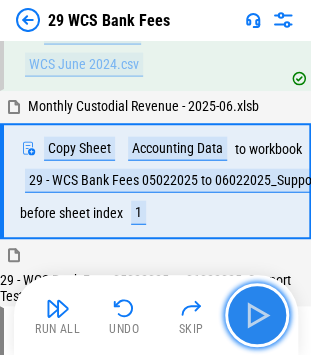click at bounding box center (257, 315) 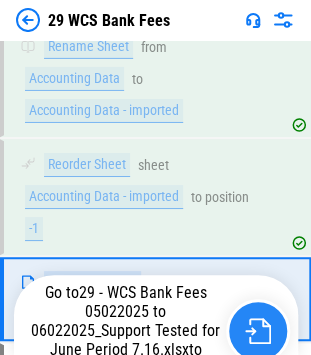 scroll, scrollTop: 848, scrollLeft: 0, axis: vertical 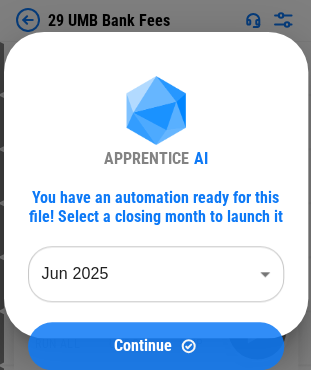 click on "Continue" at bounding box center (143, 346) 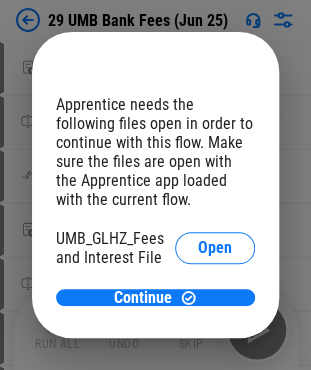 scroll, scrollTop: 22, scrollLeft: 0, axis: vertical 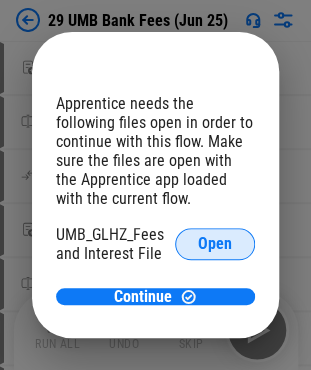 click on "Open" at bounding box center [215, 244] 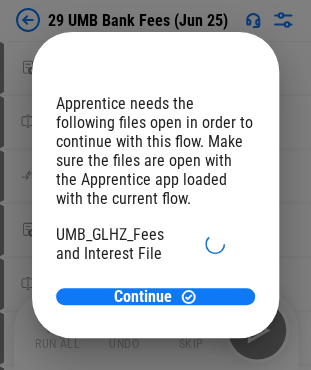 scroll, scrollTop: 18, scrollLeft: 0, axis: vertical 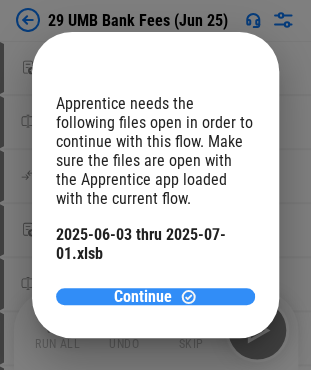 click on "Continue" at bounding box center (143, 297) 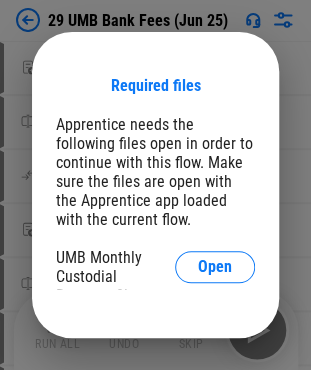 scroll, scrollTop: 40, scrollLeft: 0, axis: vertical 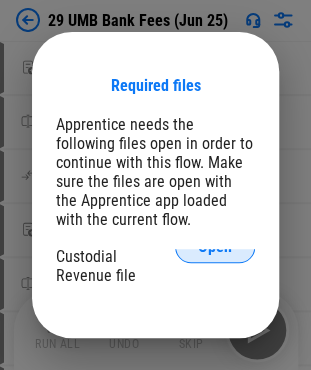 click on "Open" at bounding box center [215, 247] 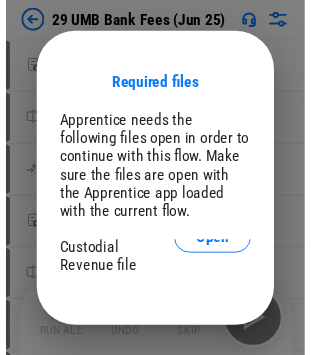 scroll, scrollTop: 22, scrollLeft: 0, axis: vertical 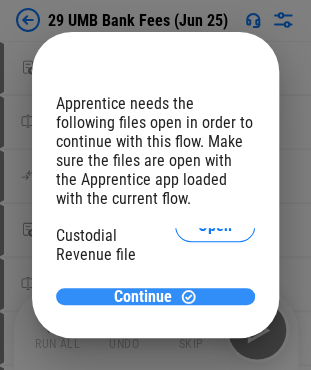 click on "Continue" at bounding box center [143, 297] 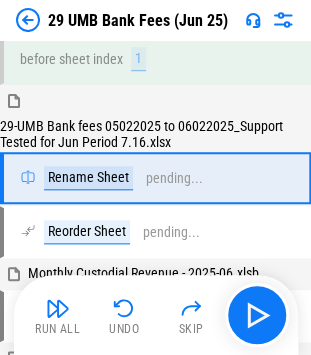 scroll, scrollTop: 104, scrollLeft: 0, axis: vertical 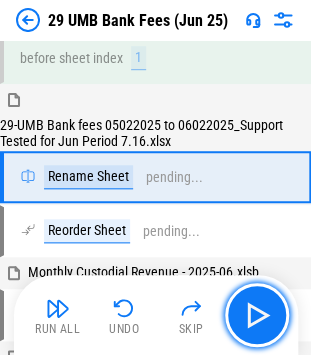 click at bounding box center [257, 315] 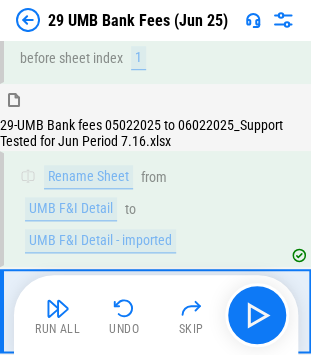 scroll, scrollTop: 205, scrollLeft: 0, axis: vertical 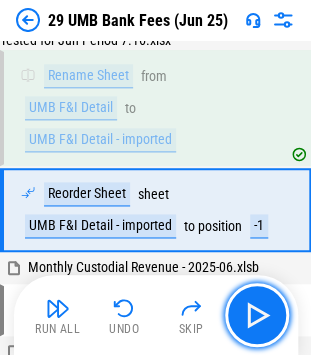 click at bounding box center (257, 315) 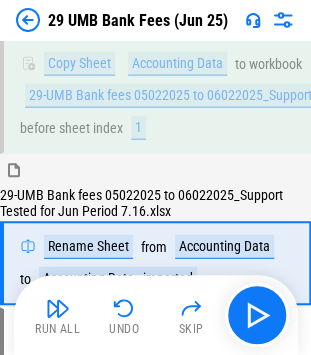scroll, scrollTop: 519, scrollLeft: 0, axis: vertical 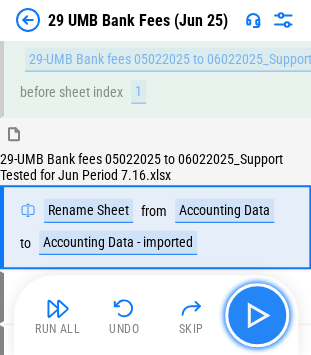 click at bounding box center (257, 315) 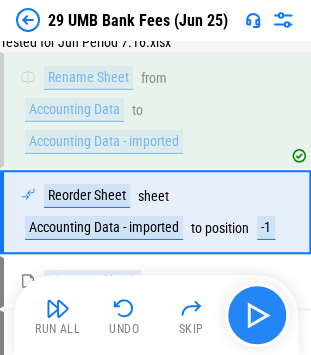scroll, scrollTop: 652, scrollLeft: 0, axis: vertical 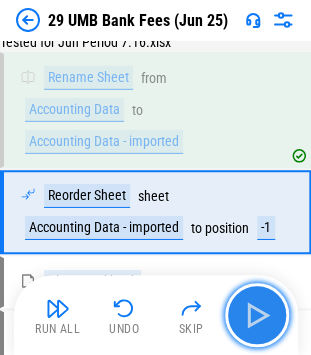 click at bounding box center [257, 315] 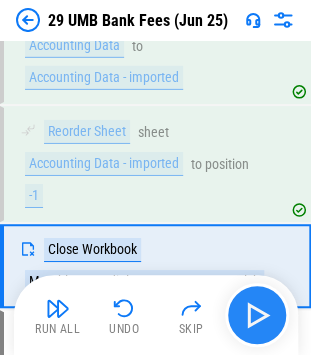 scroll, scrollTop: 769, scrollLeft: 0, axis: vertical 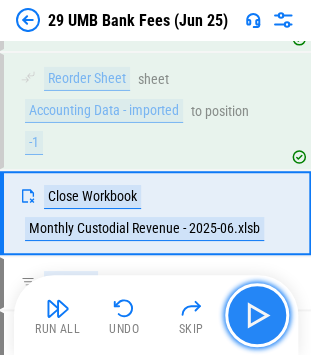 click at bounding box center (257, 315) 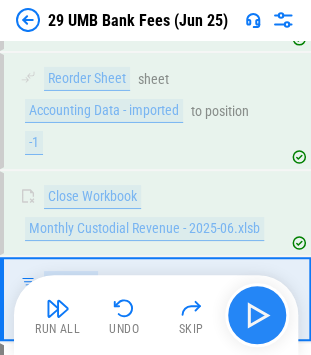scroll, scrollTop: 854, scrollLeft: 0, axis: vertical 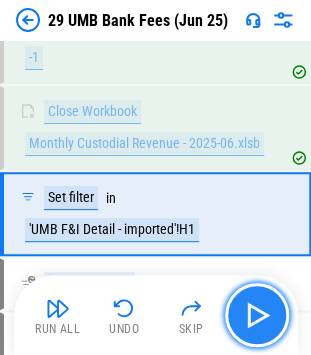 click at bounding box center (257, 315) 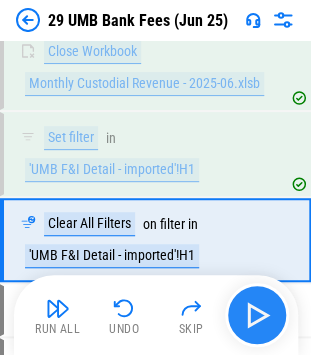 scroll, scrollTop: 940, scrollLeft: 0, axis: vertical 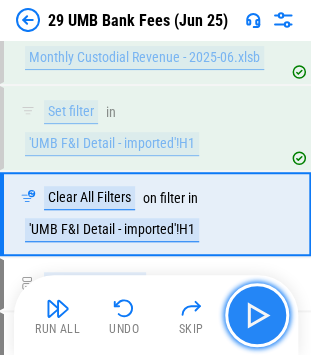 click at bounding box center (257, 315) 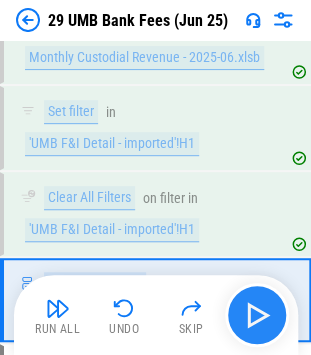 scroll, scrollTop: 1025, scrollLeft: 0, axis: vertical 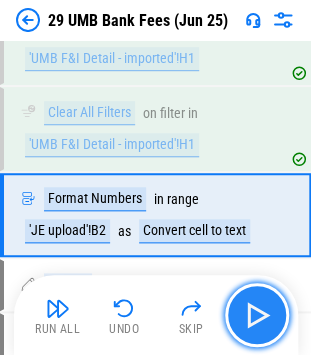click at bounding box center [257, 315] 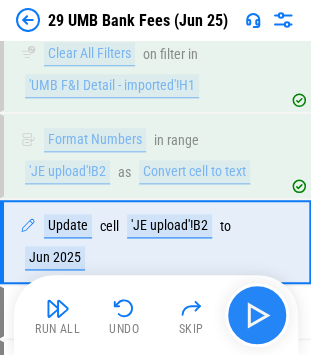 scroll, scrollTop: 1110, scrollLeft: 0, axis: vertical 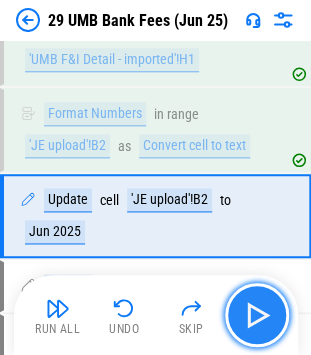 click at bounding box center (257, 315) 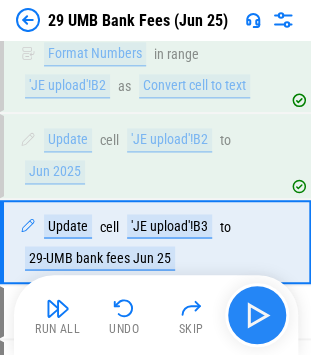 scroll, scrollTop: 1196, scrollLeft: 0, axis: vertical 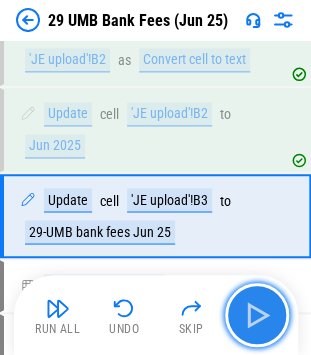 click at bounding box center [257, 315] 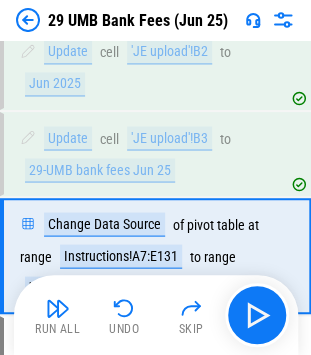 scroll, scrollTop: 1297, scrollLeft: 0, axis: vertical 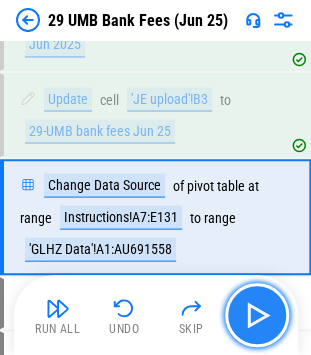 click at bounding box center [257, 315] 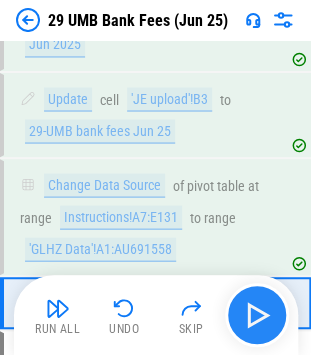 scroll, scrollTop: 1382, scrollLeft: 0, axis: vertical 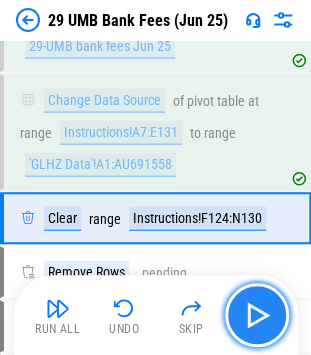 click at bounding box center (257, 315) 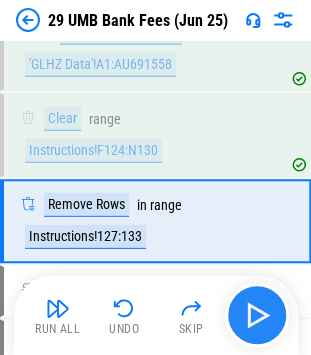 scroll, scrollTop: 1484, scrollLeft: 0, axis: vertical 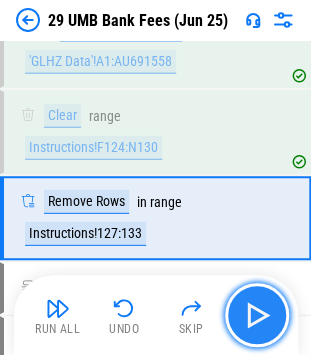click at bounding box center (257, 315) 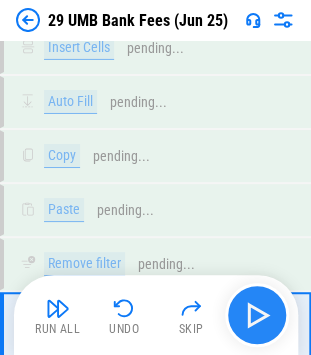 scroll, scrollTop: 1837, scrollLeft: 0, axis: vertical 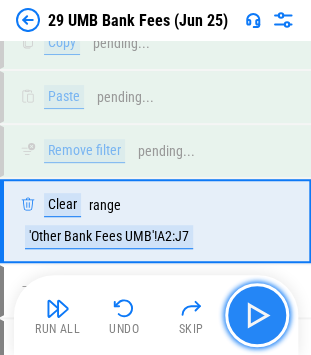 click at bounding box center [257, 315] 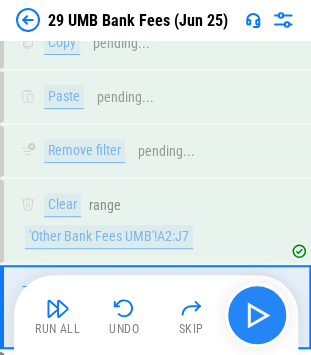 scroll, scrollTop: 1922, scrollLeft: 0, axis: vertical 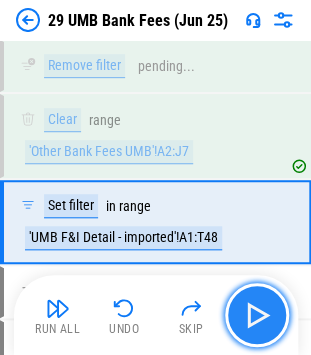 click at bounding box center (257, 315) 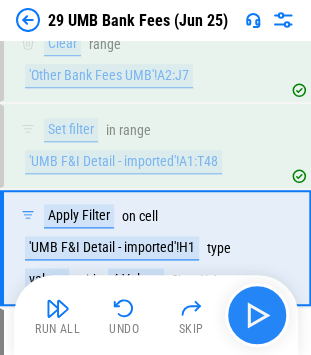 scroll, scrollTop: 2024, scrollLeft: 0, axis: vertical 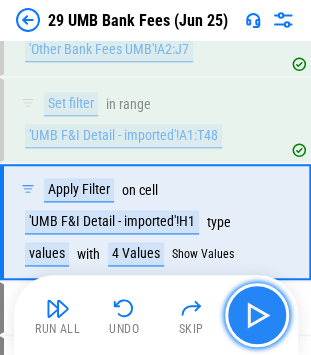 click at bounding box center [257, 315] 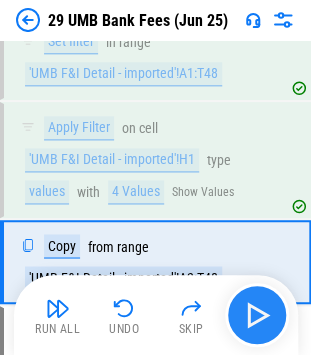 scroll, scrollTop: 2125, scrollLeft: 0, axis: vertical 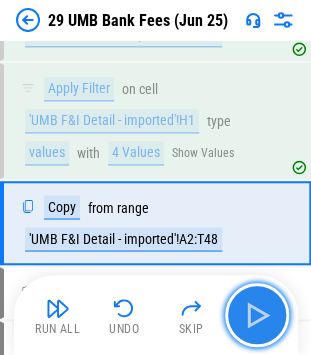 click at bounding box center (257, 315) 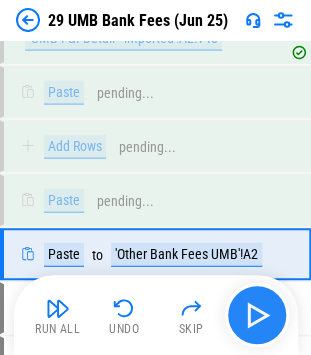 scroll, scrollTop: 2355, scrollLeft: 0, axis: vertical 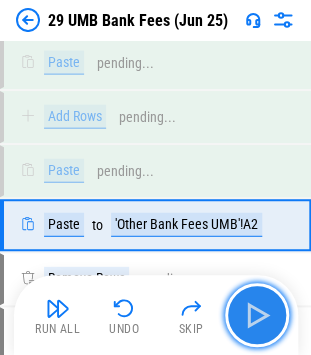 click at bounding box center [257, 315] 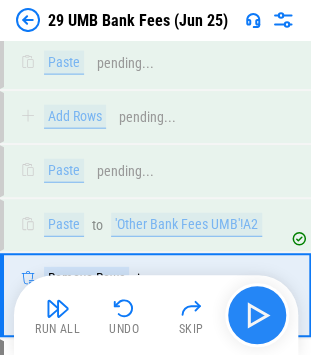 scroll, scrollTop: 2425, scrollLeft: 0, axis: vertical 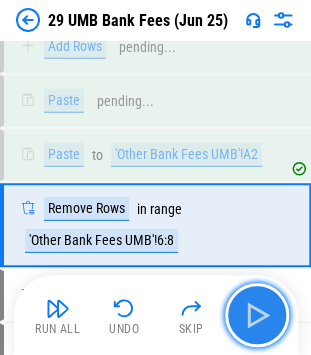 click at bounding box center (257, 315) 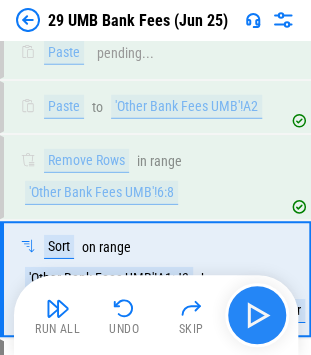 scroll, scrollTop: 2526, scrollLeft: 0, axis: vertical 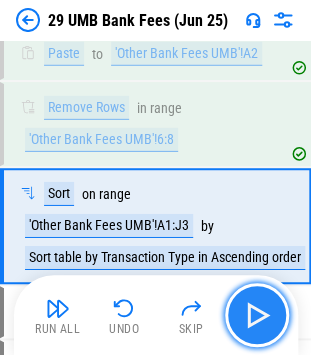 click at bounding box center [257, 315] 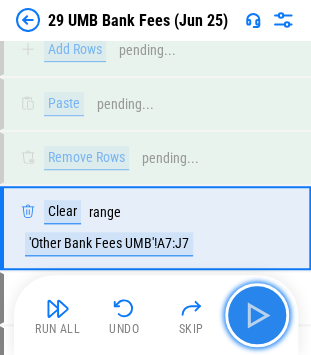 click at bounding box center (257, 315) 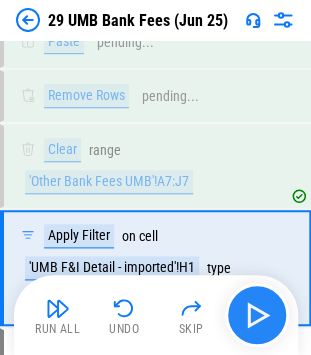 scroll, scrollTop: 2943, scrollLeft: 0, axis: vertical 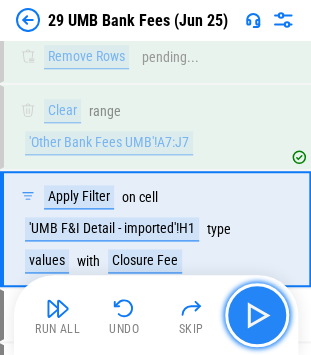 click at bounding box center [257, 315] 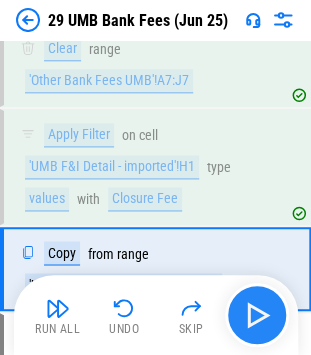 scroll, scrollTop: 3044, scrollLeft: 0, axis: vertical 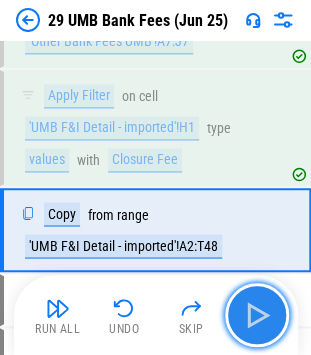 click at bounding box center (257, 315) 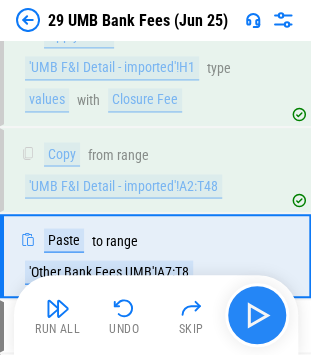 scroll, scrollTop: 3130, scrollLeft: 0, axis: vertical 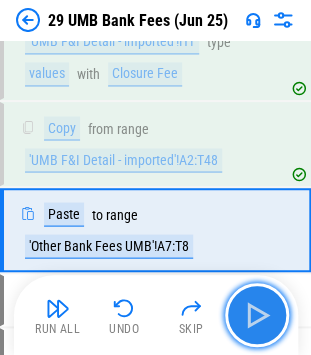 click at bounding box center [257, 315] 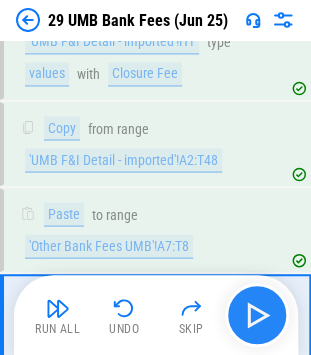 scroll, scrollTop: 3215, scrollLeft: 0, axis: vertical 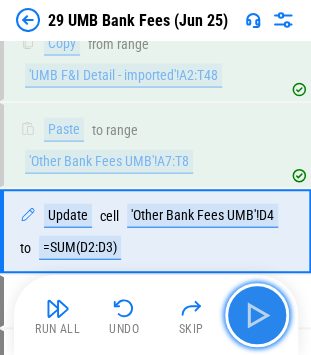 click at bounding box center [257, 315] 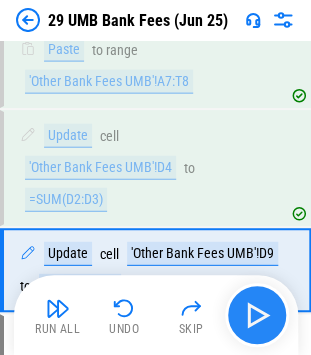 scroll, scrollTop: 3332, scrollLeft: 0, axis: vertical 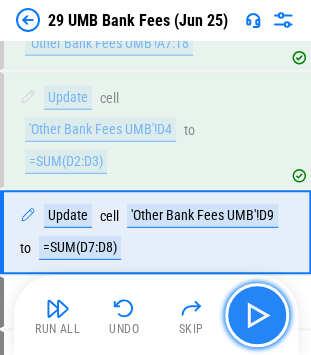 click at bounding box center [257, 315] 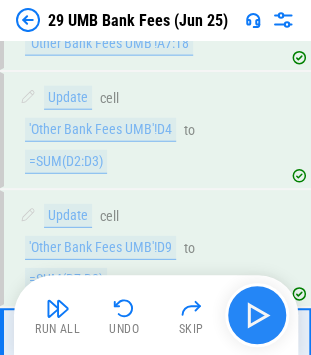 scroll, scrollTop: 3449, scrollLeft: 0, axis: vertical 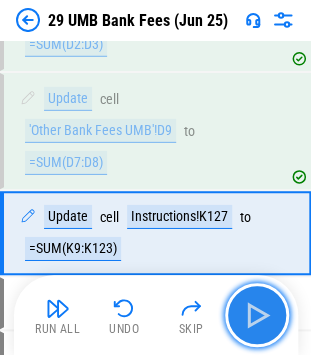click at bounding box center (257, 315) 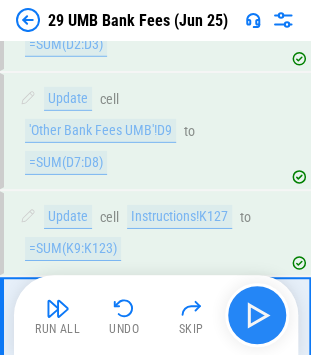 scroll, scrollTop: 3534, scrollLeft: 0, axis: vertical 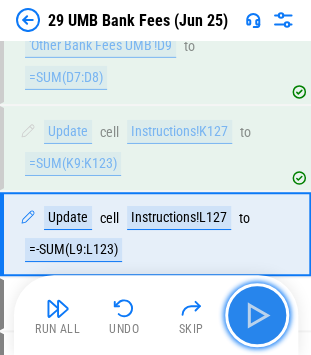 click at bounding box center [257, 315] 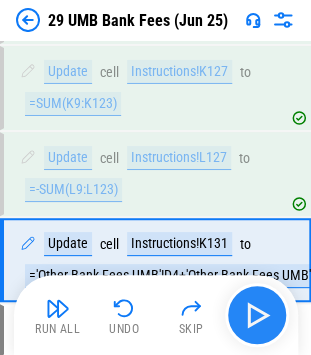scroll, scrollTop: 3620, scrollLeft: 0, axis: vertical 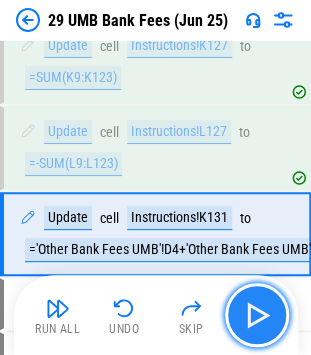 click at bounding box center [257, 315] 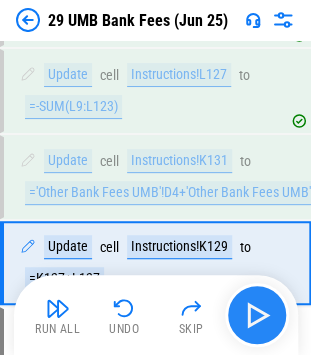 scroll, scrollTop: 3705, scrollLeft: 0, axis: vertical 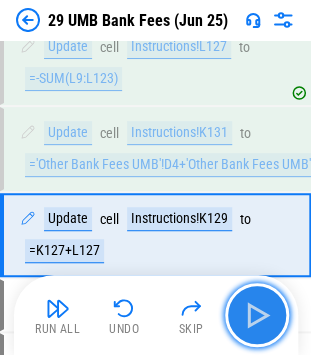 click at bounding box center (257, 315) 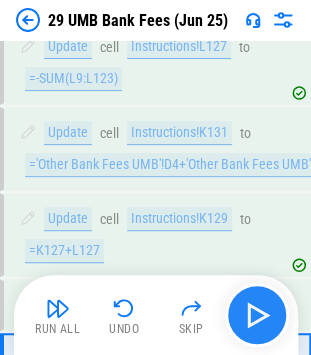 scroll, scrollTop: 3844, scrollLeft: 0, axis: vertical 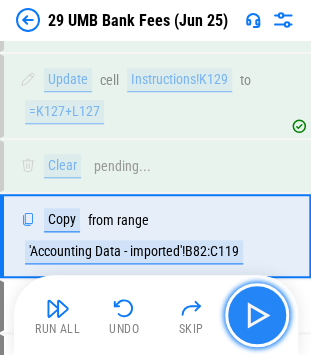 click at bounding box center [257, 315] 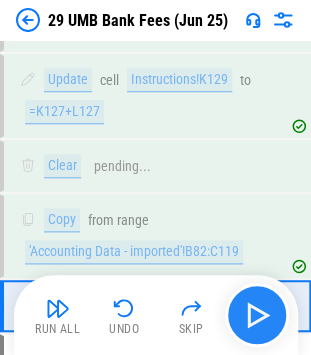 scroll, scrollTop: 3913, scrollLeft: 0, axis: vertical 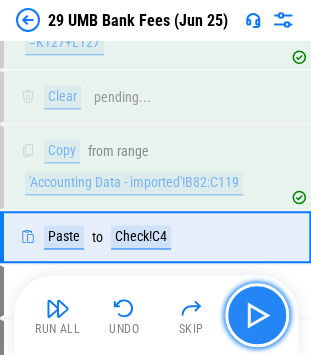 click at bounding box center [257, 315] 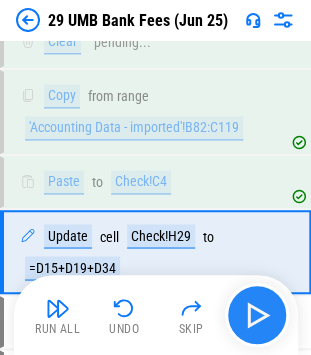 scroll, scrollTop: 3983, scrollLeft: 0, axis: vertical 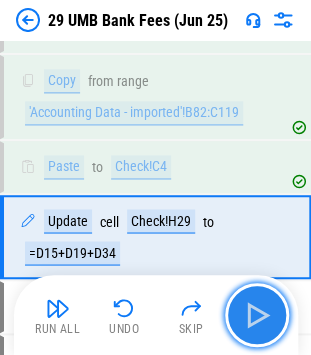 click at bounding box center (257, 315) 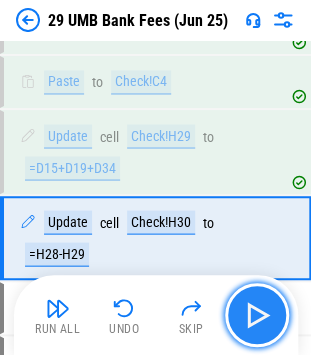 click at bounding box center [257, 315] 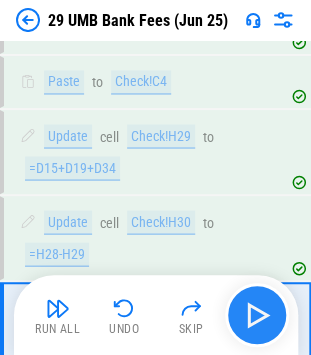 scroll, scrollTop: 4154, scrollLeft: 0, axis: vertical 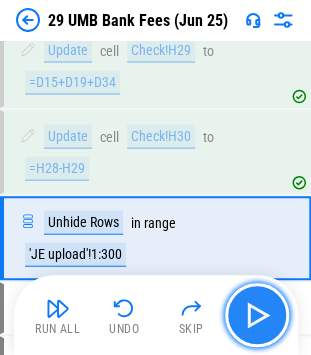click at bounding box center [257, 315] 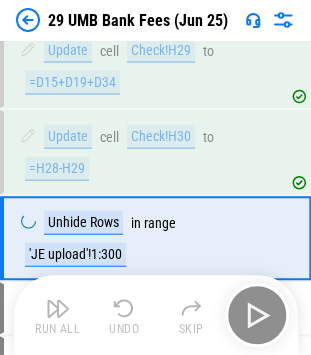 click on "Run All Undo Skip" at bounding box center [158, 315] 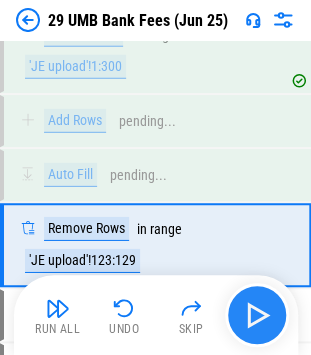 scroll, scrollTop: 4346, scrollLeft: 0, axis: vertical 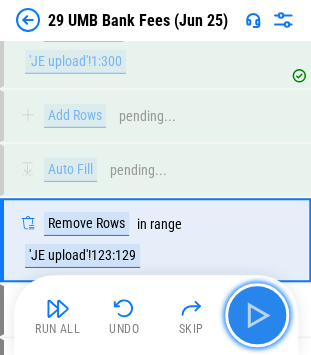 click at bounding box center (257, 315) 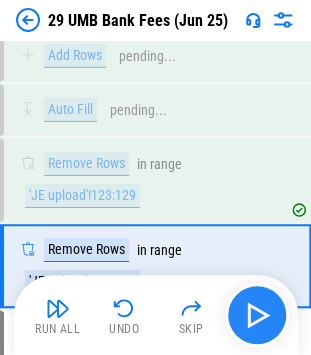 scroll, scrollTop: 4432, scrollLeft: 0, axis: vertical 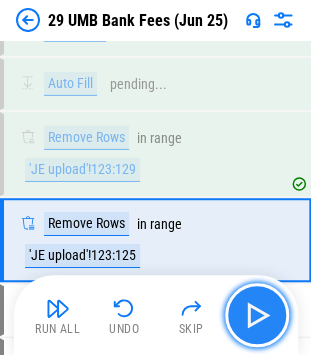 click at bounding box center [257, 315] 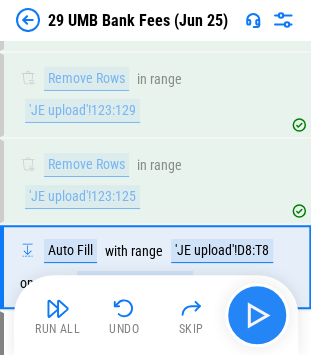 scroll, scrollTop: 4517, scrollLeft: 0, axis: vertical 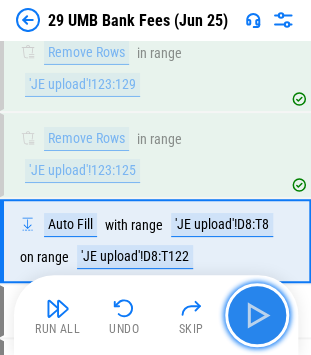 click at bounding box center [257, 315] 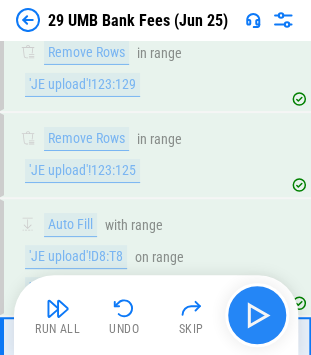 scroll, scrollTop: 4634, scrollLeft: 0, axis: vertical 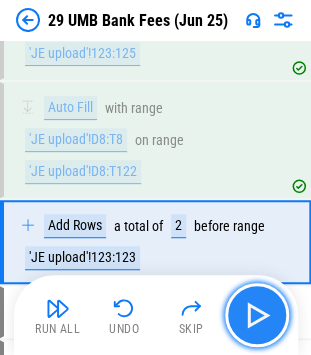 click at bounding box center [257, 315] 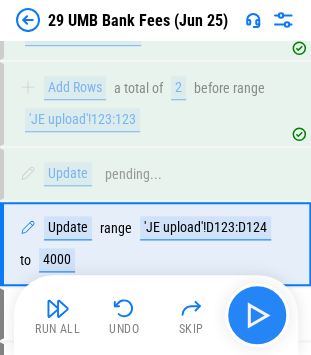 scroll, scrollTop: 4773, scrollLeft: 0, axis: vertical 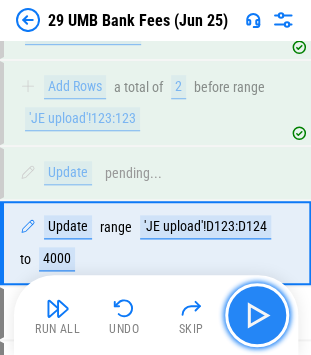 click at bounding box center [257, 315] 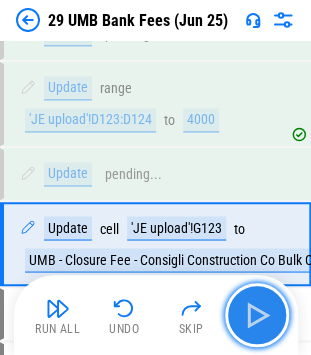 click at bounding box center (257, 315) 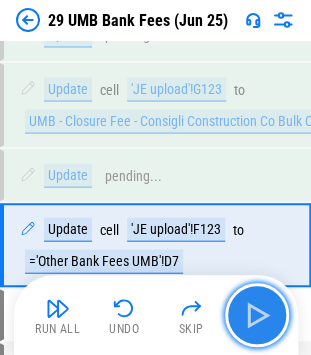 click at bounding box center (257, 315) 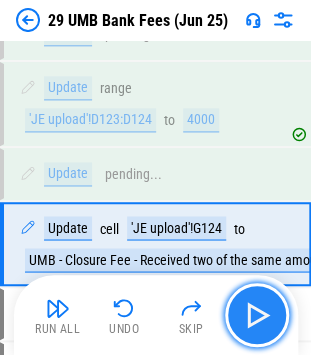 click at bounding box center (257, 315) 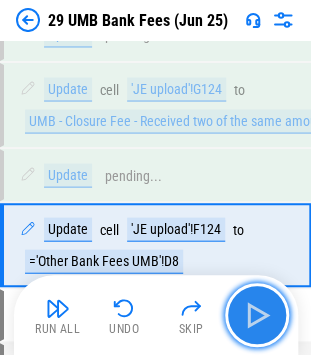 click at bounding box center [257, 315] 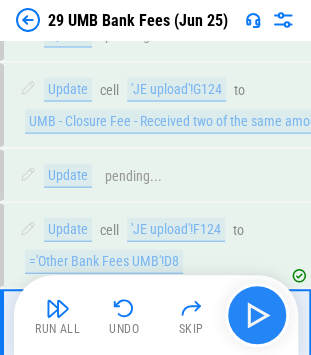 scroll, scrollTop: 5136, scrollLeft: 0, axis: vertical 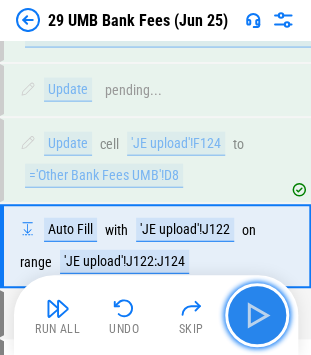 click at bounding box center [257, 315] 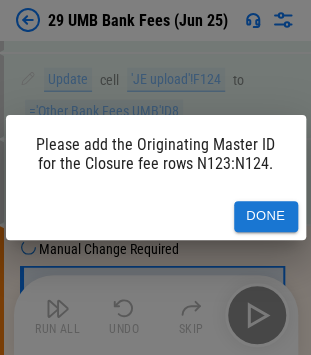 scroll, scrollTop: 5248, scrollLeft: 0, axis: vertical 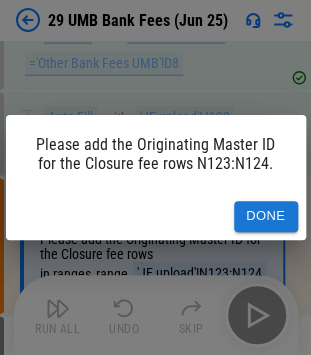 click on "Please add the Originating Master ID for the Closure fee rows
N123:N124. Done" at bounding box center (155, 177) 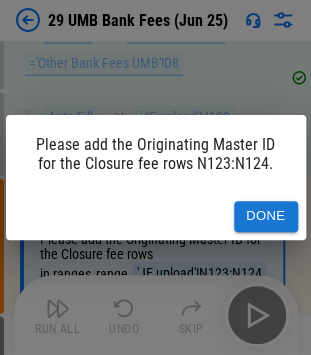 click on "Done" at bounding box center (266, 216) 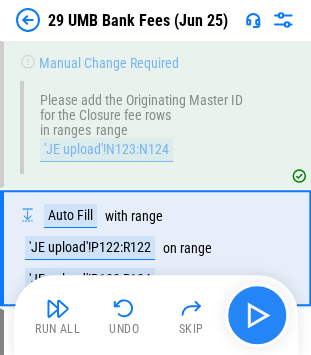 scroll, scrollTop: 5387, scrollLeft: 0, axis: vertical 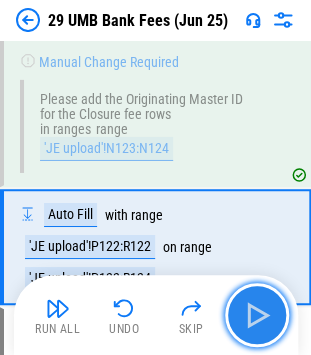 click at bounding box center [257, 315] 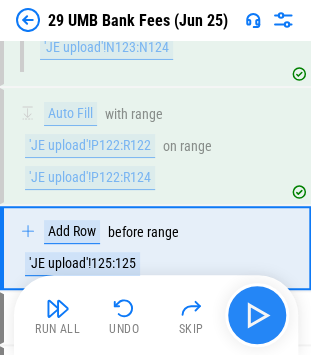 scroll, scrollTop: 5488, scrollLeft: 0, axis: vertical 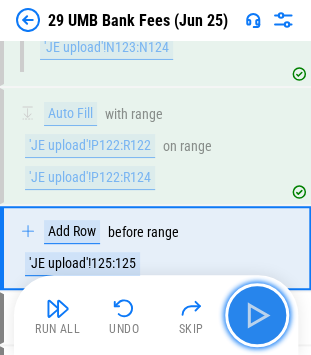 click at bounding box center [257, 315] 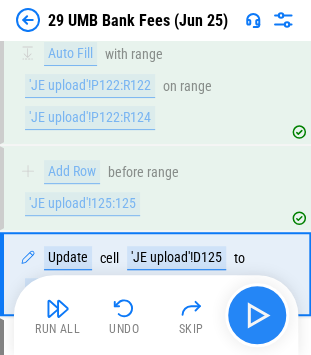 scroll, scrollTop: 5574, scrollLeft: 0, axis: vertical 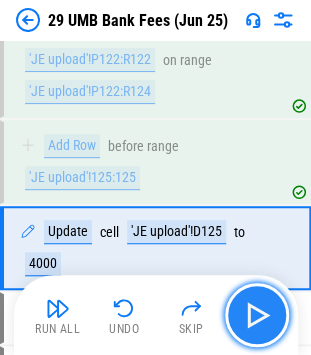 click at bounding box center (257, 315) 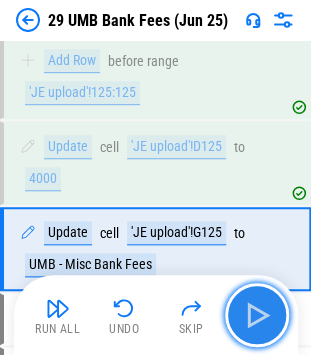 click at bounding box center (257, 315) 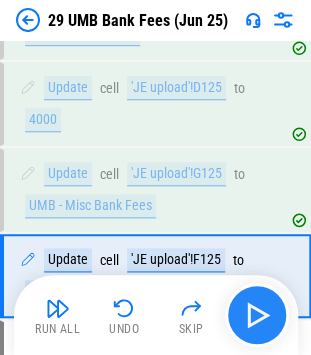 scroll, scrollTop: 5744, scrollLeft: 0, axis: vertical 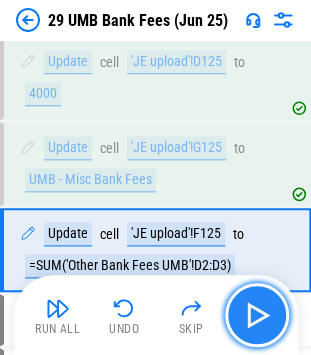 click at bounding box center (257, 315) 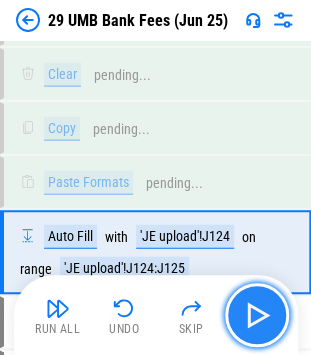 click at bounding box center (257, 315) 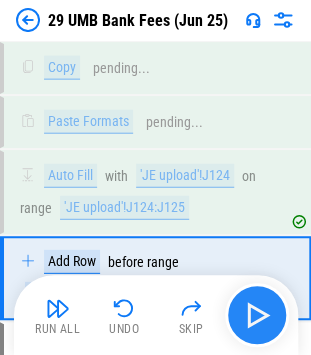scroll, scrollTop: 6130, scrollLeft: 0, axis: vertical 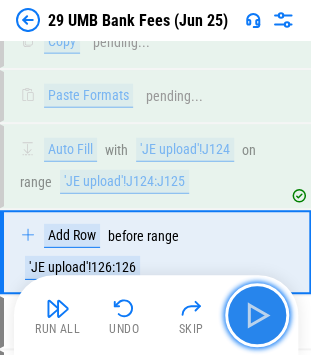 click at bounding box center [257, 315] 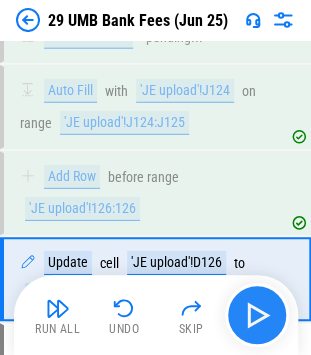 scroll, scrollTop: 6215, scrollLeft: 0, axis: vertical 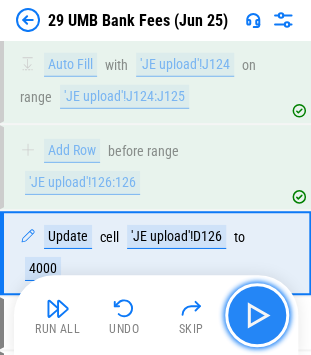 click at bounding box center [257, 315] 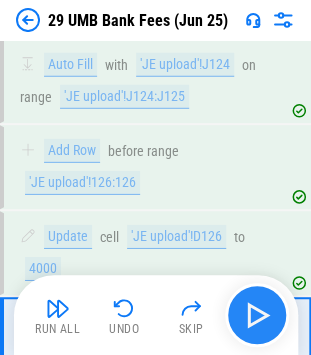 scroll, scrollTop: 6300, scrollLeft: 0, axis: vertical 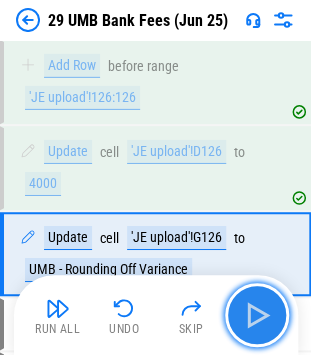 click at bounding box center (257, 315) 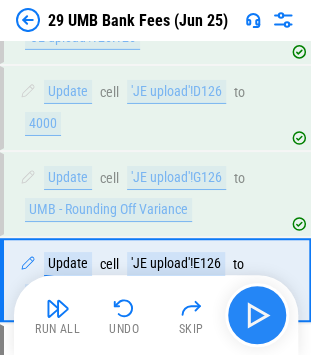 scroll, scrollTop: 6386, scrollLeft: 0, axis: vertical 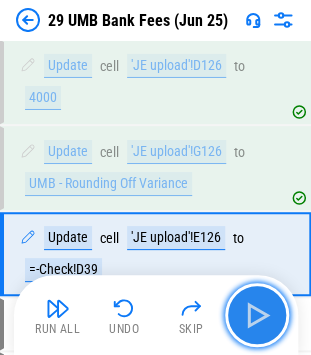 click at bounding box center [257, 315] 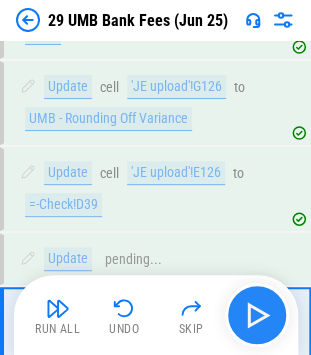 scroll, scrollTop: 6524, scrollLeft: 0, axis: vertical 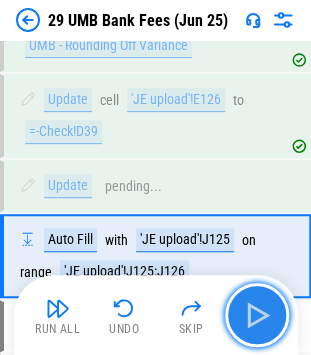click at bounding box center [257, 315] 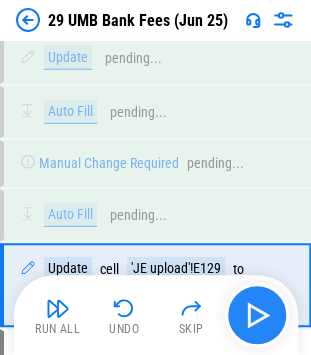 scroll, scrollTop: 7142, scrollLeft: 0, axis: vertical 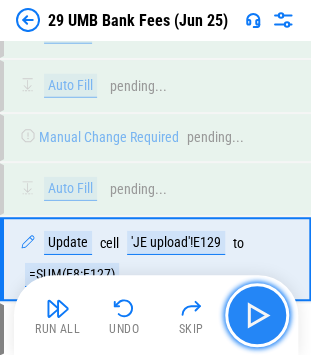 click at bounding box center (257, 315) 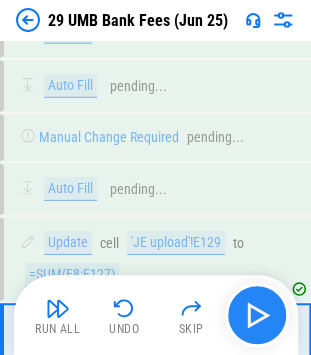 scroll, scrollTop: 7228, scrollLeft: 0, axis: vertical 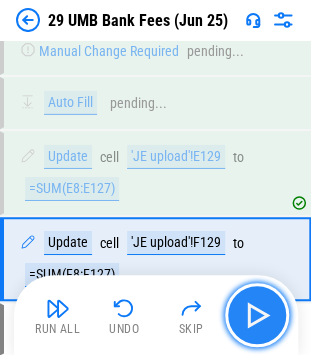 click at bounding box center (257, 315) 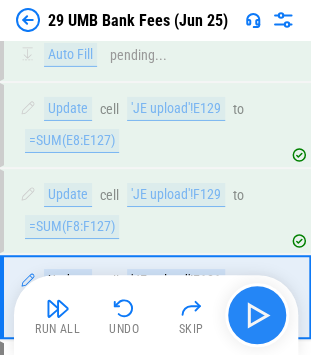 scroll, scrollTop: 7313, scrollLeft: 0, axis: vertical 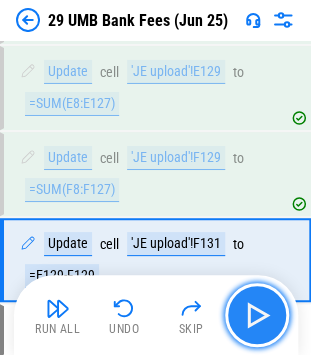 click at bounding box center (257, 315) 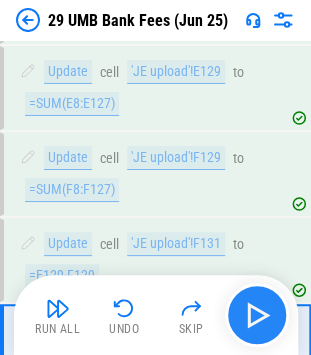 scroll, scrollTop: 7398, scrollLeft: 0, axis: vertical 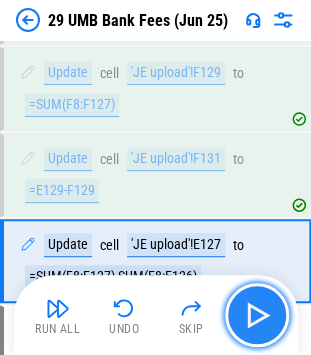 click at bounding box center (257, 315) 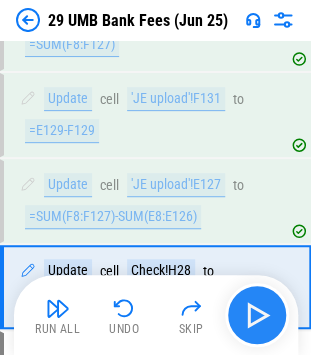 scroll, scrollTop: 7484, scrollLeft: 0, axis: vertical 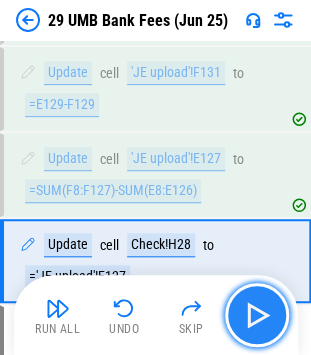 click at bounding box center (257, 315) 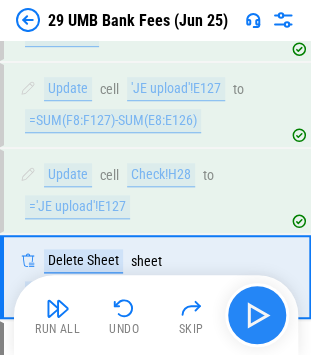 scroll, scrollTop: 7569, scrollLeft: 0, axis: vertical 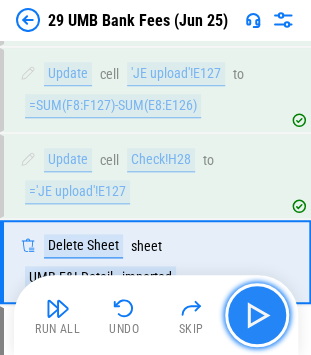 click at bounding box center (257, 315) 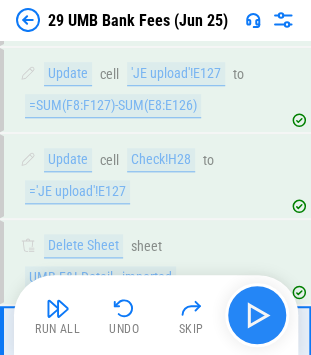 scroll, scrollTop: 7654, scrollLeft: 0, axis: vertical 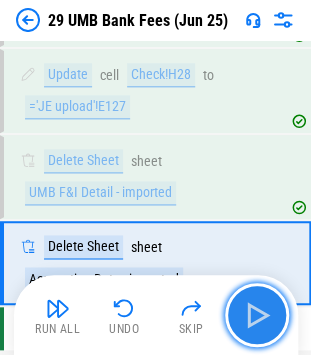 click at bounding box center [257, 315] 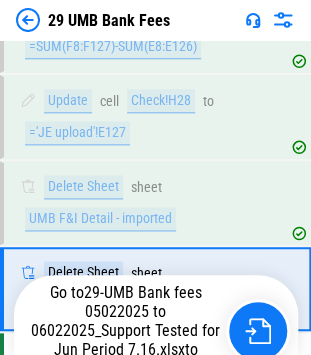 scroll, scrollTop: 7654, scrollLeft: 0, axis: vertical 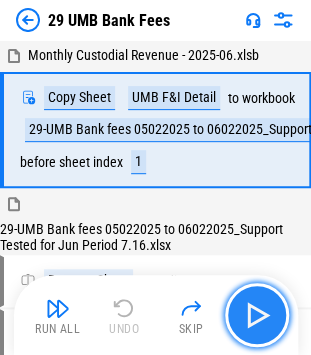 click at bounding box center [257, 315] 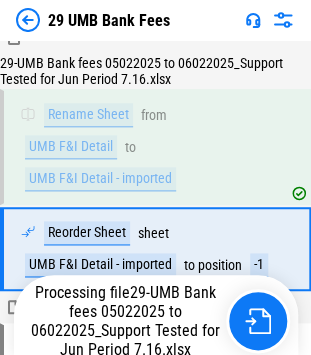 scroll, scrollTop: 205, scrollLeft: 0, axis: vertical 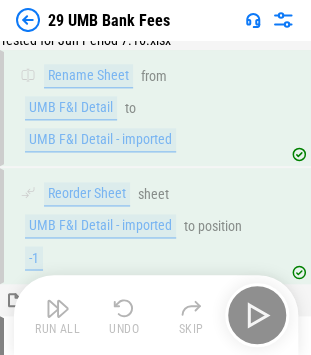 click on "Run All Undo Skip" at bounding box center (158, 315) 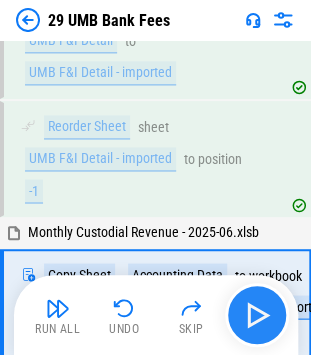 scroll, scrollTop: 368, scrollLeft: 0, axis: vertical 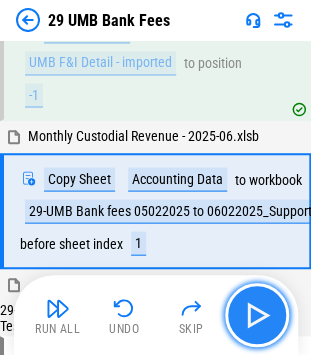 click at bounding box center [257, 315] 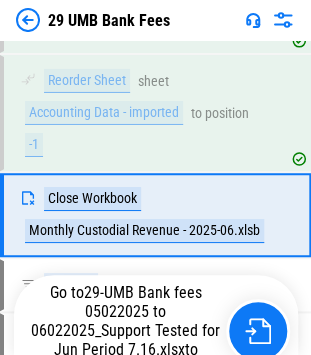 scroll, scrollTop: 769, scrollLeft: 0, axis: vertical 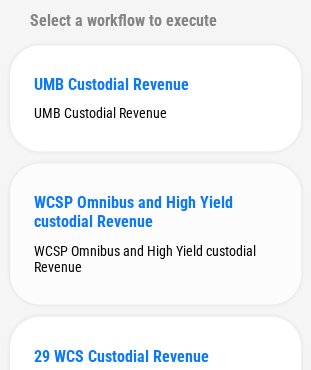 click on "WCSP Omnibus and High Yield custodial Revenue" at bounding box center (155, 212) 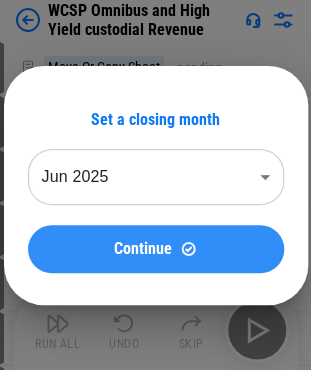 click on "Continue" at bounding box center (156, 248) 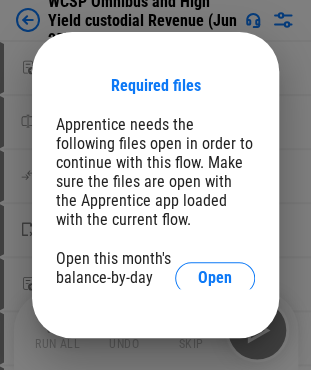 scroll, scrollTop: 22, scrollLeft: 0, axis: vertical 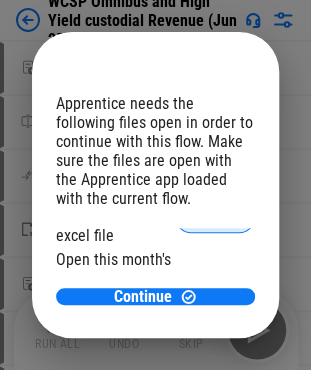 click on "Open" at bounding box center (215, 217) 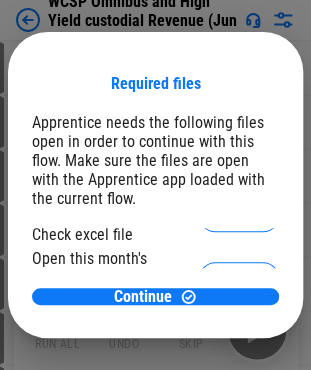 scroll, scrollTop: 120, scrollLeft: 0, axis: vertical 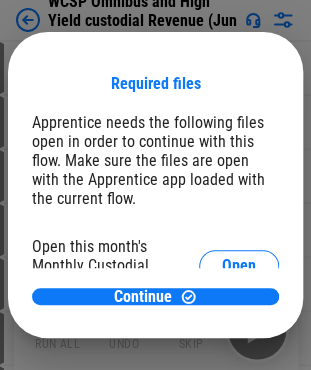click on "Open" at bounding box center [239, 204] 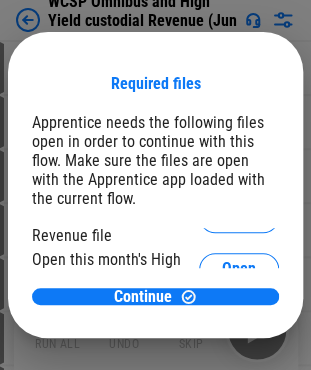 scroll, scrollTop: 240, scrollLeft: 0, axis: vertical 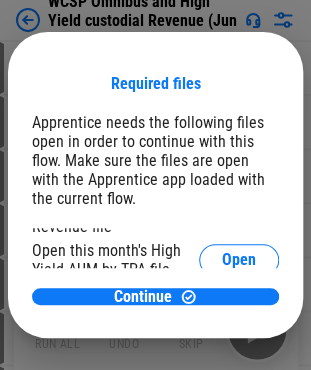 click on "Open" at bounding box center [239, 208] 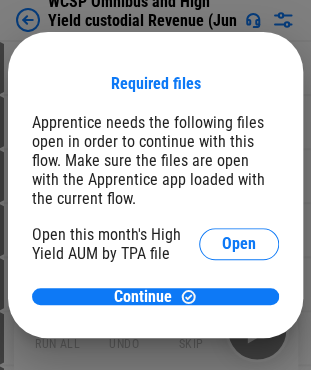 scroll, scrollTop: 360, scrollLeft: 0, axis: vertical 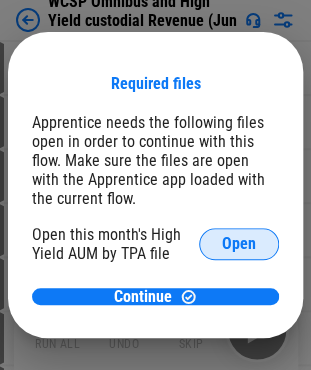 click on "Open" at bounding box center (239, 244) 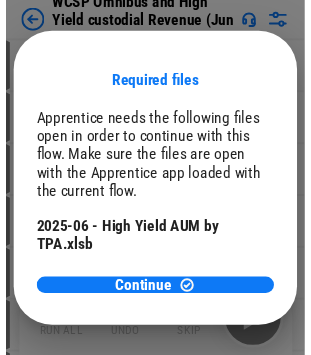 scroll, scrollTop: 425, scrollLeft: 0, axis: vertical 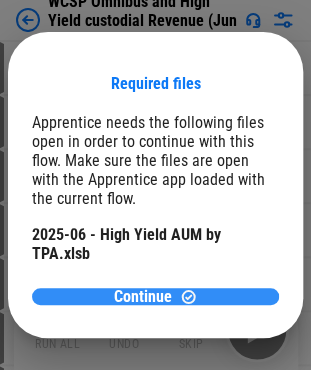click on "Continue" at bounding box center (143, 297) 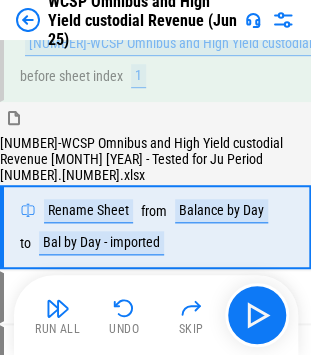 scroll, scrollTop: 104, scrollLeft: 0, axis: vertical 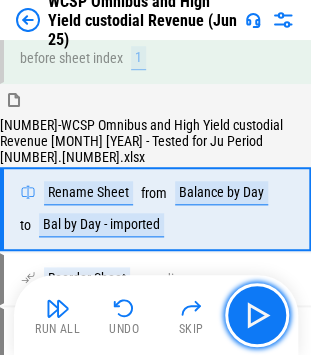 click at bounding box center [257, 315] 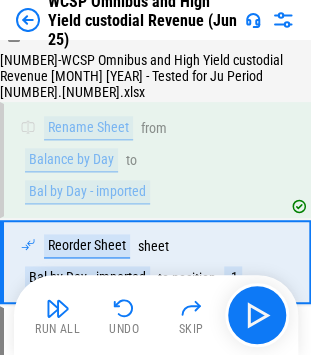 scroll, scrollTop: 236, scrollLeft: 0, axis: vertical 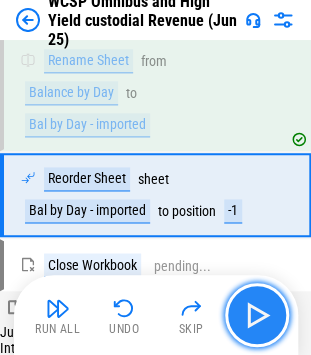 click at bounding box center (257, 315) 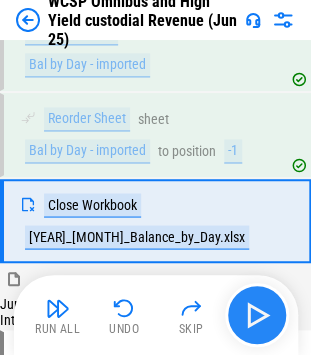 scroll, scrollTop: 322, scrollLeft: 0, axis: vertical 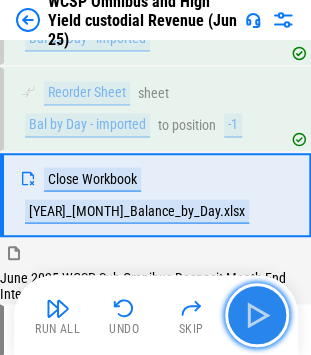 click at bounding box center (257, 315) 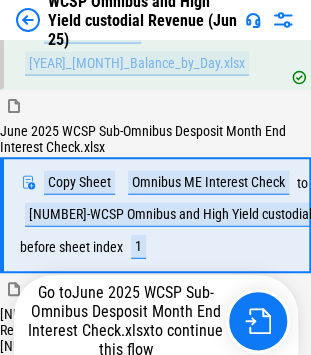 scroll, scrollTop: 489, scrollLeft: 0, axis: vertical 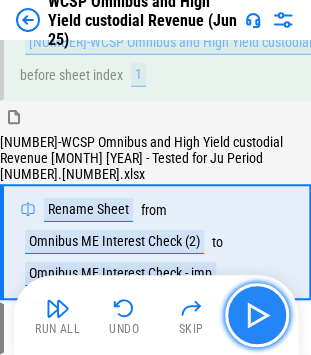click at bounding box center [257, 315] 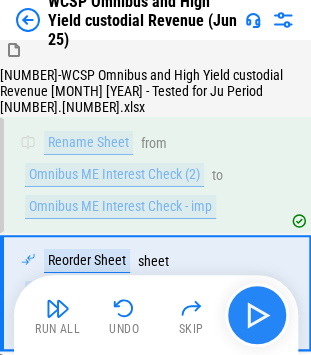 scroll, scrollTop: 790, scrollLeft: 0, axis: vertical 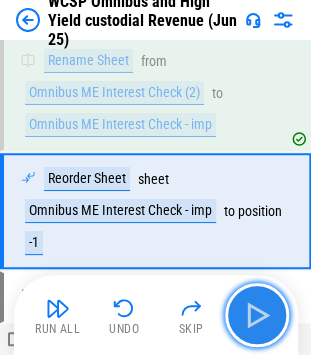 click at bounding box center [257, 315] 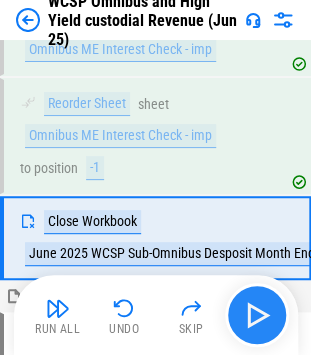 scroll, scrollTop: 891, scrollLeft: 0, axis: vertical 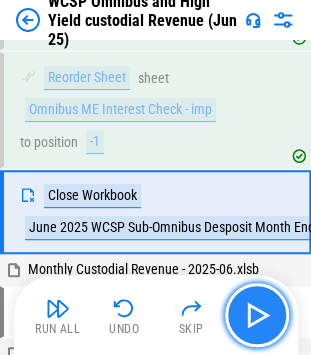 click at bounding box center [257, 315] 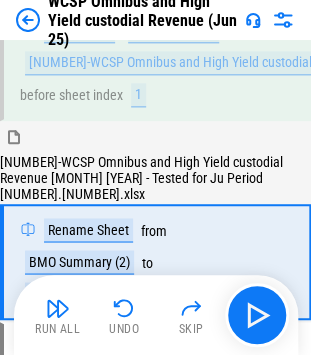 scroll, scrollTop: 1174, scrollLeft: 0, axis: vertical 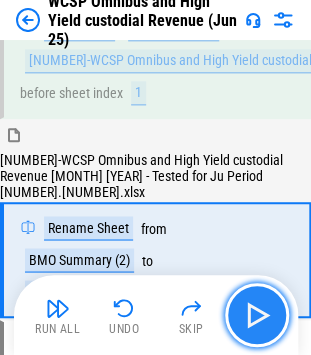 click at bounding box center (257, 315) 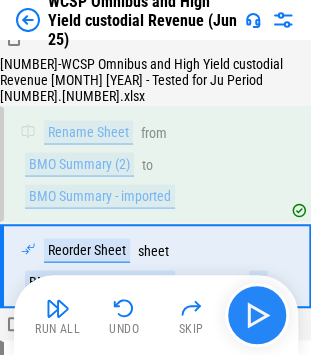 scroll, scrollTop: 1306, scrollLeft: 0, axis: vertical 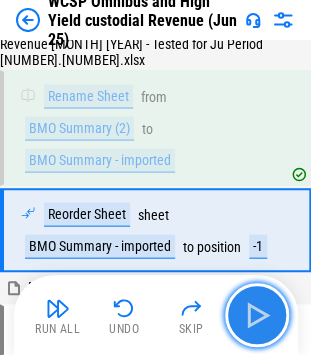 click at bounding box center (257, 315) 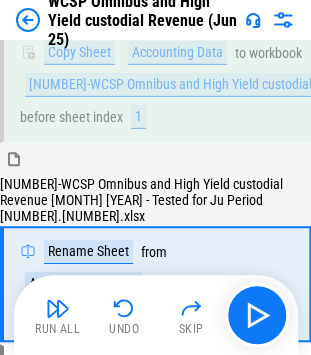 scroll, scrollTop: 1621, scrollLeft: 0, axis: vertical 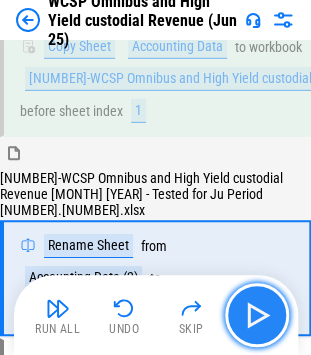 click at bounding box center [257, 315] 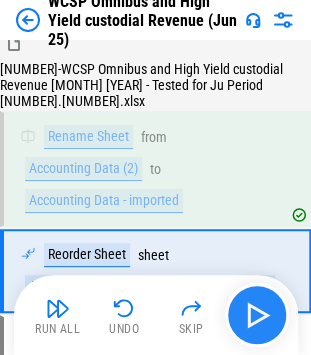 scroll, scrollTop: 1754, scrollLeft: 0, axis: vertical 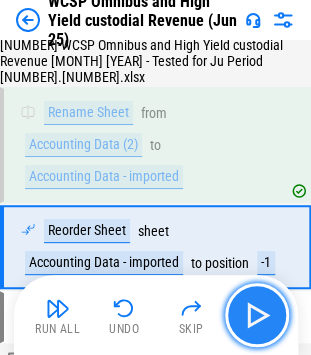click at bounding box center [257, 315] 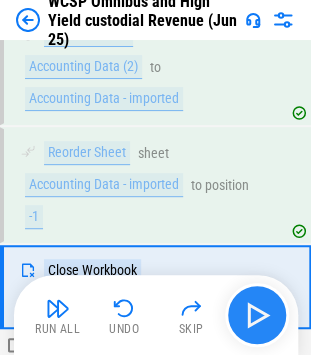 scroll, scrollTop: 1871, scrollLeft: 0, axis: vertical 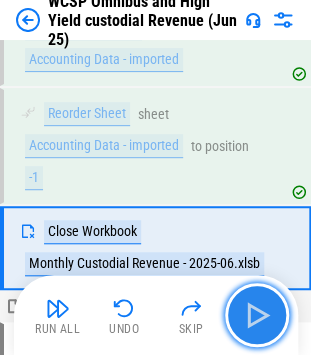 click at bounding box center (257, 315) 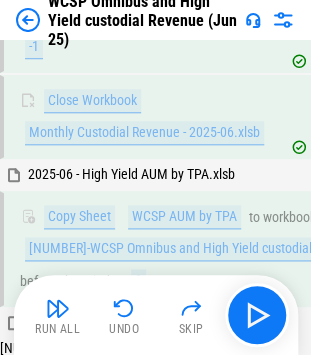 scroll, scrollTop: 2154, scrollLeft: 0, axis: vertical 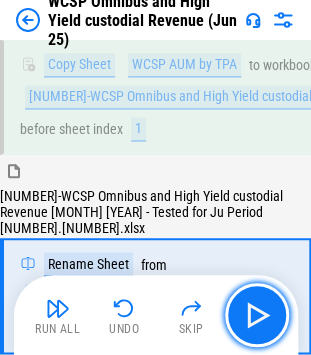 click at bounding box center (257, 315) 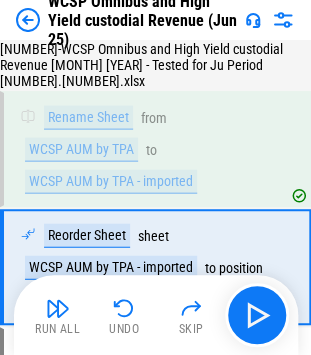 scroll, scrollTop: 2302, scrollLeft: 0, axis: vertical 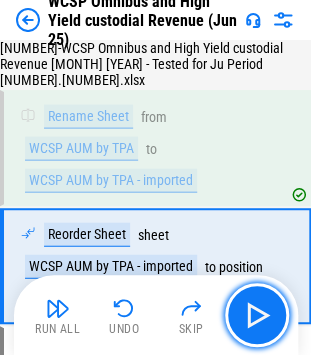click at bounding box center [257, 315] 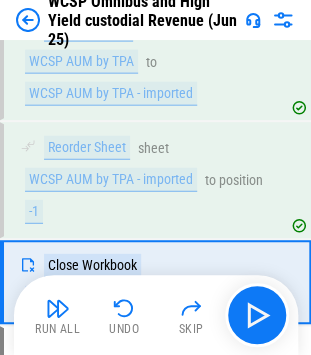 scroll, scrollTop: 2404, scrollLeft: 0, axis: vertical 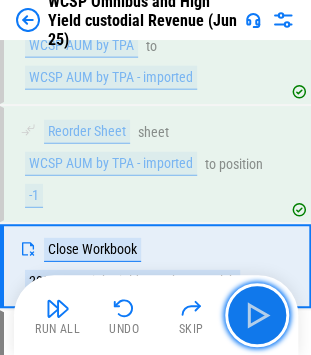 click at bounding box center [257, 315] 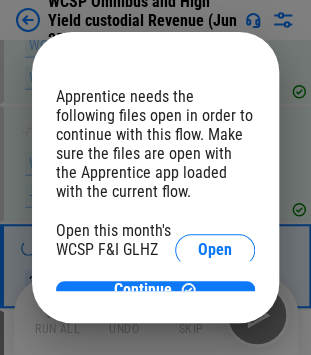 scroll, scrollTop: 38, scrollLeft: 0, axis: vertical 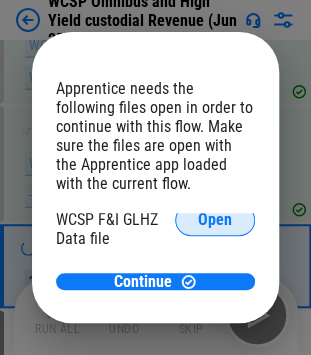 click on "Open" at bounding box center (215, 220) 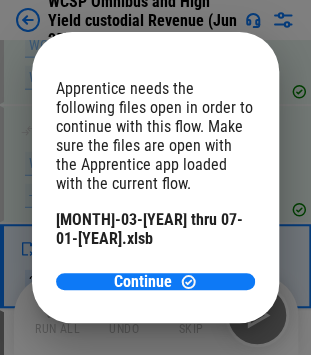 scroll, scrollTop: 124, scrollLeft: 0, axis: vertical 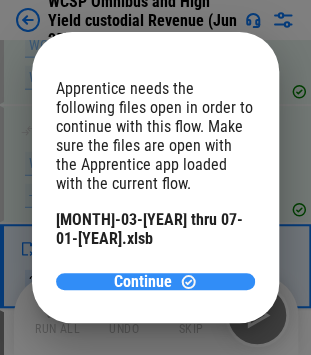 click on "Continue" at bounding box center (143, 282) 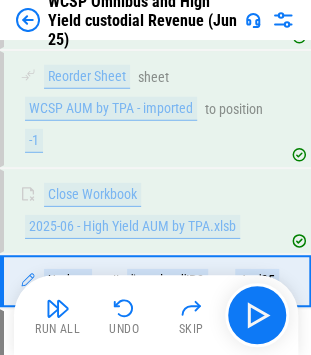 scroll, scrollTop: 2473, scrollLeft: 0, axis: vertical 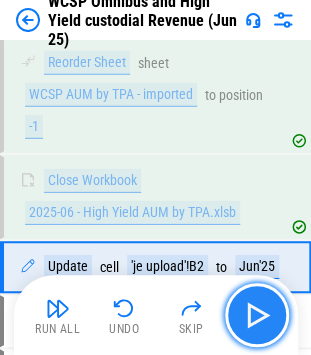 click at bounding box center [257, 315] 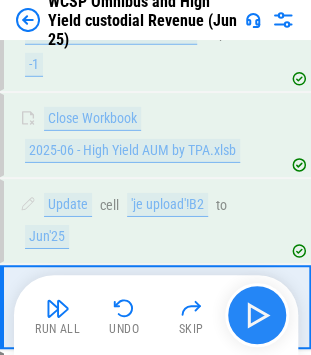 scroll, scrollTop: 2574, scrollLeft: 0, axis: vertical 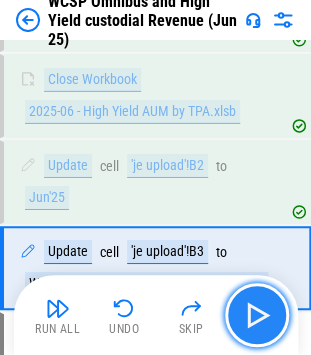 click at bounding box center (257, 315) 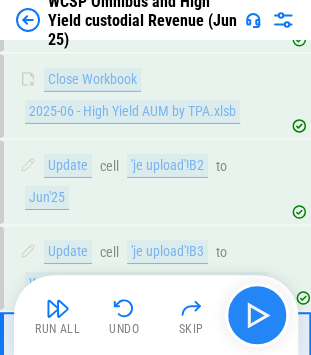 scroll, scrollTop: 2675, scrollLeft: 0, axis: vertical 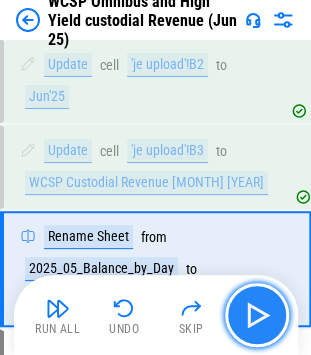 click at bounding box center [257, 315] 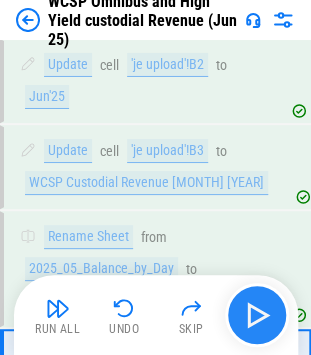 scroll, scrollTop: 2776, scrollLeft: 0, axis: vertical 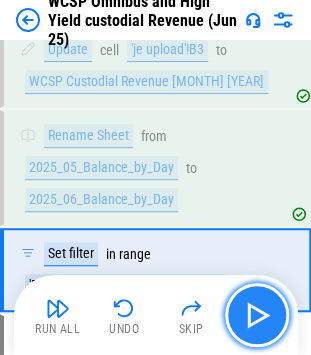 click at bounding box center [257, 315] 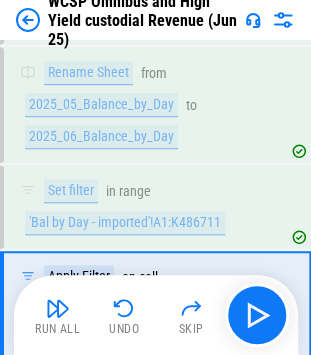 scroll, scrollTop: 2878, scrollLeft: 0, axis: vertical 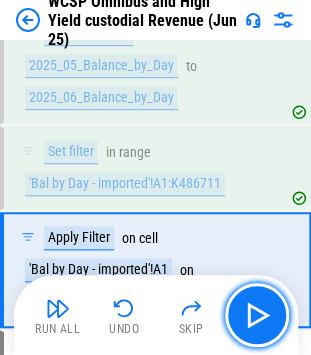 click at bounding box center (257, 315) 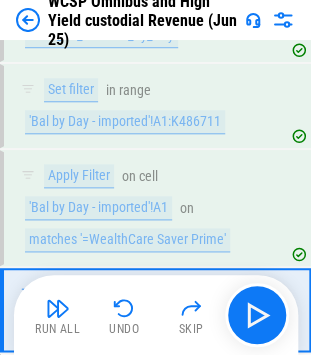 scroll, scrollTop: 2979, scrollLeft: 0, axis: vertical 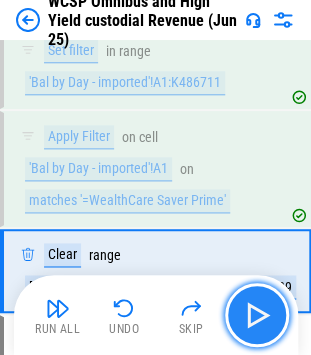click at bounding box center (257, 315) 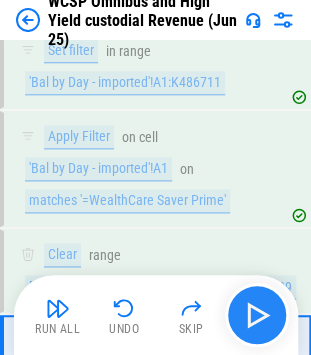 scroll, scrollTop: 3064, scrollLeft: 0, axis: vertical 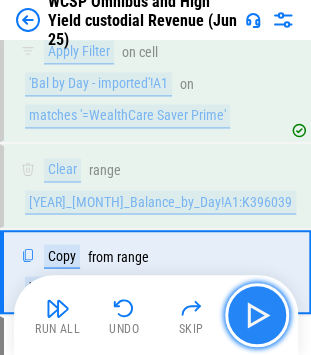 click at bounding box center [257, 315] 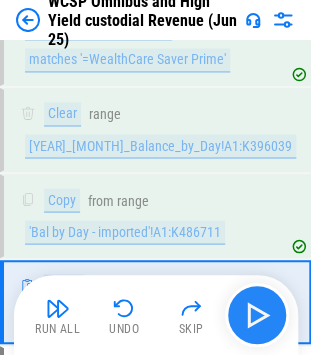scroll, scrollTop: 3134, scrollLeft: 0, axis: vertical 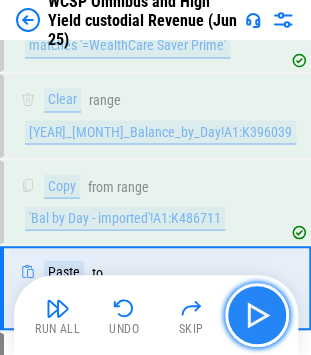 click at bounding box center [257, 315] 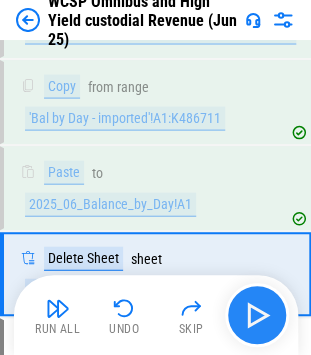 scroll, scrollTop: 3235, scrollLeft: 0, axis: vertical 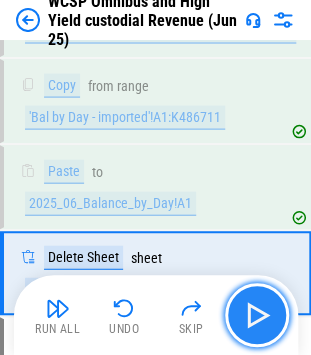 click at bounding box center [257, 315] 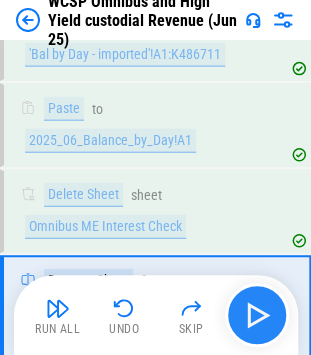 scroll, scrollTop: 3336, scrollLeft: 0, axis: vertical 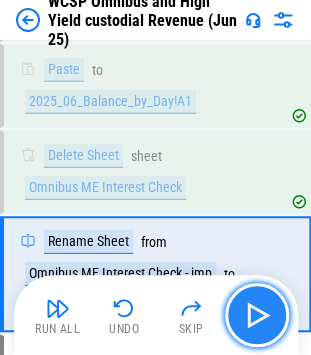 click at bounding box center [257, 315] 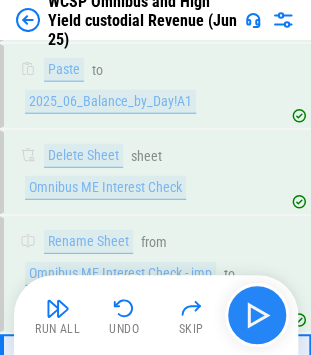 scroll, scrollTop: 3453, scrollLeft: 0, axis: vertical 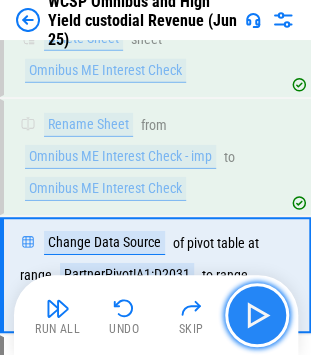click at bounding box center [257, 315] 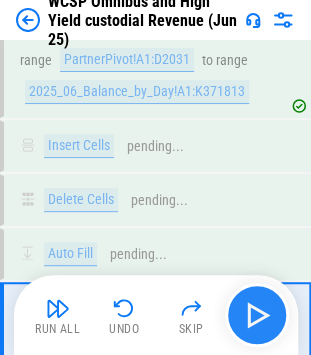 scroll, scrollTop: 3715, scrollLeft: 0, axis: vertical 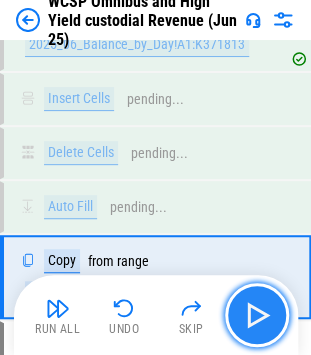 click at bounding box center [257, 315] 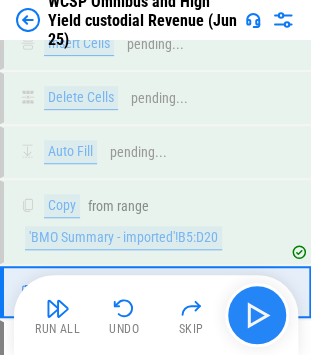 scroll, scrollTop: 3784, scrollLeft: 0, axis: vertical 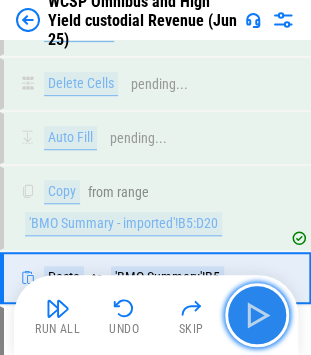 click at bounding box center (257, 315) 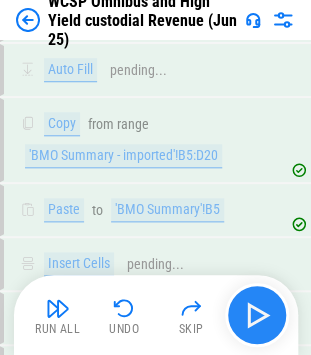 scroll, scrollTop: 4015, scrollLeft: 0, axis: vertical 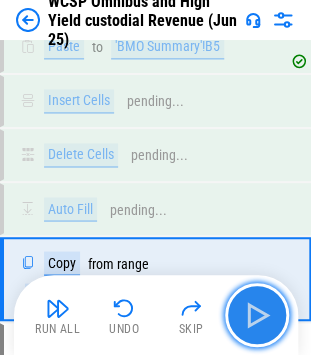 click at bounding box center [257, 315] 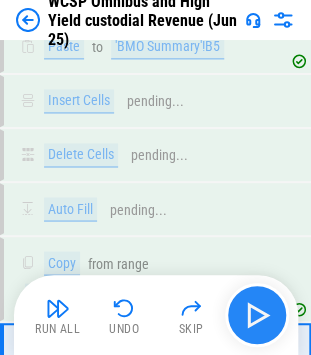 scroll, scrollTop: 4084, scrollLeft: 0, axis: vertical 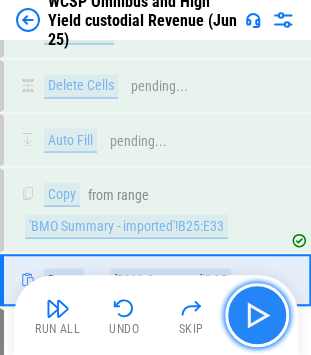 click at bounding box center [257, 315] 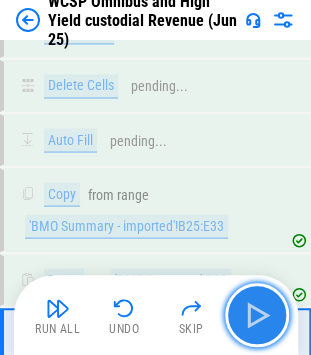 click at bounding box center [257, 315] 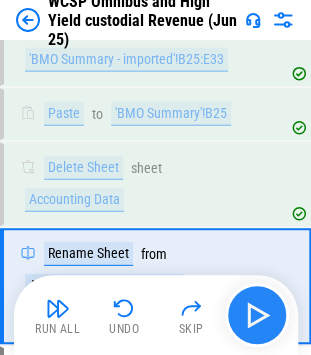 scroll, scrollTop: 4255, scrollLeft: 0, axis: vertical 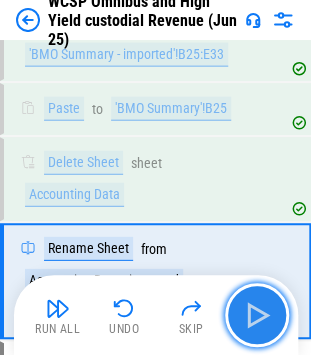click at bounding box center [257, 315] 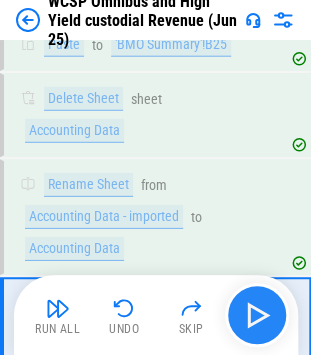 scroll, scrollTop: 4372, scrollLeft: 0, axis: vertical 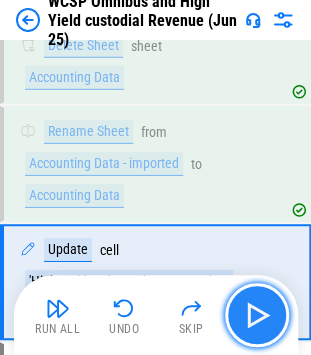 click at bounding box center (257, 315) 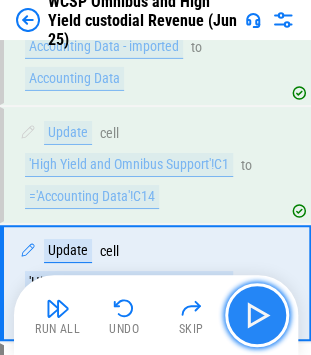 click at bounding box center (257, 315) 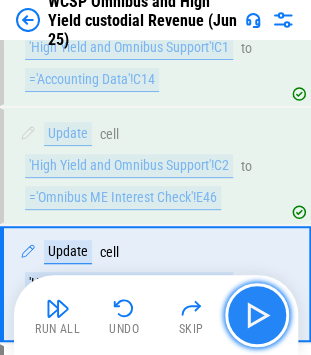 click at bounding box center (257, 315) 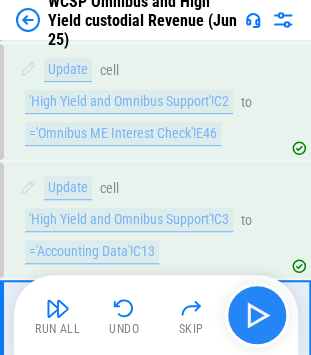 scroll, scrollTop: 4723, scrollLeft: 0, axis: vertical 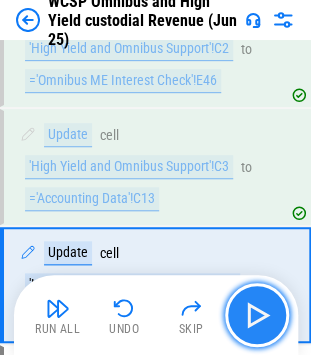 click at bounding box center (257, 315) 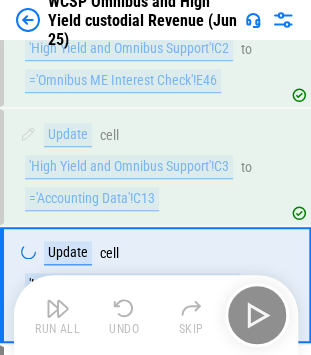 click on "Run All Undo Skip" at bounding box center [158, 315] 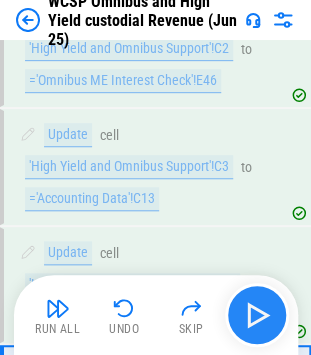 scroll, scrollTop: 4824, scrollLeft: 0, axis: vertical 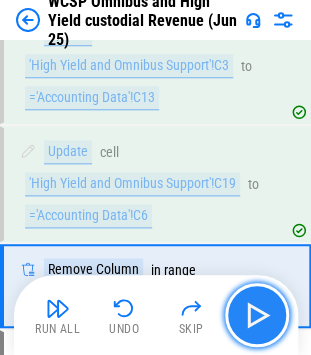 click at bounding box center [257, 315] 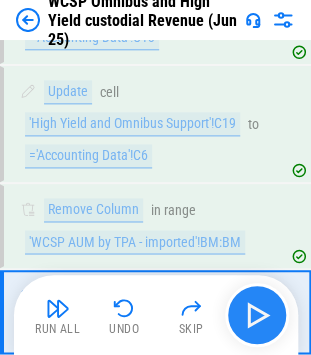 scroll, scrollTop: 4910, scrollLeft: 0, axis: vertical 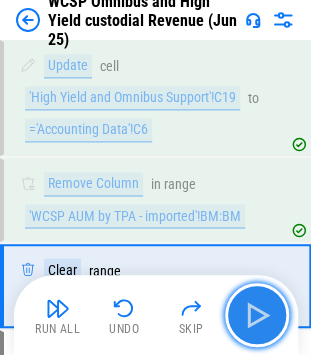 click at bounding box center (257, 315) 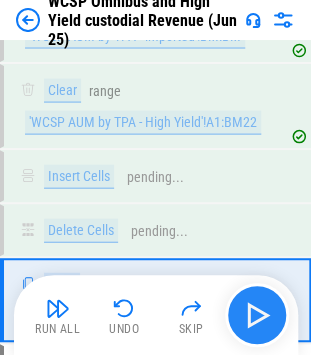 scroll, scrollTop: 5102, scrollLeft: 0, axis: vertical 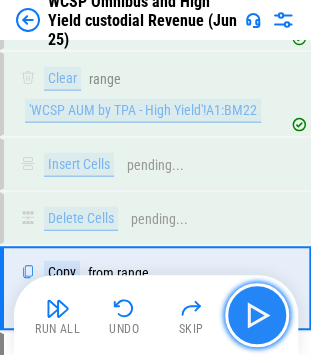 click at bounding box center (257, 315) 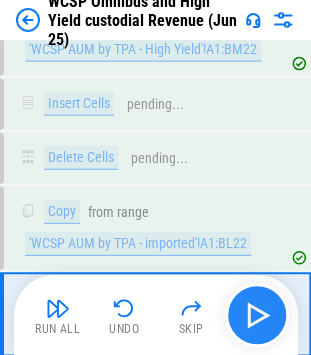 scroll, scrollTop: 5188, scrollLeft: 0, axis: vertical 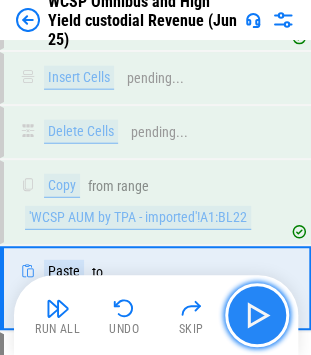 click at bounding box center [257, 315] 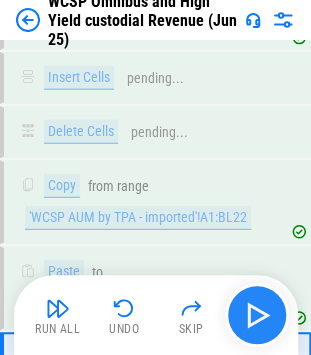 scroll, scrollTop: 5273, scrollLeft: 0, axis: vertical 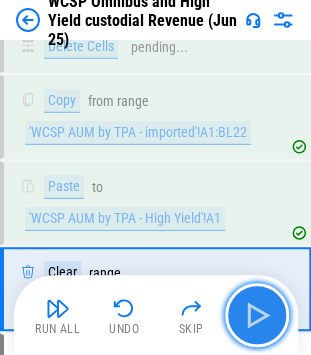 click at bounding box center (257, 315) 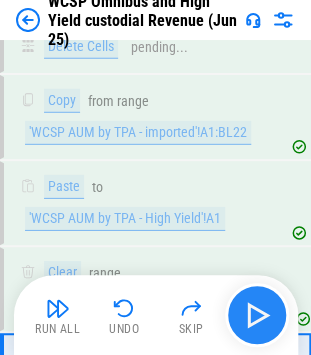 scroll, scrollTop: 5358, scrollLeft: 0, axis: vertical 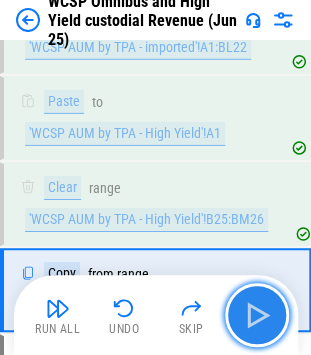 click at bounding box center (257, 315) 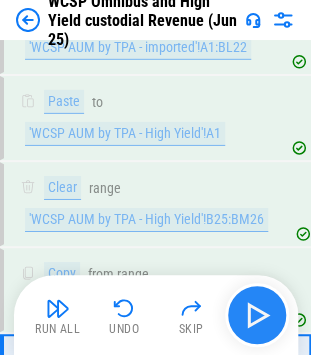 scroll, scrollTop: 5444, scrollLeft: 0, axis: vertical 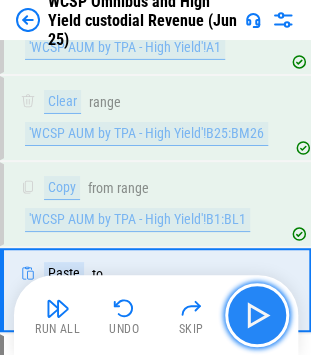 click at bounding box center [257, 315] 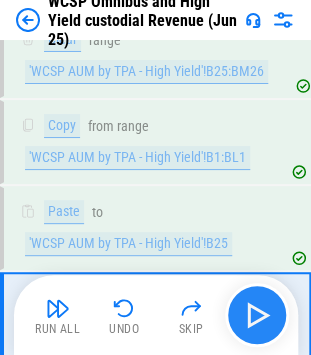 scroll, scrollTop: 5545, scrollLeft: 0, axis: vertical 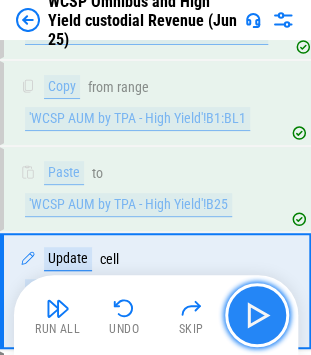 click at bounding box center (257, 315) 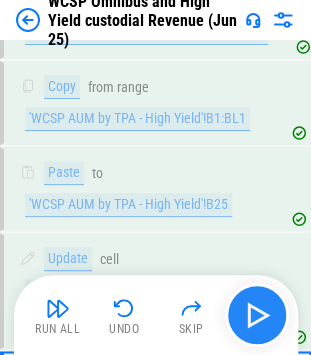 scroll, scrollTop: 5662, scrollLeft: 0, axis: vertical 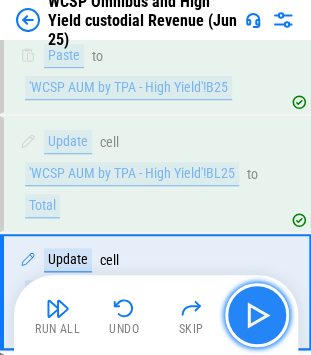 click at bounding box center (257, 315) 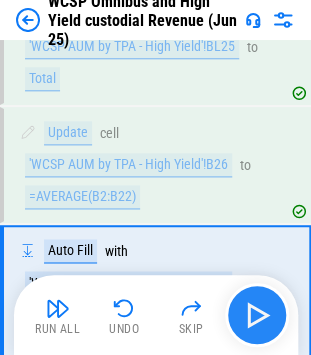 scroll, scrollTop: 5790, scrollLeft: 0, axis: vertical 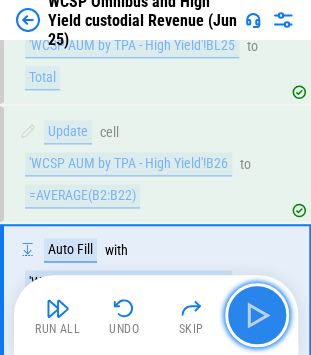 click at bounding box center [257, 315] 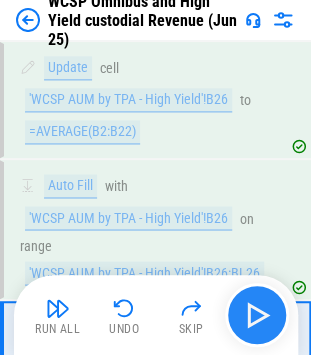 scroll, scrollTop: 5903, scrollLeft: 0, axis: vertical 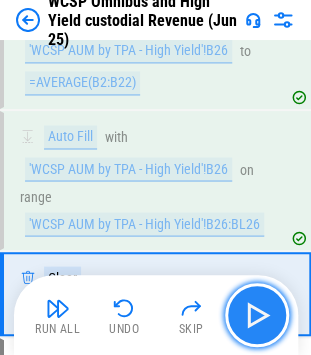 click at bounding box center [257, 315] 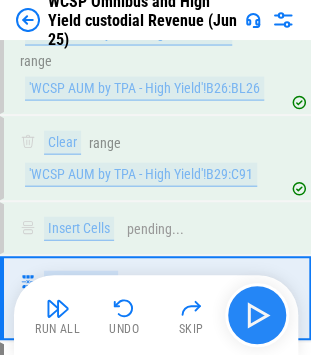 scroll, scrollTop: 6042, scrollLeft: 0, axis: vertical 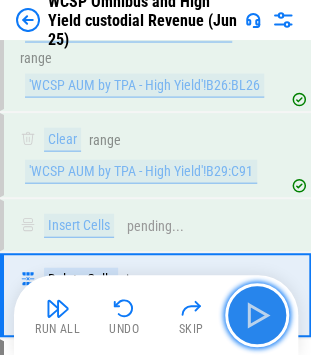 click at bounding box center [257, 315] 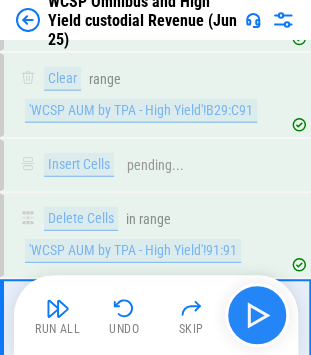 scroll, scrollTop: 6128, scrollLeft: 0, axis: vertical 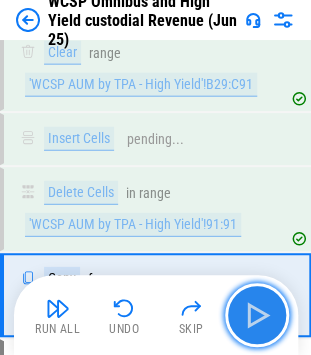 click at bounding box center [257, 315] 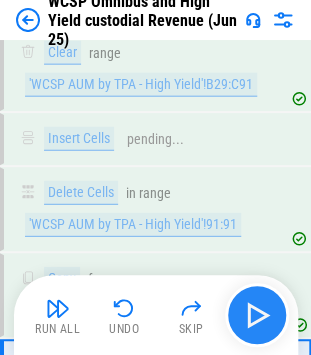 scroll, scrollTop: 6213, scrollLeft: 0, axis: vertical 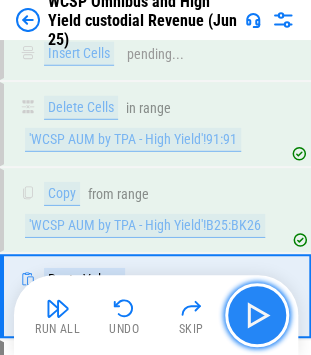 click at bounding box center [257, 315] 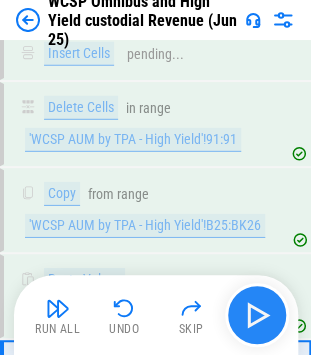 scroll, scrollTop: 6314, scrollLeft: 0, axis: vertical 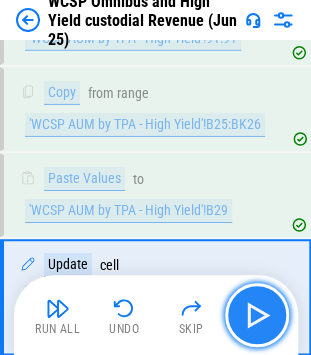 click at bounding box center [257, 315] 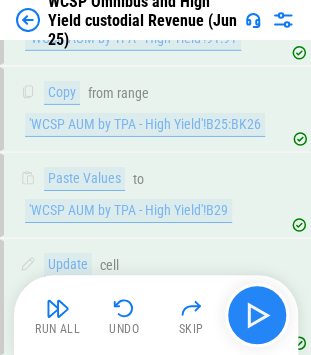 scroll, scrollTop: 6431, scrollLeft: 0, axis: vertical 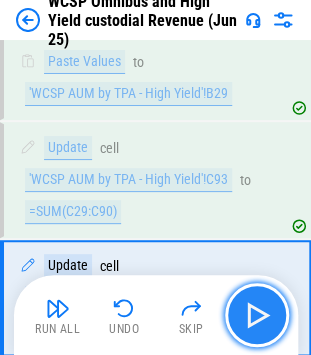click at bounding box center (257, 315) 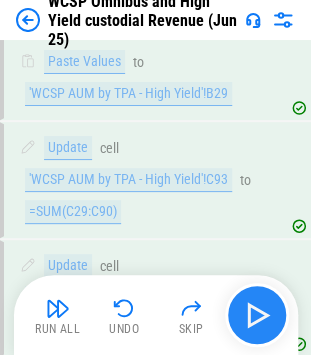 scroll, scrollTop: 6548, scrollLeft: 0, axis: vertical 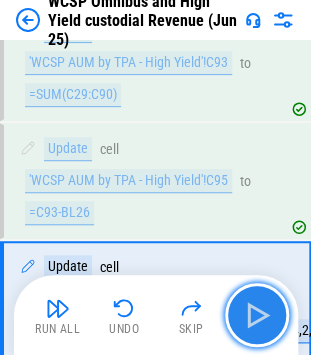 click at bounding box center (257, 315) 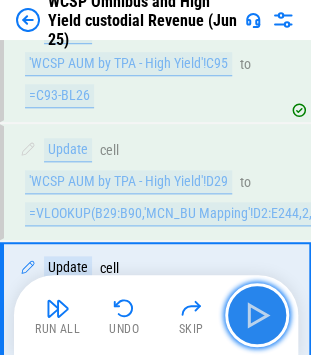 click at bounding box center [257, 315] 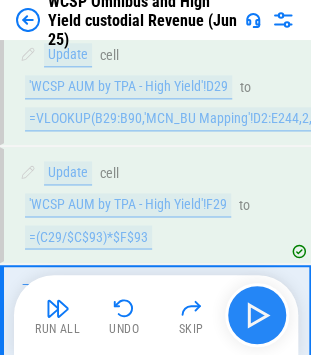 scroll, scrollTop: 6794, scrollLeft: 0, axis: vertical 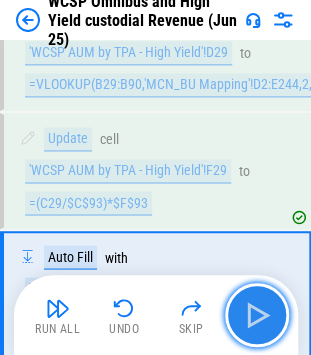 click at bounding box center [257, 315] 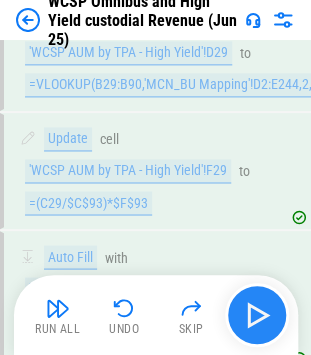 scroll, scrollTop: 6922, scrollLeft: 0, axis: vertical 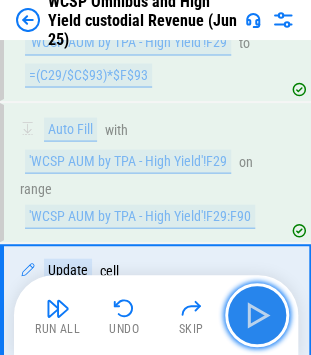 click at bounding box center (257, 315) 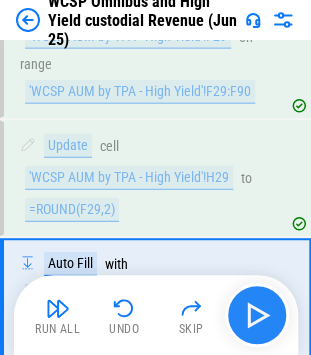 scroll, scrollTop: 7050, scrollLeft: 0, axis: vertical 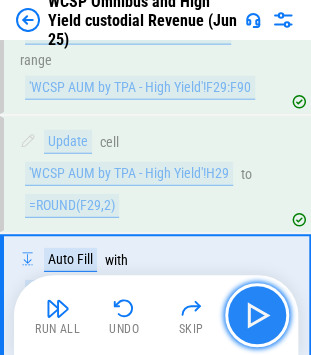click at bounding box center (257, 315) 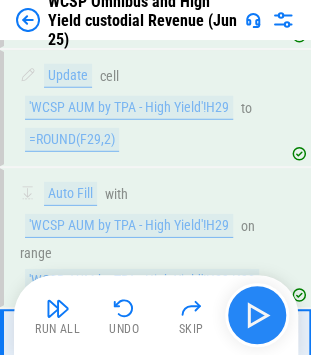 scroll, scrollTop: 7179, scrollLeft: 0, axis: vertical 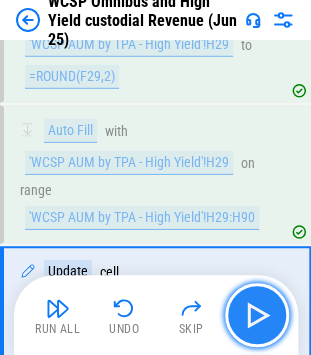click at bounding box center (257, 315) 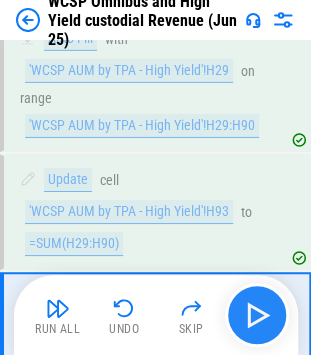 scroll, scrollTop: 7296, scrollLeft: 0, axis: vertical 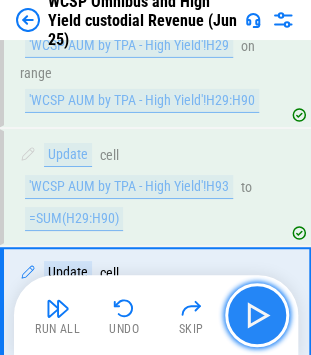click at bounding box center [257, 315] 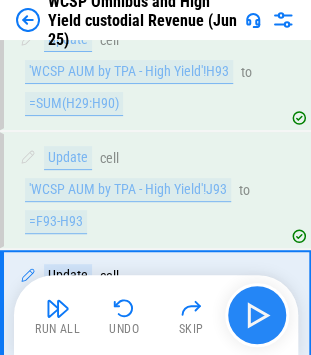 scroll, scrollTop: 7413, scrollLeft: 0, axis: vertical 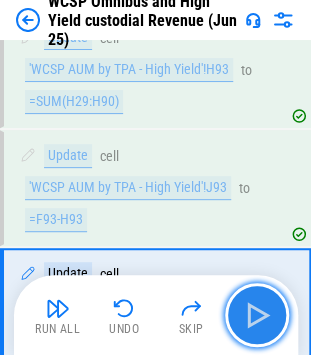 click at bounding box center (257, 315) 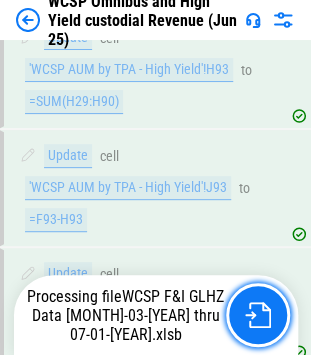 click at bounding box center (258, 315) 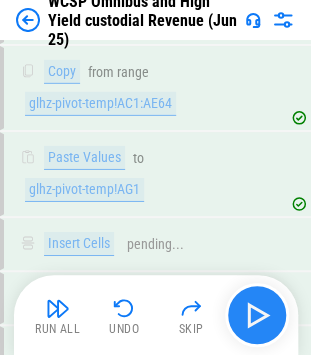 scroll, scrollTop: 9162, scrollLeft: 0, axis: vertical 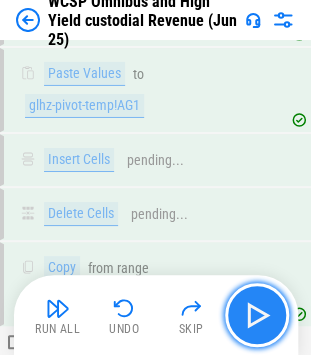 click at bounding box center (257, 315) 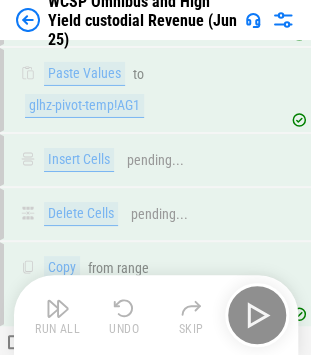 click on "Run All Undo Skip" at bounding box center [158, 315] 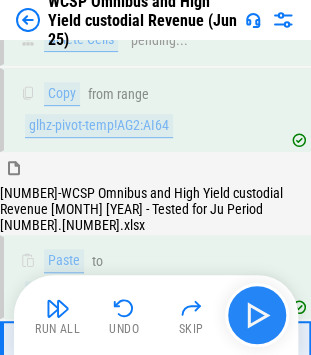 scroll, scrollTop: 9345, scrollLeft: 0, axis: vertical 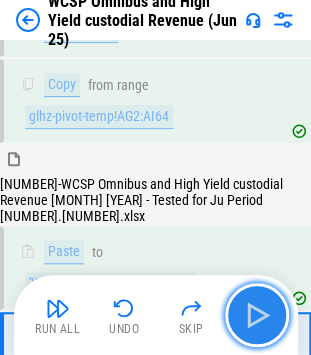click at bounding box center (257, 315) 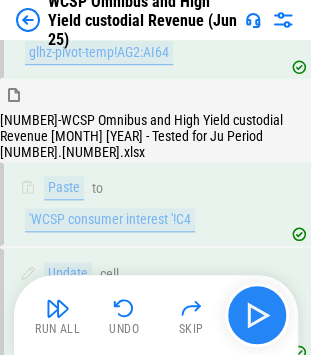 scroll, scrollTop: 9462, scrollLeft: 0, axis: vertical 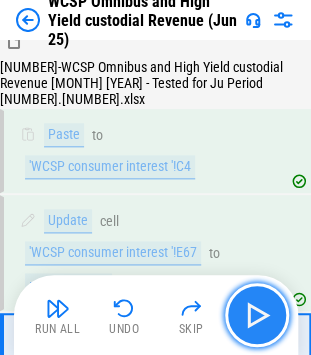 click at bounding box center (257, 315) 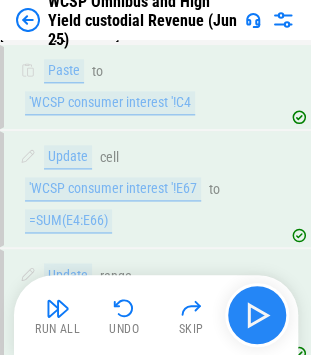 scroll, scrollTop: 9579, scrollLeft: 0, axis: vertical 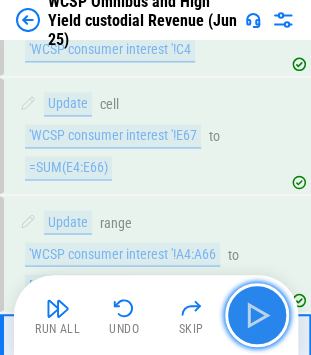 click at bounding box center (257, 315) 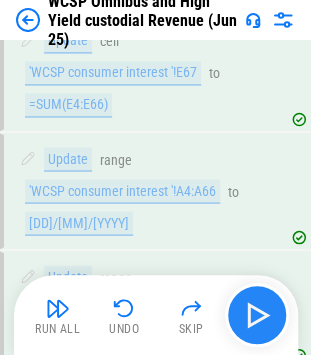 scroll, scrollTop: 9680, scrollLeft: 0, axis: vertical 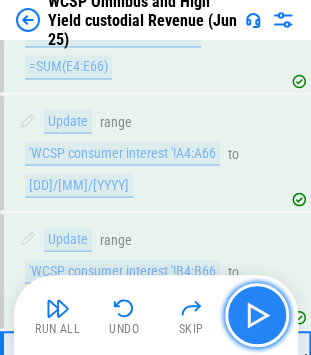 click at bounding box center (257, 315) 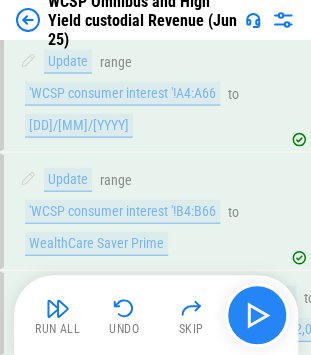 scroll, scrollTop: 9766, scrollLeft: 0, axis: vertical 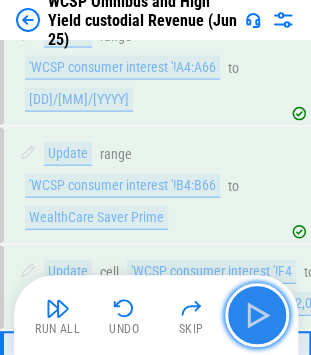 click at bounding box center (257, 315) 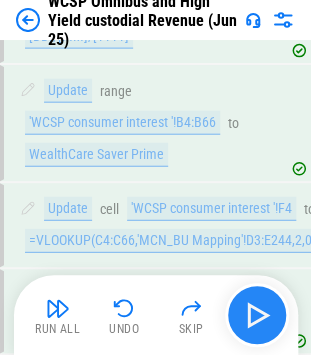 scroll, scrollTop: 9867, scrollLeft: 0, axis: vertical 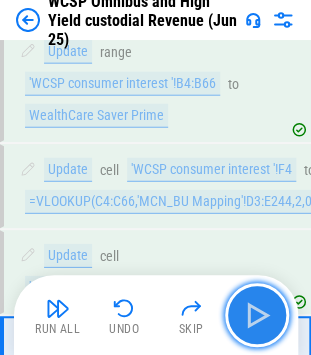 click at bounding box center (257, 315) 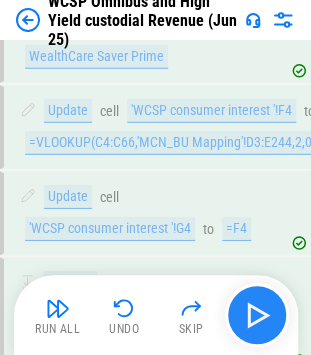 scroll, scrollTop: 9952, scrollLeft: 0, axis: vertical 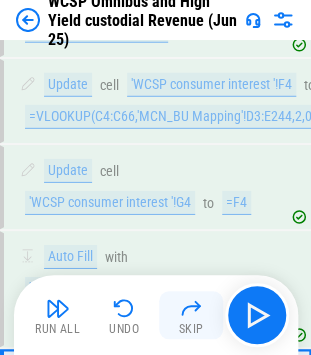 click on "Skip" at bounding box center [191, 315] 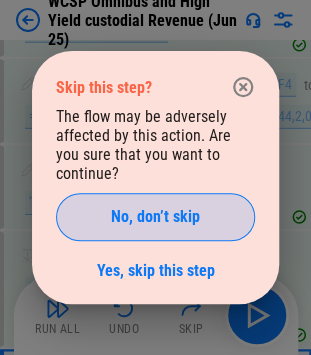 click on "No, don’t skip" at bounding box center [155, 217] 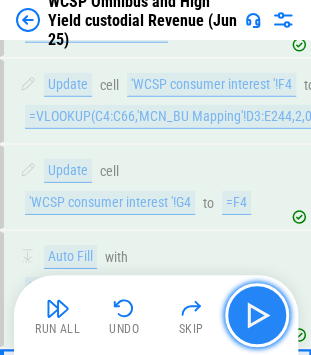click at bounding box center (257, 315) 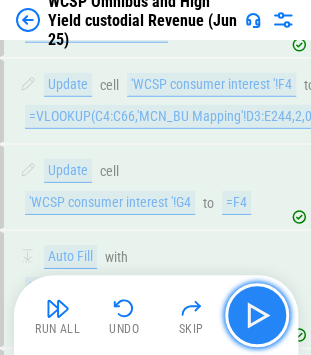 click at bounding box center (257, 315) 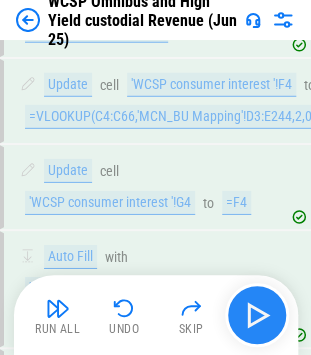 scroll, scrollTop: 10091, scrollLeft: 0, axis: vertical 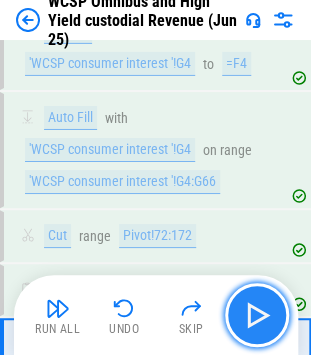 click at bounding box center (257, 315) 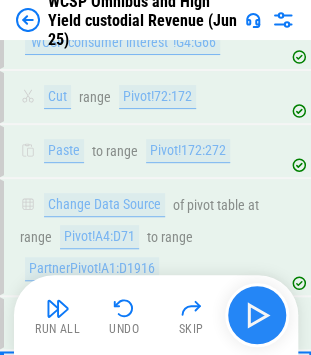 scroll, scrollTop: 10230, scrollLeft: 0, axis: vertical 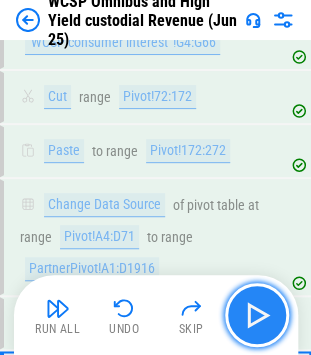 click at bounding box center [257, 315] 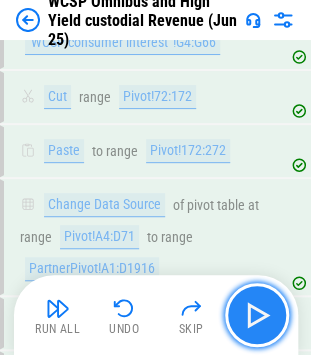 click at bounding box center (257, 315) 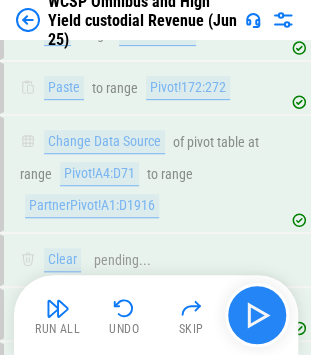 scroll, scrollTop: 10338, scrollLeft: 0, axis: vertical 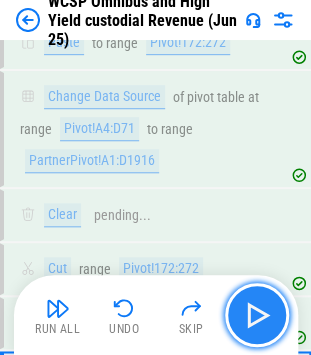 click at bounding box center (257, 315) 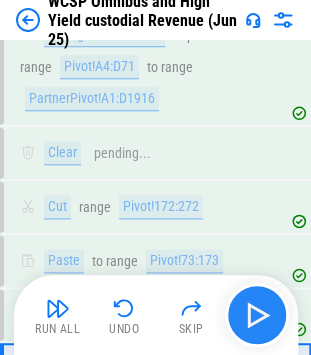 scroll, scrollTop: 10407, scrollLeft: 0, axis: vertical 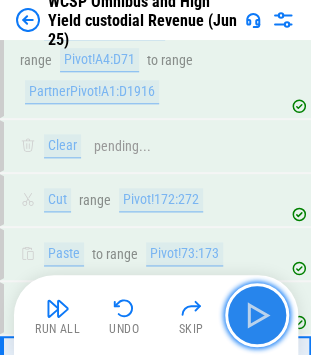 click at bounding box center (257, 315) 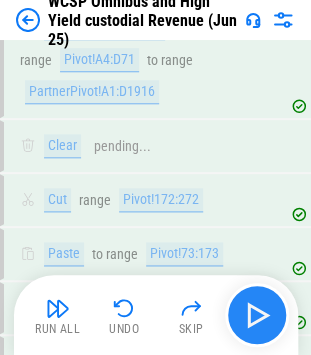 scroll, scrollTop: 10492, scrollLeft: 0, axis: vertical 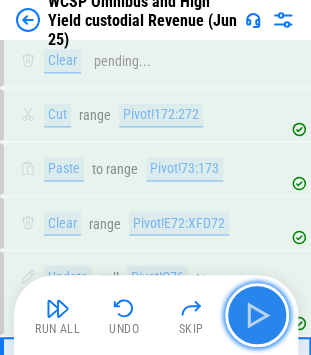 click at bounding box center [257, 315] 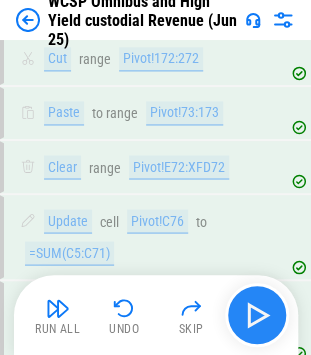scroll, scrollTop: 10562, scrollLeft: 0, axis: vertical 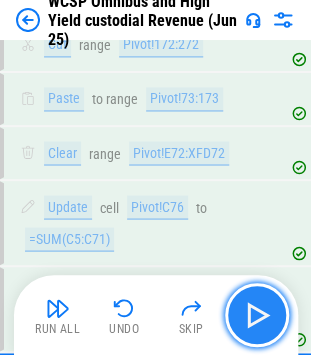 click at bounding box center [257, 315] 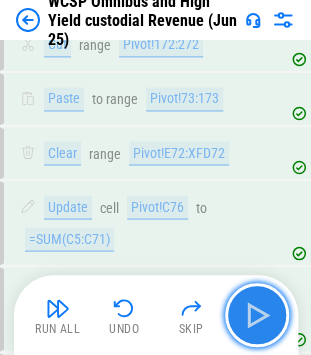 click at bounding box center (257, 315) 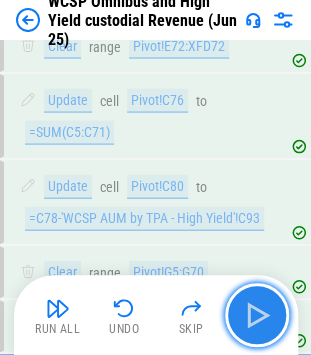 click at bounding box center [257, 315] 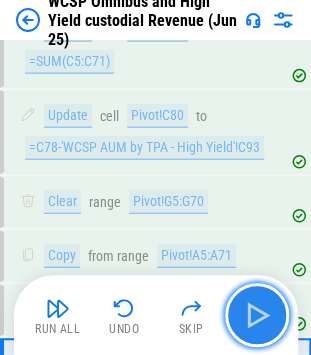 click at bounding box center [257, 315] 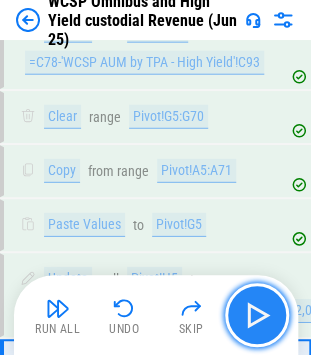 click at bounding box center (257, 315) 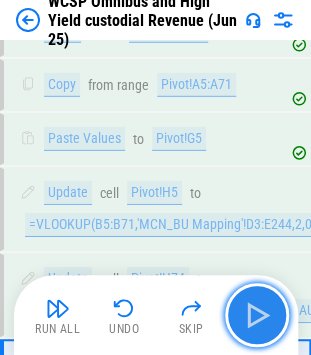 click at bounding box center [257, 315] 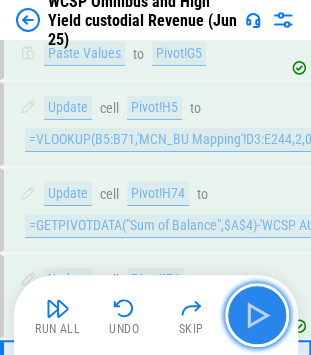 click at bounding box center (257, 315) 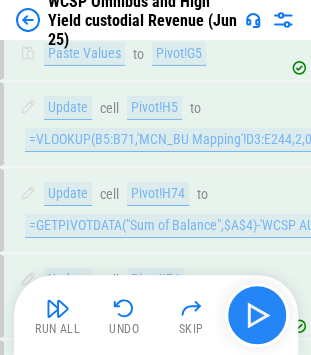 scroll, scrollTop: 11080, scrollLeft: 0, axis: vertical 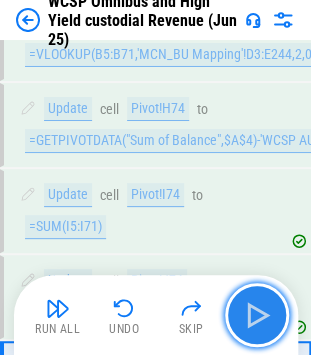 click at bounding box center (257, 315) 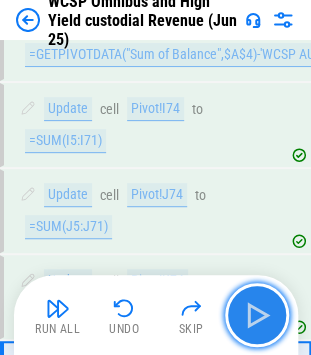 click at bounding box center (257, 315) 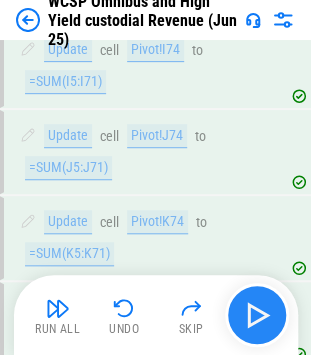 scroll, scrollTop: 11251, scrollLeft: 0, axis: vertical 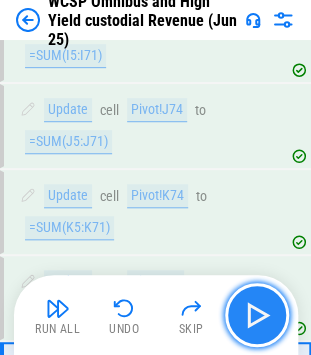 click at bounding box center [257, 315] 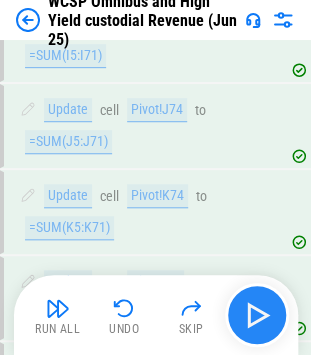 scroll, scrollTop: 11320, scrollLeft: 0, axis: vertical 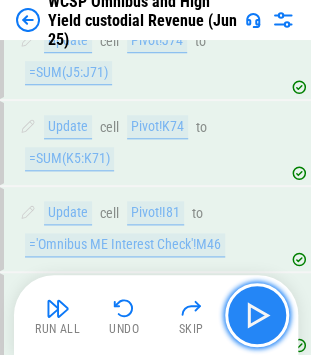 click at bounding box center (257, 315) 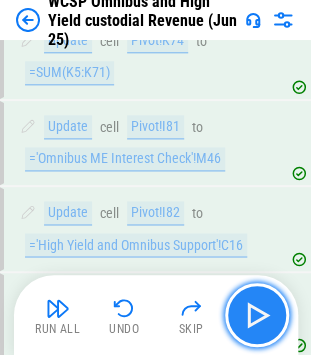 click at bounding box center [257, 315] 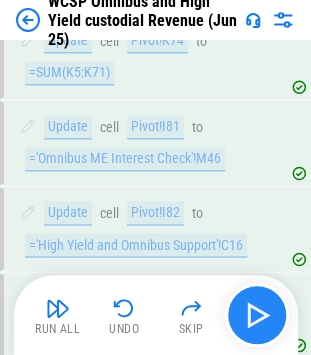 scroll, scrollTop: 11507, scrollLeft: 0, axis: vertical 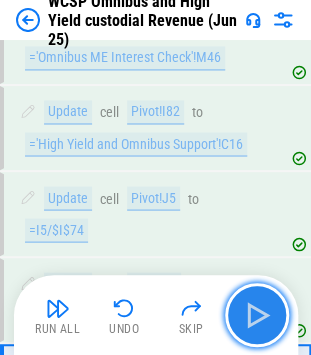 click at bounding box center (257, 315) 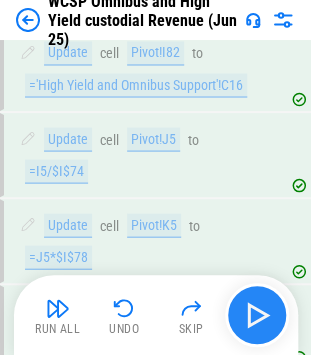scroll, scrollTop: 11592, scrollLeft: 0, axis: vertical 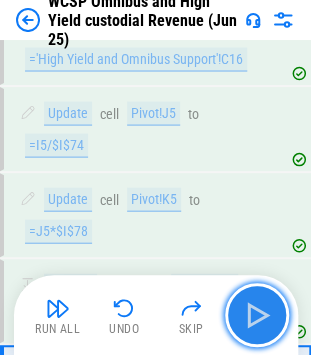 click at bounding box center (257, 315) 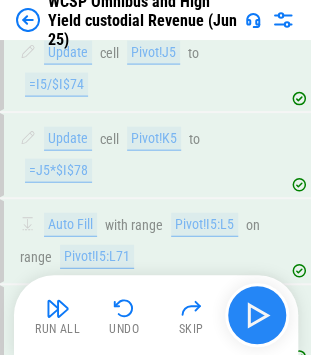 scroll, scrollTop: 11678, scrollLeft: 0, axis: vertical 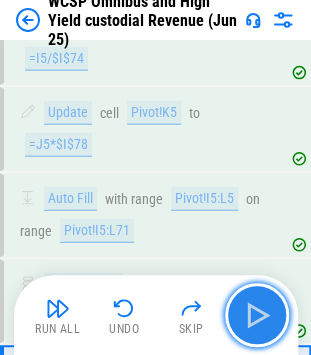 click at bounding box center (257, 315) 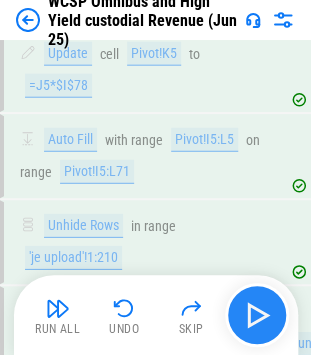 scroll, scrollTop: 11763, scrollLeft: 0, axis: vertical 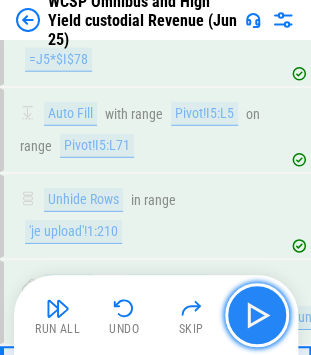 click at bounding box center (257, 315) 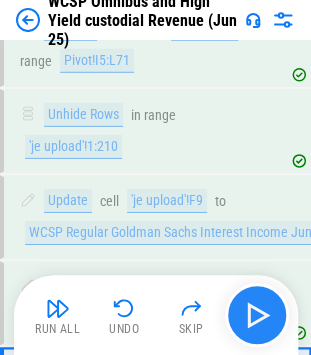 scroll, scrollTop: 11848, scrollLeft: 0, axis: vertical 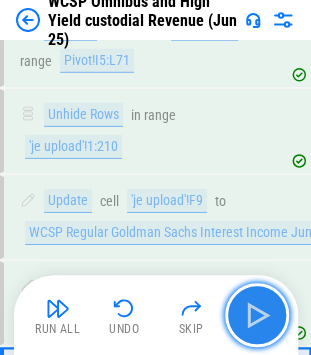 click at bounding box center [257, 315] 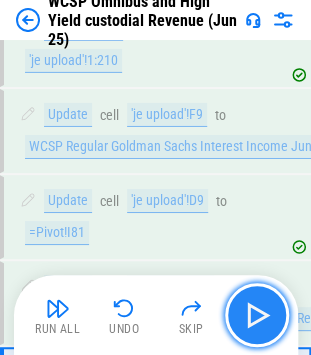 click at bounding box center [257, 315] 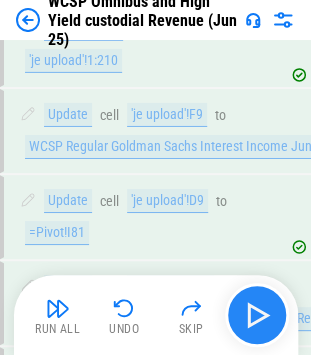 scroll, scrollTop: 12019, scrollLeft: 0, axis: vertical 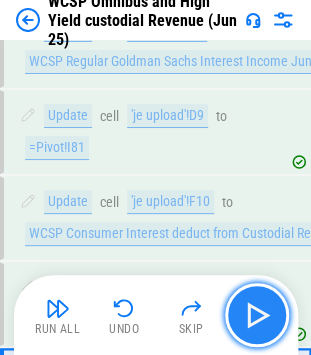 click at bounding box center (257, 315) 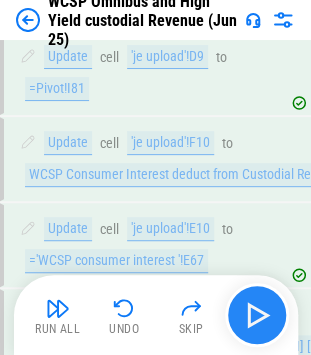 scroll, scrollTop: 12104, scrollLeft: 0, axis: vertical 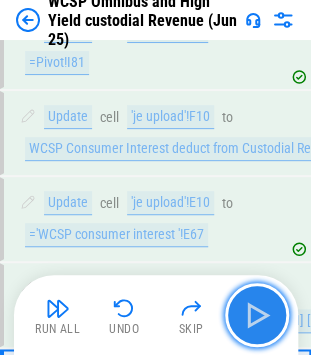click at bounding box center [257, 315] 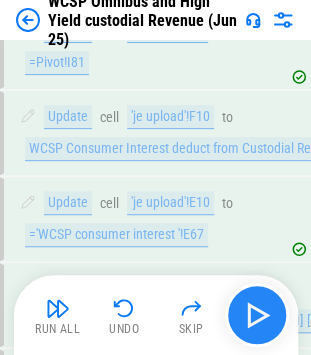 scroll, scrollTop: 12190, scrollLeft: 0, axis: vertical 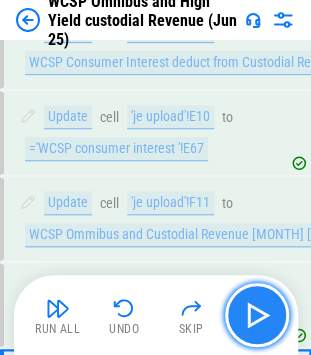 click at bounding box center (257, 315) 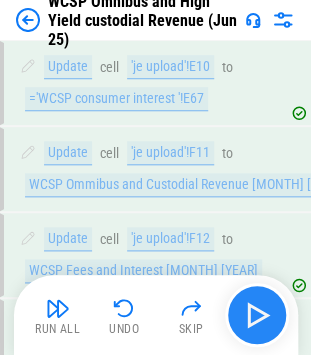 scroll, scrollTop: 12328, scrollLeft: 0, axis: vertical 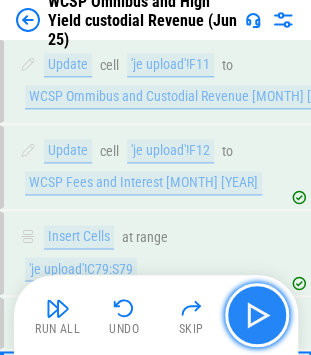 click at bounding box center (257, 315) 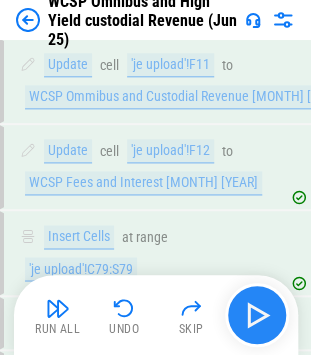 scroll, scrollTop: 12430, scrollLeft: 0, axis: vertical 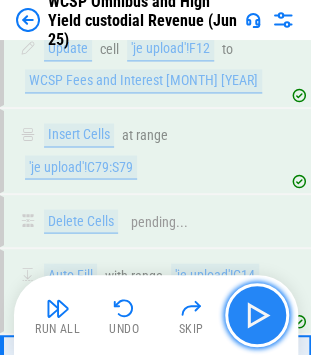 click at bounding box center (257, 315) 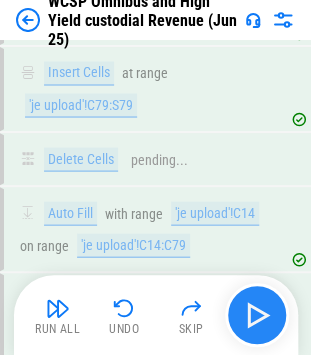 scroll, scrollTop: 12531, scrollLeft: 0, axis: vertical 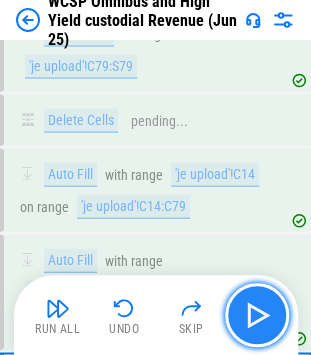 click at bounding box center [257, 315] 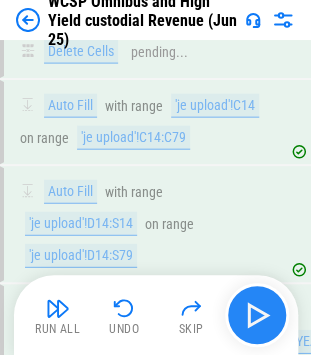 scroll, scrollTop: 12724, scrollLeft: 0, axis: vertical 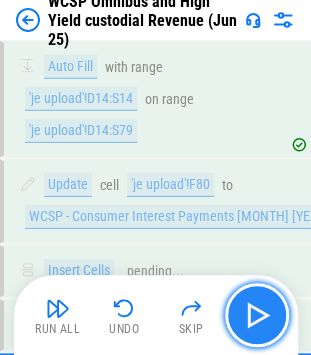 click at bounding box center (257, 315) 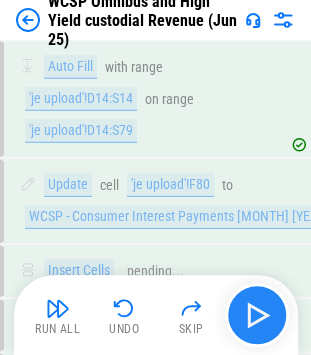 scroll, scrollTop: 12824, scrollLeft: 0, axis: vertical 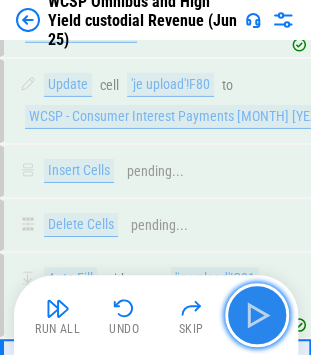 click at bounding box center [257, 315] 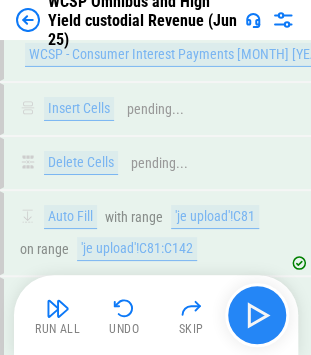 scroll, scrollTop: 12926, scrollLeft: 0, axis: vertical 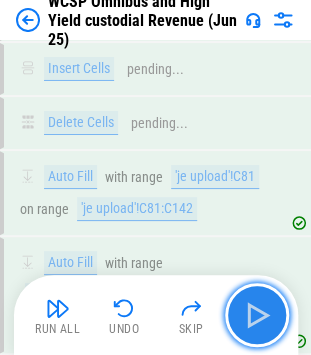 click at bounding box center (257, 315) 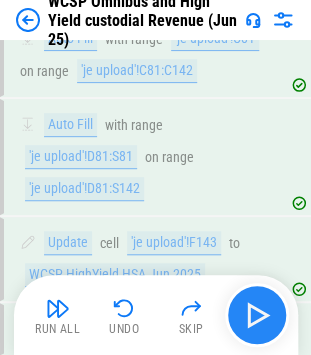 scroll, scrollTop: 13065, scrollLeft: 0, axis: vertical 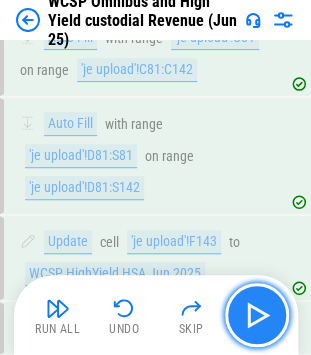 click at bounding box center (257, 315) 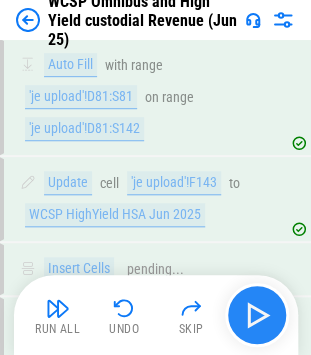 scroll, scrollTop: 13150, scrollLeft: 0, axis: vertical 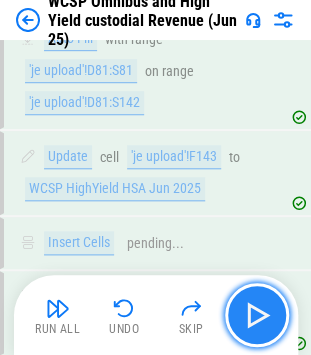 click at bounding box center [257, 315] 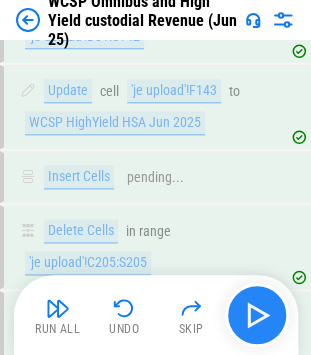 scroll, scrollTop: 13283, scrollLeft: 0, axis: vertical 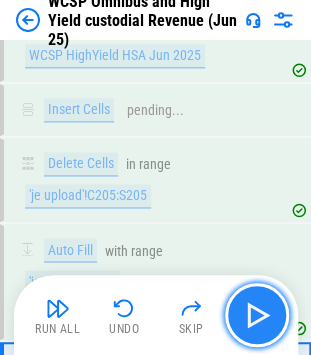 click at bounding box center [257, 315] 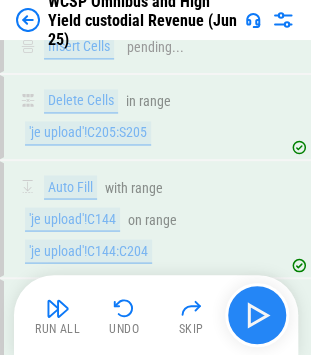 scroll, scrollTop: 13384, scrollLeft: 0, axis: vertical 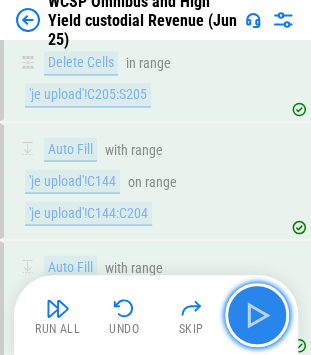click at bounding box center [257, 315] 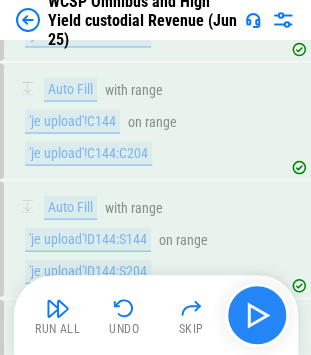 scroll, scrollTop: 13470, scrollLeft: 0, axis: vertical 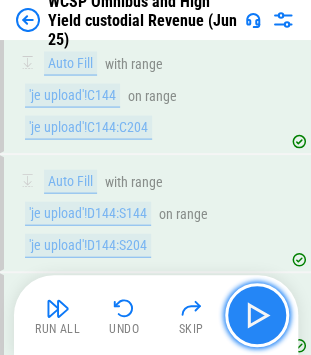 click at bounding box center (257, 315) 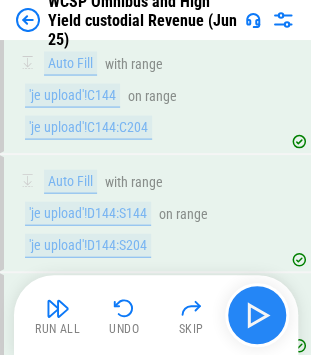 scroll, scrollTop: 13555, scrollLeft: 0, axis: vertical 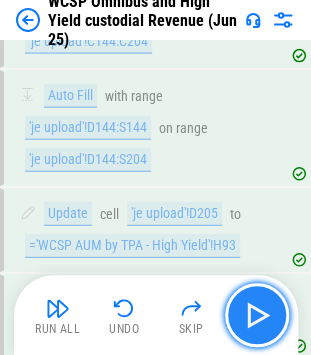 click at bounding box center (257, 315) 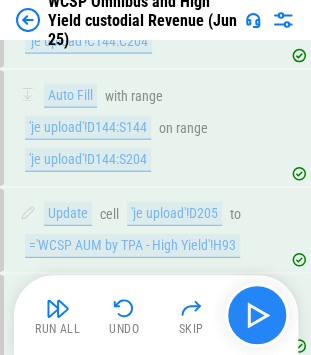 scroll, scrollTop: 13640, scrollLeft: 0, axis: vertical 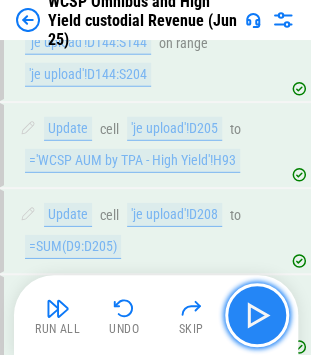 click at bounding box center [257, 315] 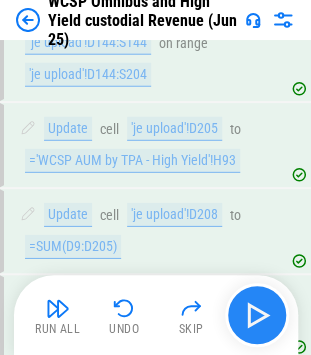 scroll, scrollTop: 13710, scrollLeft: 0, axis: vertical 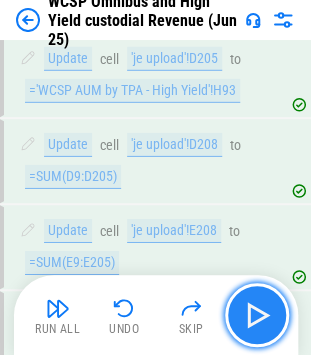 click at bounding box center [257, 315] 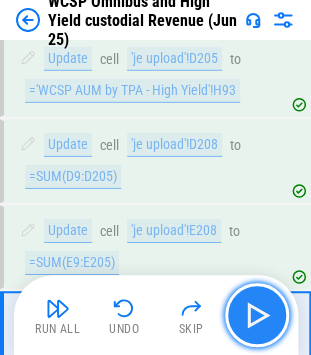 click at bounding box center [257, 315] 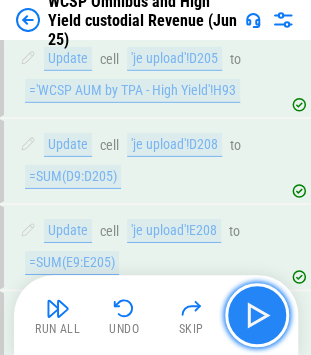 click at bounding box center (257, 315) 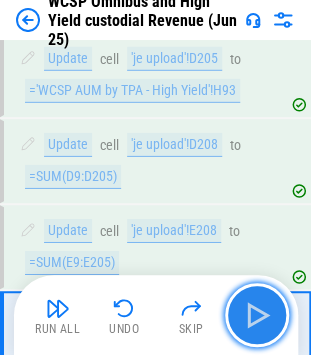 click at bounding box center [257, 315] 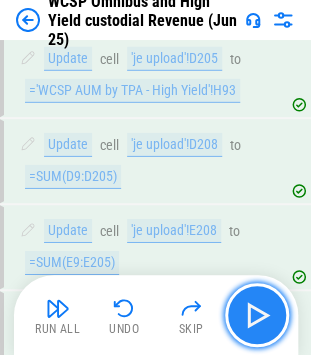 click at bounding box center (257, 315) 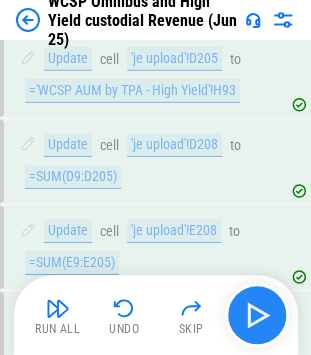 scroll, scrollTop: 13779, scrollLeft: 0, axis: vertical 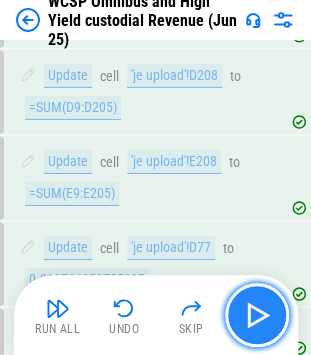click at bounding box center (257, 315) 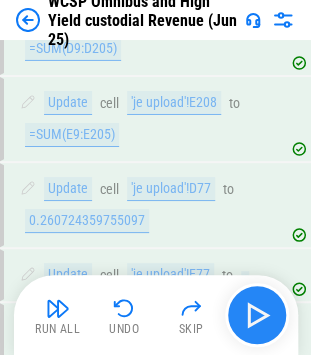 scroll, scrollTop: 13864, scrollLeft: 0, axis: vertical 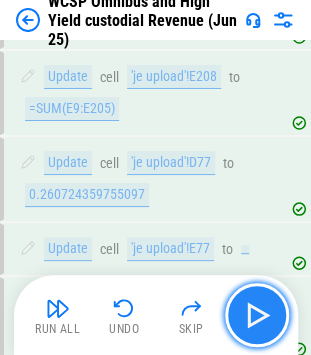 click at bounding box center [257, 315] 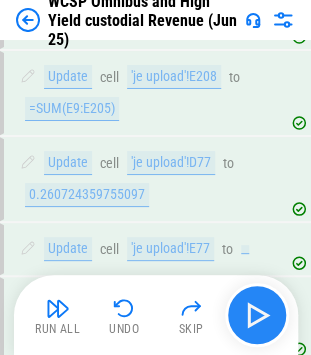 scroll, scrollTop: 13950, scrollLeft: 0, axis: vertical 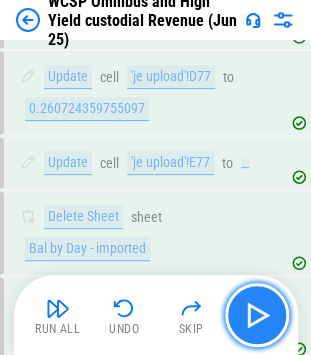 click at bounding box center (257, 315) 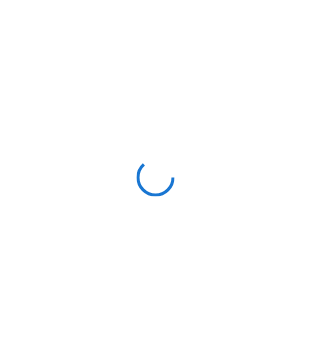 scroll, scrollTop: 0, scrollLeft: 0, axis: both 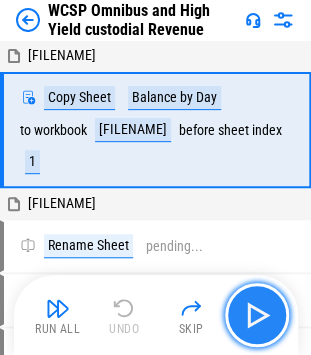 click at bounding box center [257, 315] 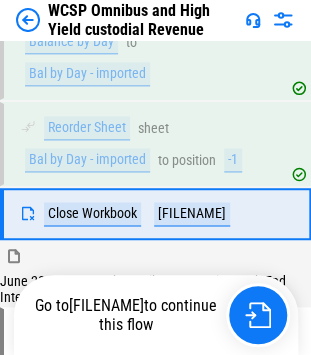 scroll, scrollTop: 322, scrollLeft: 0, axis: vertical 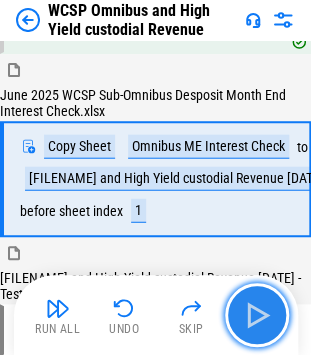 click at bounding box center [257, 315] 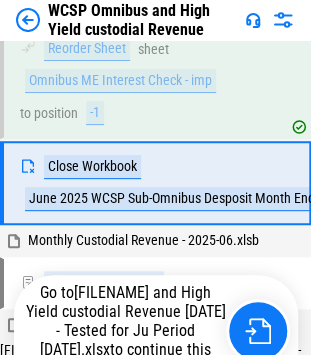 scroll, scrollTop: 891, scrollLeft: 0, axis: vertical 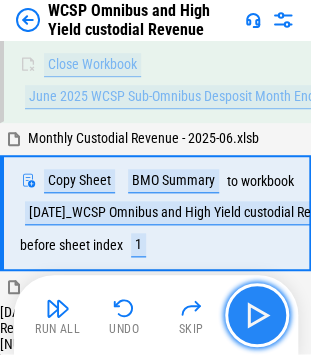 click at bounding box center [257, 315] 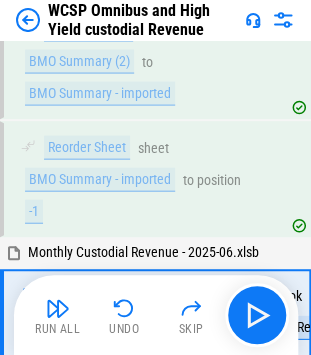 scroll, scrollTop: 1469, scrollLeft: 0, axis: vertical 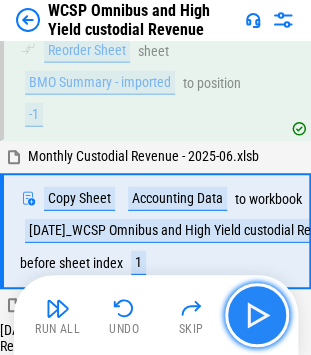 click at bounding box center [257, 315] 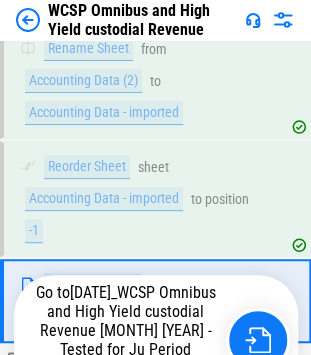 scroll, scrollTop: 1871, scrollLeft: 0, axis: vertical 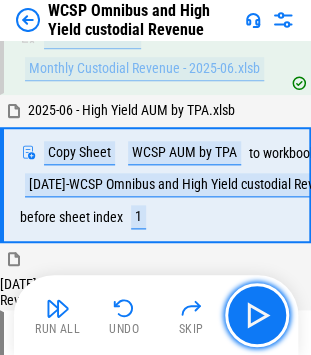 click at bounding box center (257, 315) 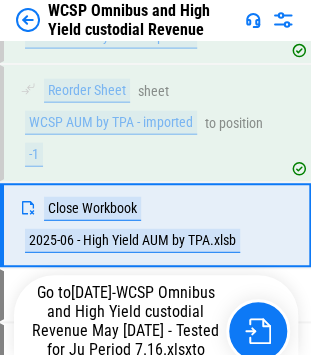 scroll, scrollTop: 2404, scrollLeft: 0, axis: vertical 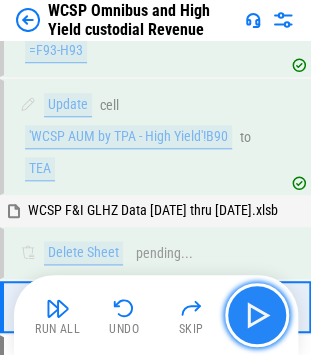click at bounding box center [257, 315] 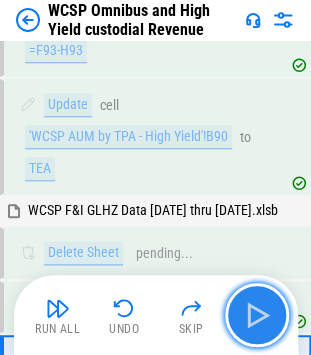 click at bounding box center (257, 315) 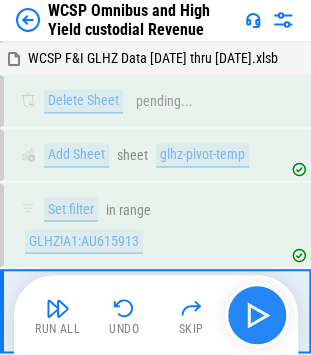 scroll, scrollTop: 7737, scrollLeft: 0, axis: vertical 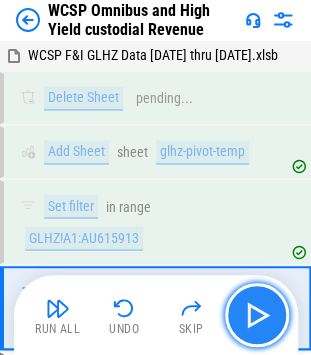click at bounding box center [257, 315] 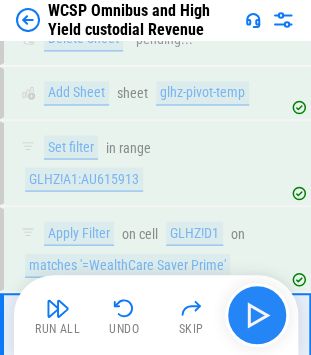 scroll, scrollTop: 7822, scrollLeft: 0, axis: vertical 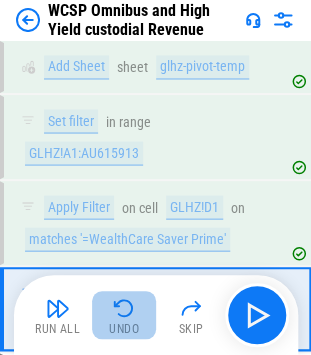 click at bounding box center [124, 308] 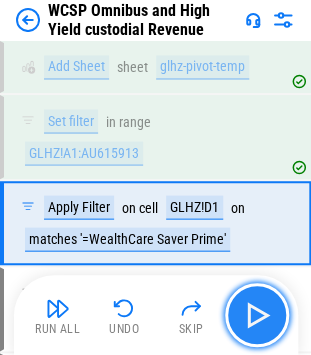 click at bounding box center [257, 315] 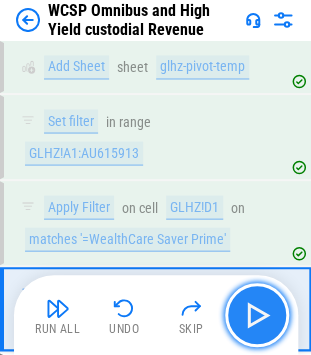 click at bounding box center [257, 315] 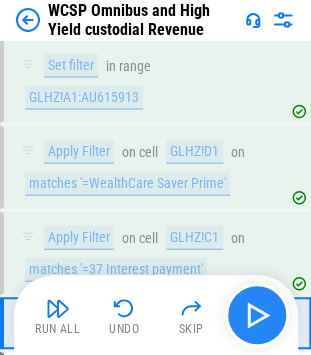 scroll, scrollTop: 7892, scrollLeft: 0, axis: vertical 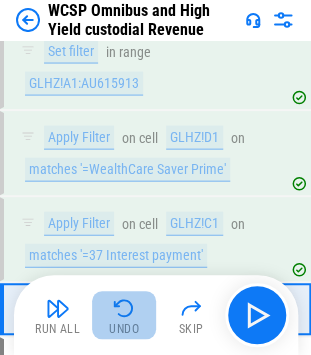 click at bounding box center [124, 308] 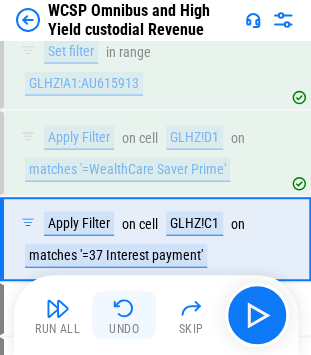 click at bounding box center [124, 308] 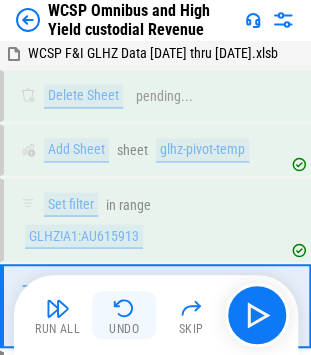scroll, scrollTop: 7737, scrollLeft: 0, axis: vertical 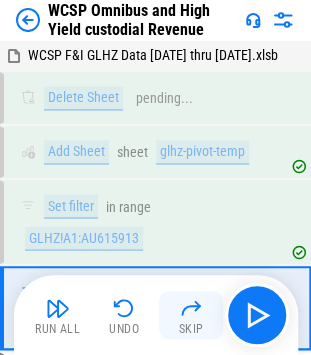 click at bounding box center [191, 308] 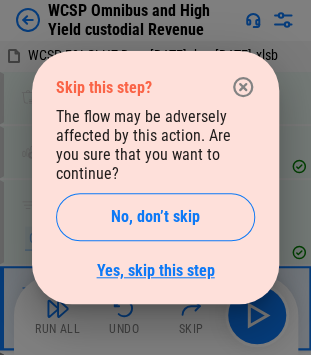 click on "Yes, skip this step" at bounding box center [156, 270] 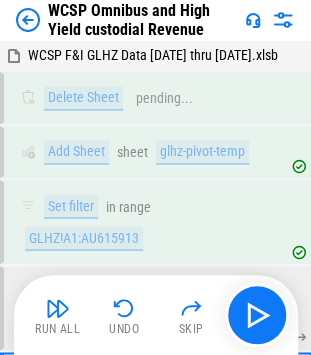 scroll, scrollTop: 7822, scrollLeft: 0, axis: vertical 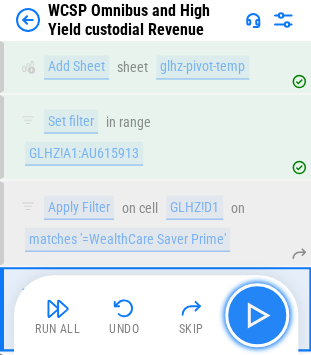 click at bounding box center (257, 315) 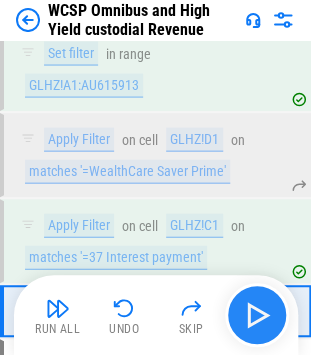 scroll, scrollTop: 7892, scrollLeft: 0, axis: vertical 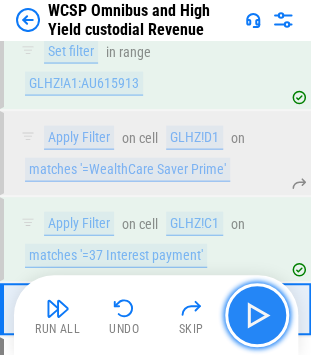 click at bounding box center (257, 315) 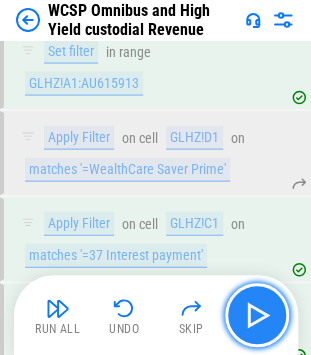 click at bounding box center (257, 315) 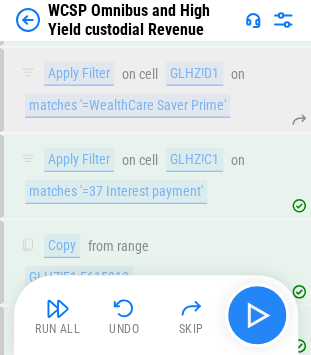 scroll, scrollTop: 7999, scrollLeft: 0, axis: vertical 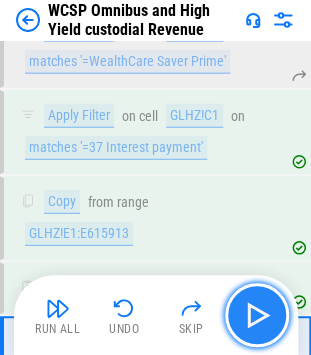 click at bounding box center (257, 315) 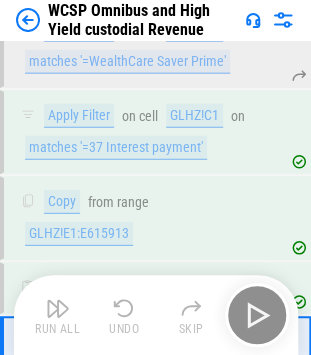 click on "Run All Undo Skip" at bounding box center (158, 315) 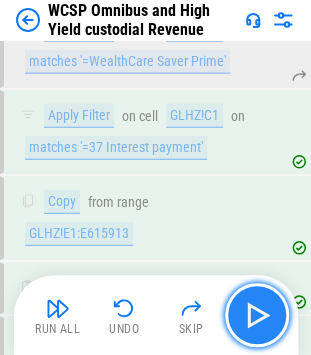 click at bounding box center (257, 315) 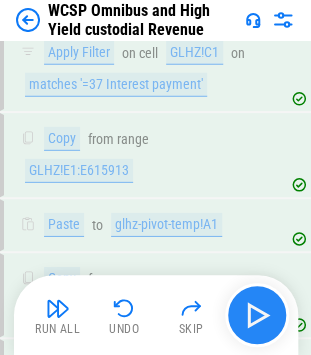 scroll, scrollTop: 8106, scrollLeft: 0, axis: vertical 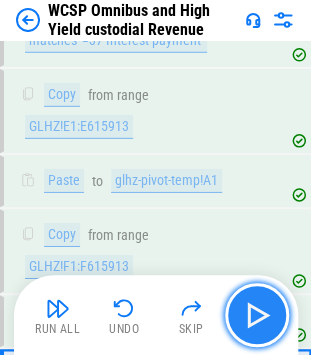click at bounding box center [257, 315] 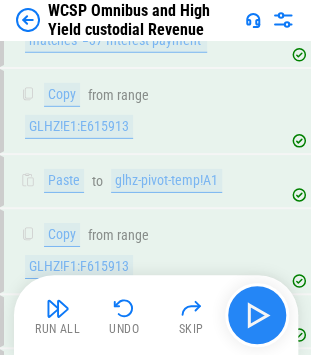 scroll, scrollTop: 8192, scrollLeft: 0, axis: vertical 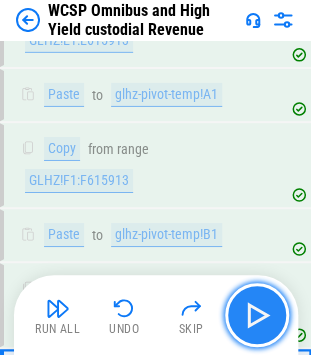 click at bounding box center (257, 315) 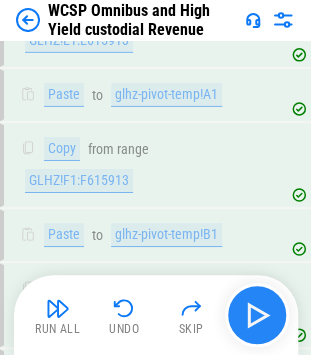 scroll, scrollTop: 8277, scrollLeft: 0, axis: vertical 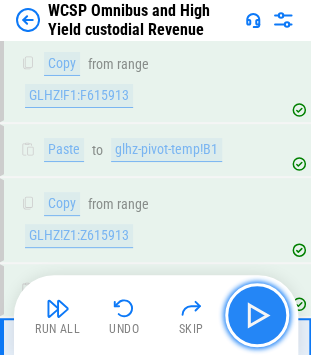 click at bounding box center [257, 315] 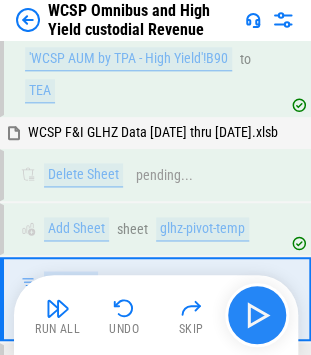 scroll, scrollTop: 7652, scrollLeft: 0, axis: vertical 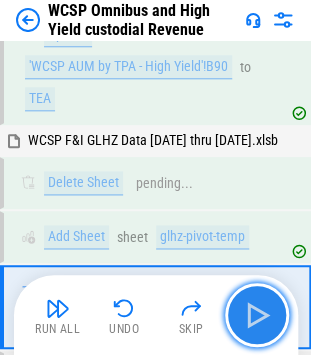 click at bounding box center [257, 315] 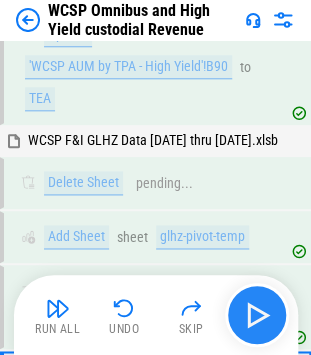 scroll, scrollTop: 7737, scrollLeft: 0, axis: vertical 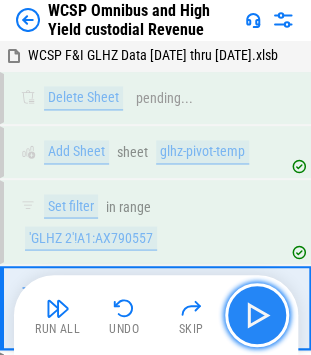 click at bounding box center [257, 315] 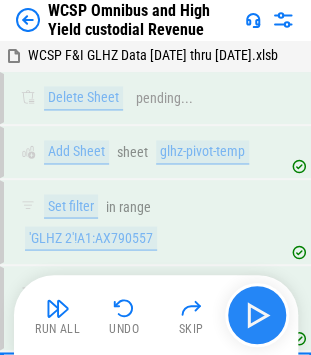 scroll, scrollTop: 7822, scrollLeft: 0, axis: vertical 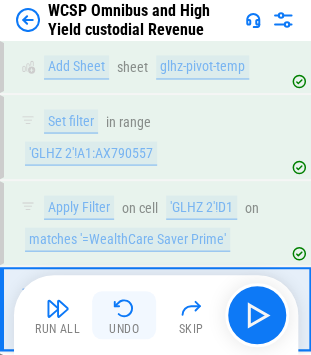 click at bounding box center [124, 308] 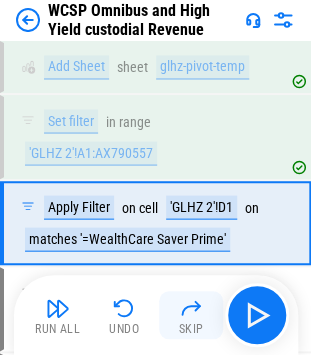 click at bounding box center (191, 308) 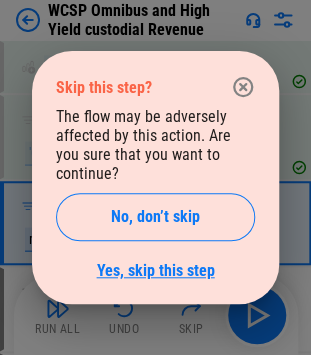 click on "Yes, skip this step" at bounding box center (156, 270) 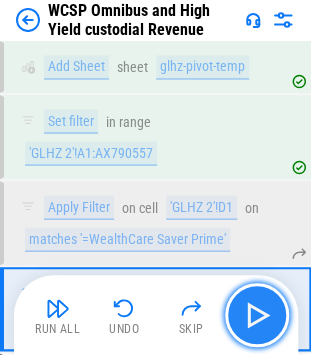 click at bounding box center [257, 315] 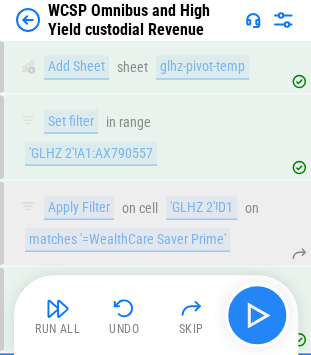 scroll, scrollTop: 7892, scrollLeft: 0, axis: vertical 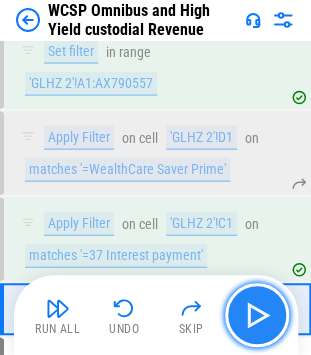 click at bounding box center (257, 315) 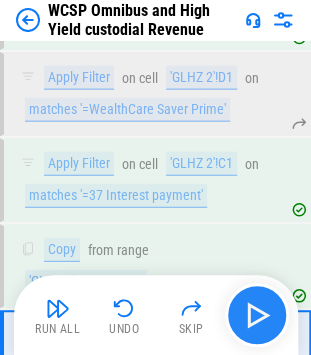 scroll, scrollTop: 7977, scrollLeft: 0, axis: vertical 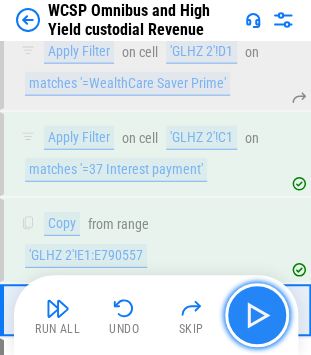 click at bounding box center (257, 315) 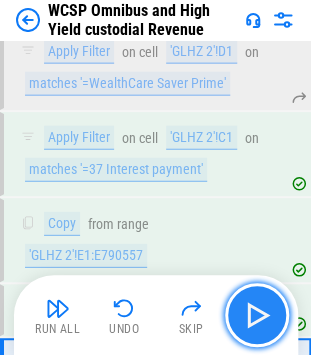 click at bounding box center (257, 315) 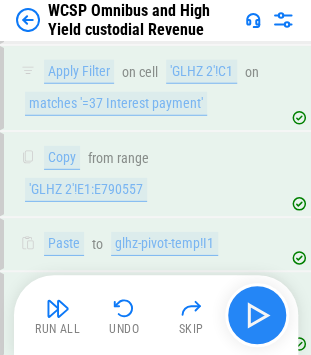 scroll, scrollTop: 8116, scrollLeft: 0, axis: vertical 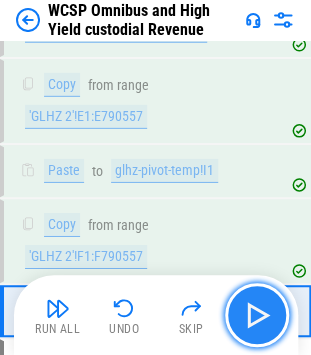 click at bounding box center [257, 315] 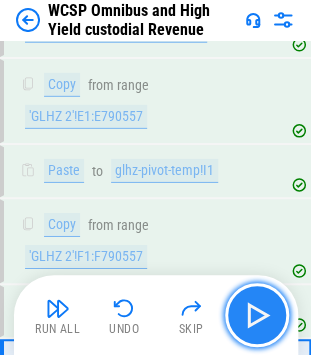 click at bounding box center (257, 315) 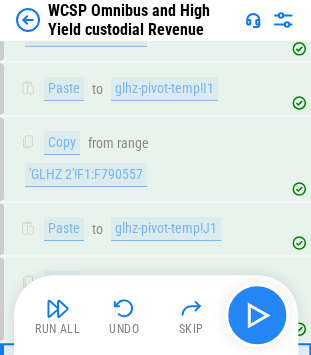 scroll, scrollTop: 8255, scrollLeft: 0, axis: vertical 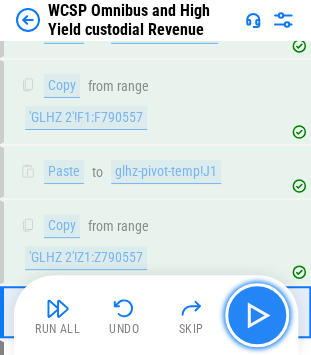 click at bounding box center [257, 315] 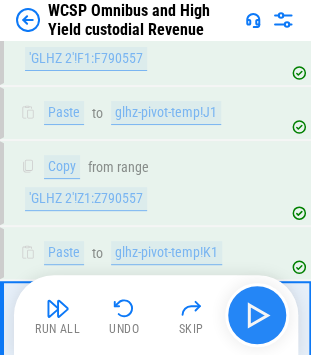 scroll, scrollTop: 8340, scrollLeft: 0, axis: vertical 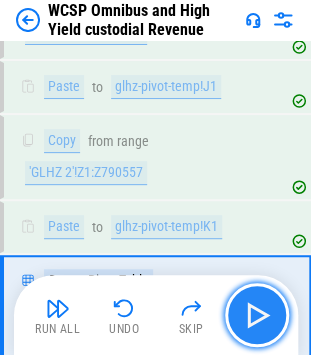 click at bounding box center (257, 315) 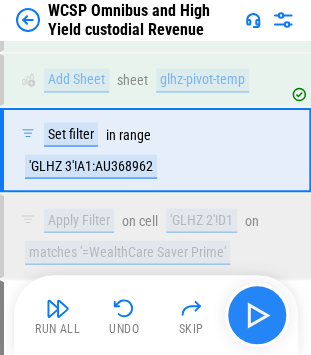 scroll, scrollTop: 7652, scrollLeft: 0, axis: vertical 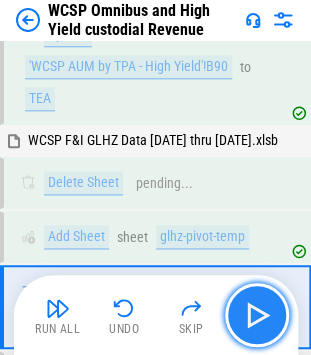 click at bounding box center (257, 315) 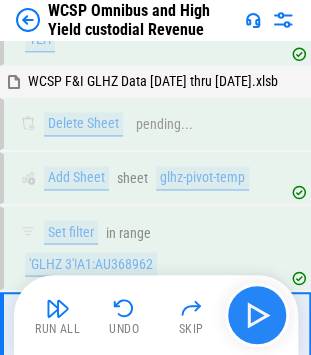 scroll, scrollTop: 7737, scrollLeft: 0, axis: vertical 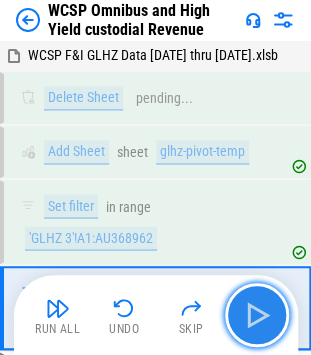 click at bounding box center (257, 315) 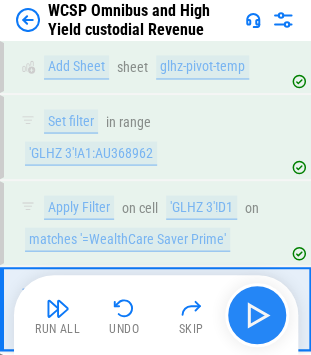 scroll, scrollTop: 7822, scrollLeft: 0, axis: vertical 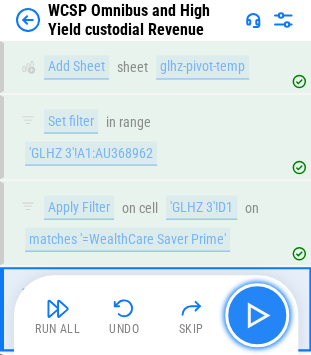 click at bounding box center (257, 315) 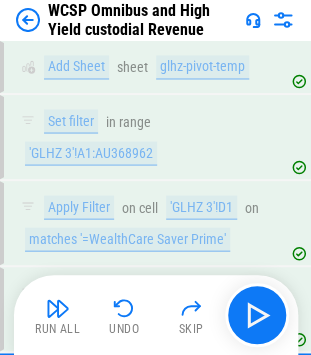scroll, scrollTop: 7892, scrollLeft: 0, axis: vertical 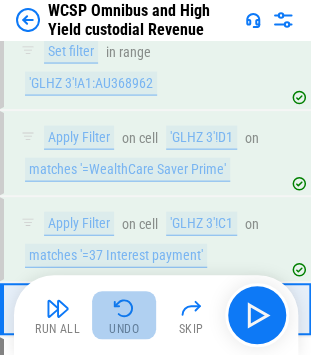 click at bounding box center (124, 308) 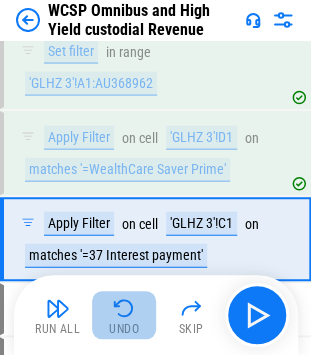 click at bounding box center [124, 308] 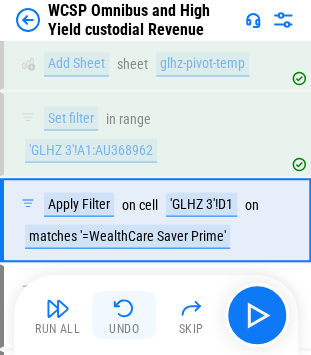 scroll, scrollTop: 7737, scrollLeft: 0, axis: vertical 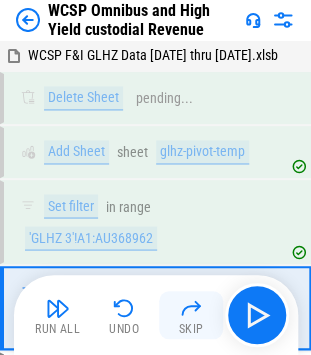 click at bounding box center (191, 308) 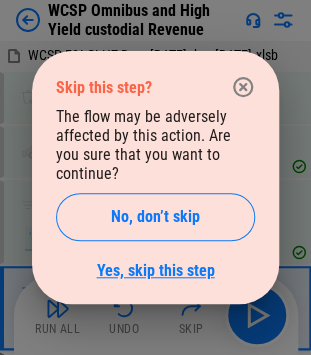 click on "Yes, skip this step" at bounding box center (156, 270) 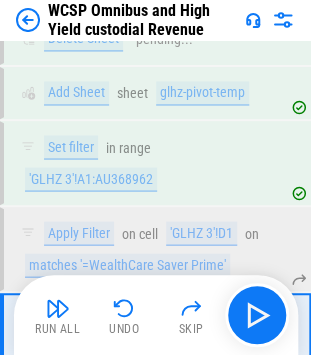 scroll, scrollTop: 7822, scrollLeft: 0, axis: vertical 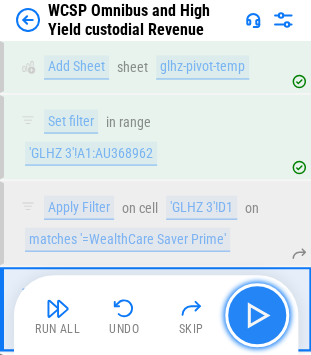 click at bounding box center (257, 315) 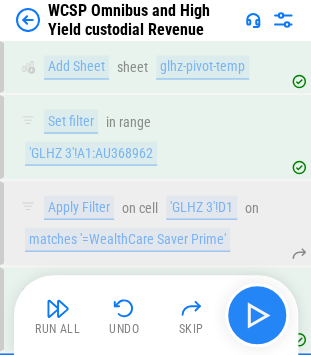 scroll, scrollTop: 7892, scrollLeft: 0, axis: vertical 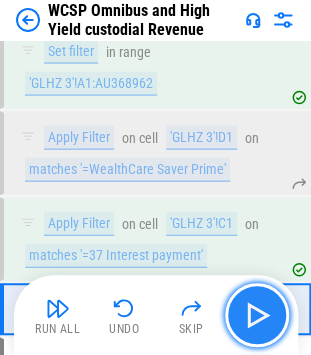 click at bounding box center (257, 315) 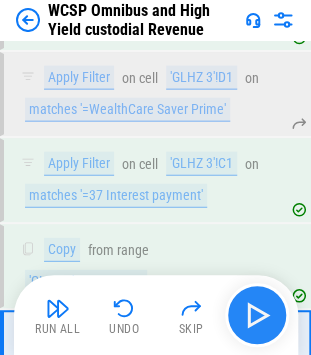 scroll, scrollTop: 7977, scrollLeft: 0, axis: vertical 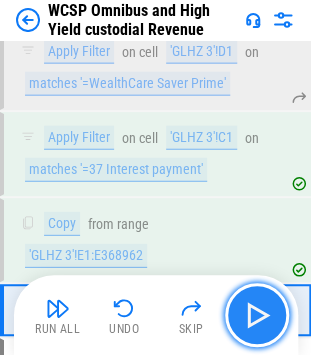 click at bounding box center [257, 315] 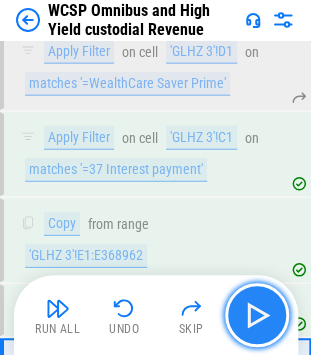 click at bounding box center [257, 315] 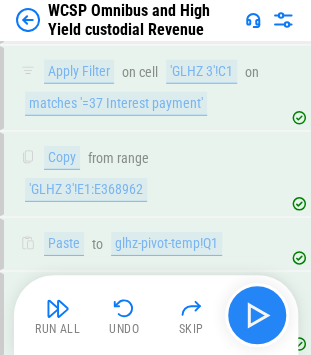scroll, scrollTop: 8116, scrollLeft: 0, axis: vertical 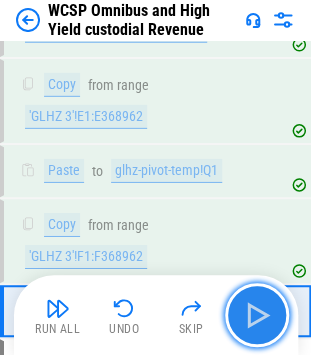 click at bounding box center [257, 315] 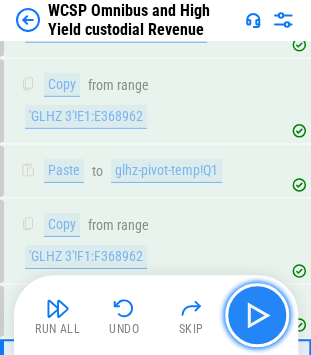 click at bounding box center (257, 315) 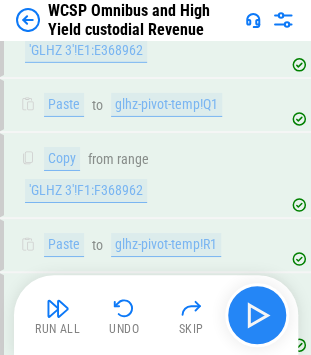 scroll, scrollTop: 8255, scrollLeft: 0, axis: vertical 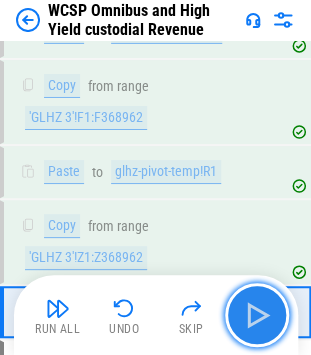 click at bounding box center (257, 315) 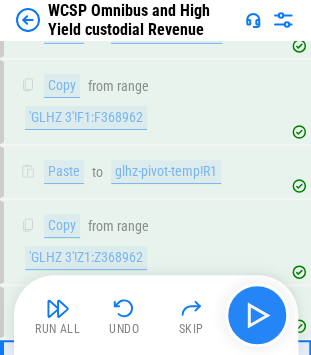scroll, scrollTop: 8340, scrollLeft: 0, axis: vertical 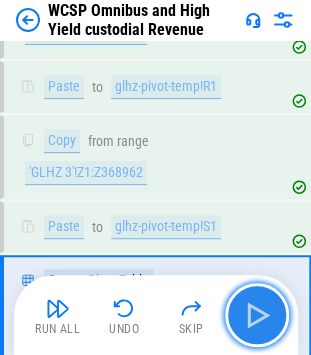 click at bounding box center [257, 315] 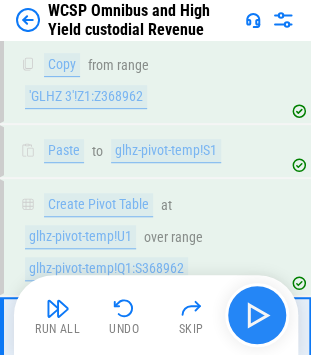 scroll, scrollTop: 8442, scrollLeft: 0, axis: vertical 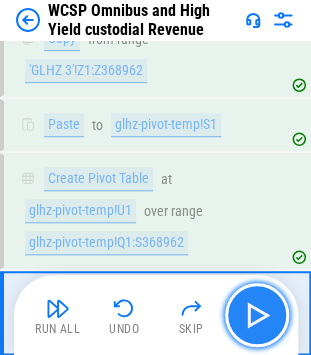 click at bounding box center [257, 315] 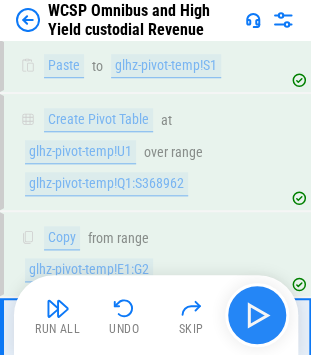 scroll, scrollTop: 8527, scrollLeft: 0, axis: vertical 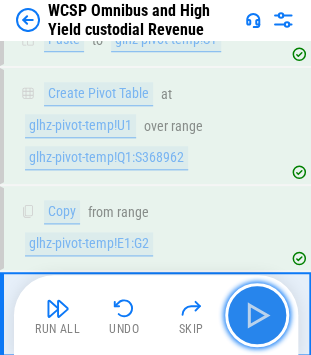 click at bounding box center [257, 315] 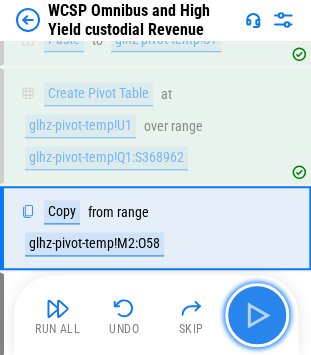click at bounding box center (257, 315) 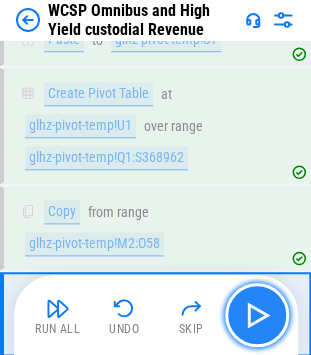 click at bounding box center [257, 315] 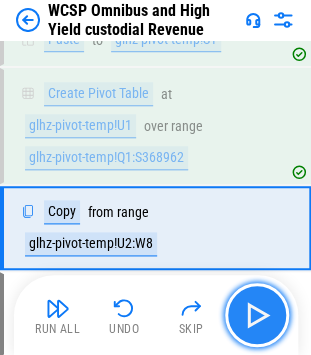 click at bounding box center [257, 315] 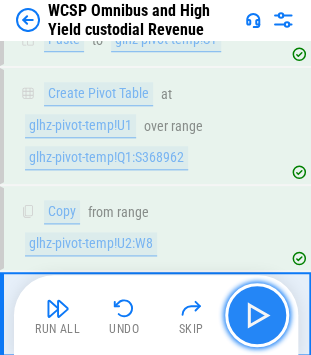 click at bounding box center [257, 315] 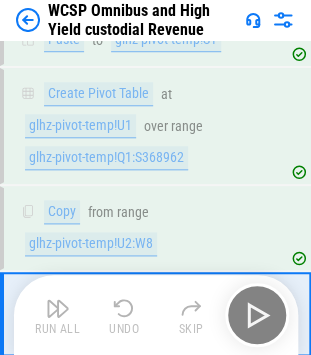 click on "Run All Undo Skip" at bounding box center [158, 315] 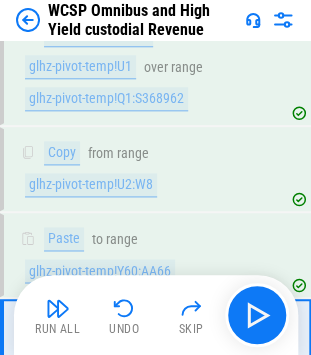 scroll, scrollTop: 8612, scrollLeft: 0, axis: vertical 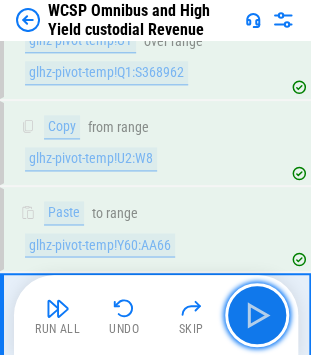 click at bounding box center (257, 315) 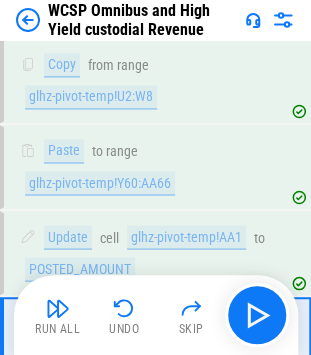 scroll, scrollTop: 8713, scrollLeft: 0, axis: vertical 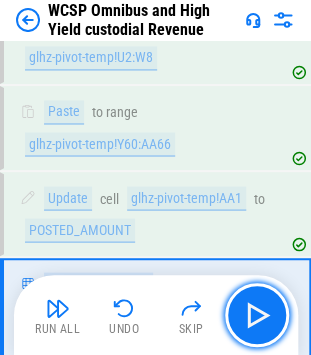 click at bounding box center [257, 315] 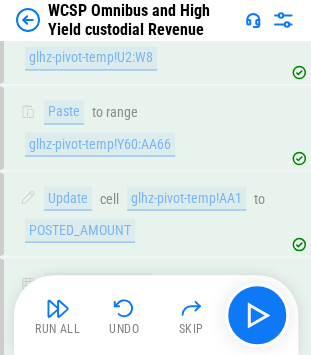 scroll, scrollTop: 8814, scrollLeft: 0, axis: vertical 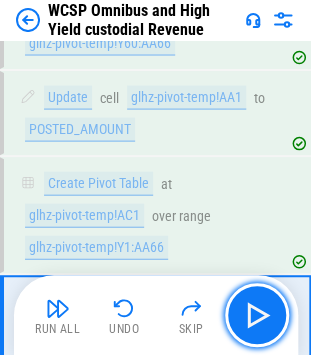 click at bounding box center (257, 315) 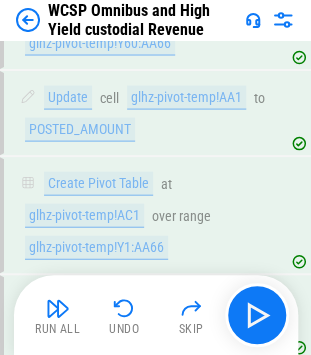 scroll, scrollTop: 8884, scrollLeft: 0, axis: vertical 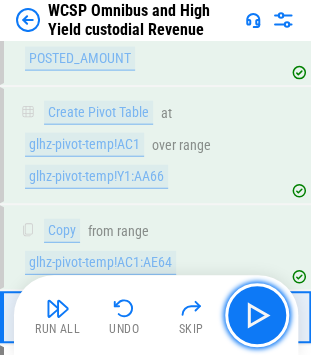 click at bounding box center (257, 315) 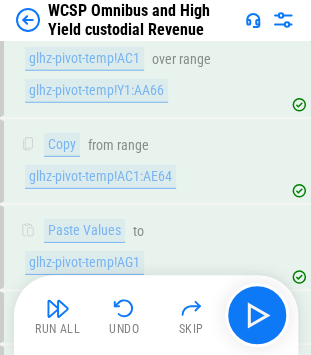 scroll, scrollTop: 9076, scrollLeft: 0, axis: vertical 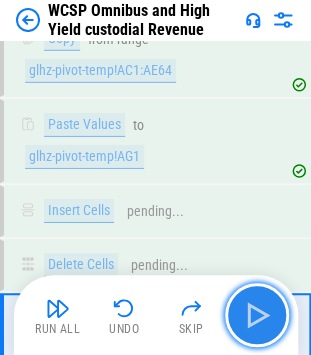 click at bounding box center [257, 315] 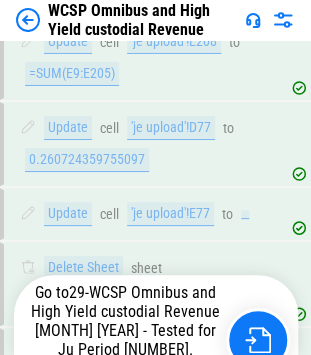 scroll, scrollTop: 13950, scrollLeft: 0, axis: vertical 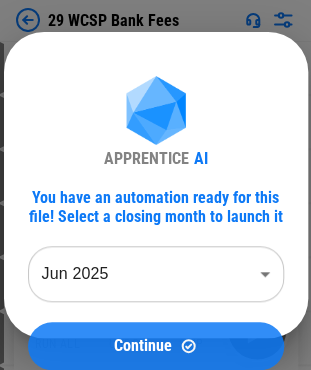 click on "Continue" at bounding box center (143, 346) 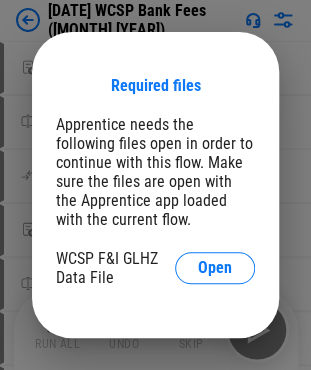 scroll, scrollTop: 22, scrollLeft: 0, axis: vertical 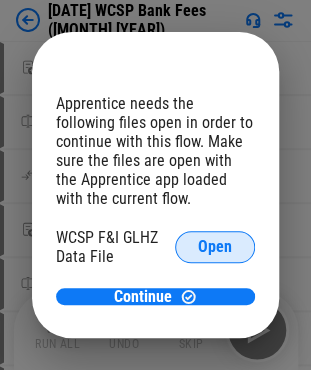 click on "Open" at bounding box center (215, 247) 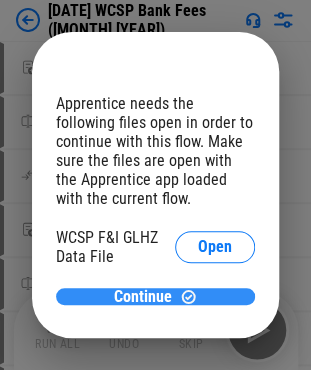 click on "Continue" at bounding box center (143, 297) 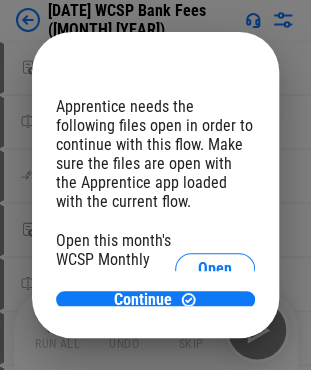 scroll, scrollTop: 22, scrollLeft: 0, axis: vertical 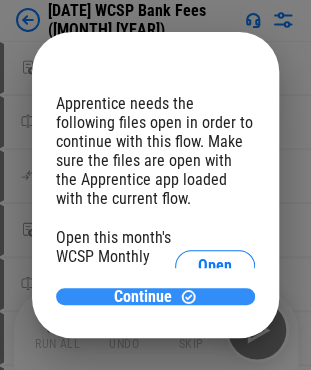 click on "Continue" at bounding box center [143, 297] 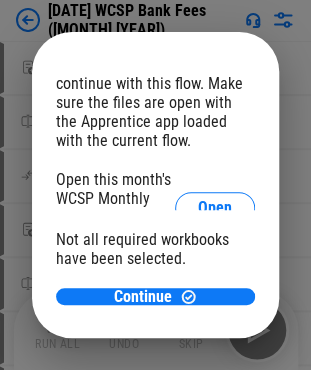 scroll, scrollTop: 81, scrollLeft: 0, axis: vertical 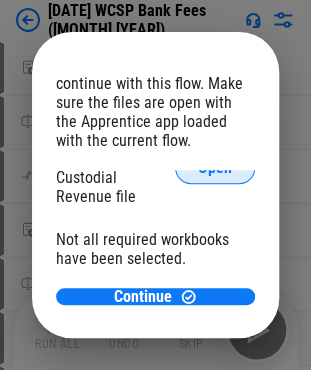 click on "Open" at bounding box center (215, 168) 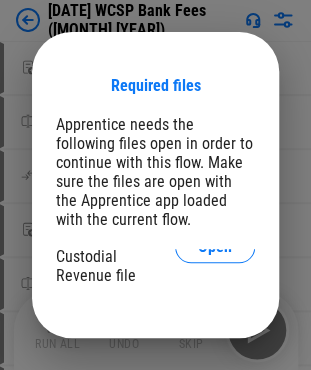 scroll, scrollTop: 22, scrollLeft: 0, axis: vertical 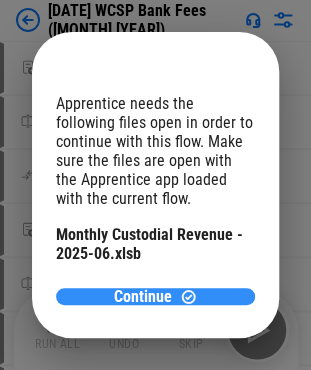 click on "Continue" at bounding box center (143, 297) 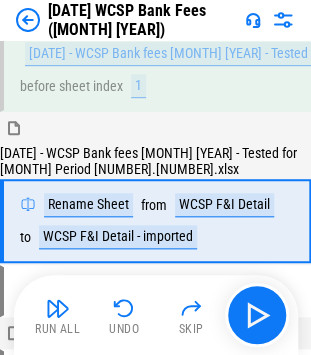 scroll, scrollTop: 104, scrollLeft: 0, axis: vertical 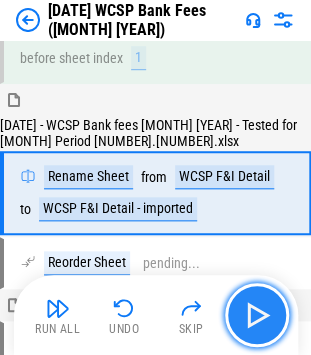 click at bounding box center [257, 315] 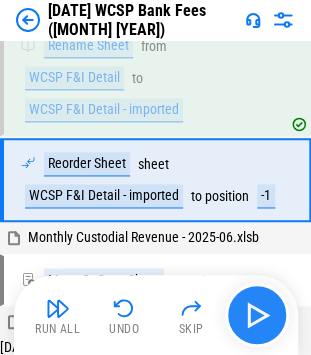 scroll, scrollTop: 236, scrollLeft: 0, axis: vertical 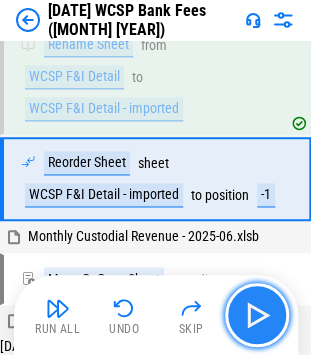 click at bounding box center (257, 315) 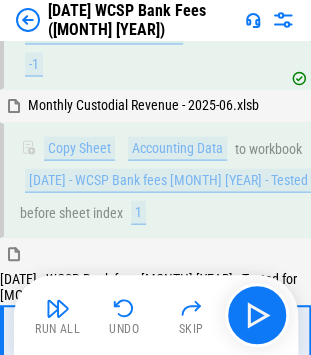 scroll, scrollTop: 551, scrollLeft: 0, axis: vertical 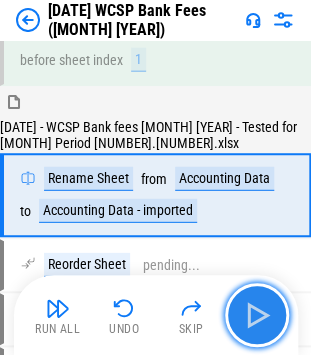 click at bounding box center [257, 315] 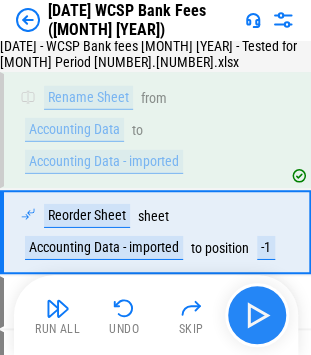 scroll, scrollTop: 684, scrollLeft: 0, axis: vertical 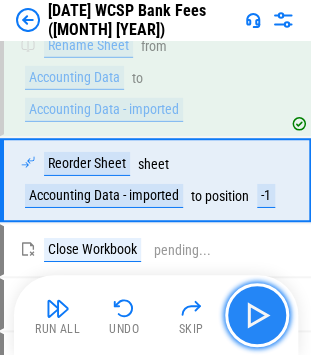click at bounding box center (257, 315) 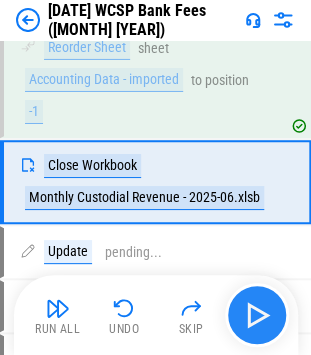 scroll, scrollTop: 801, scrollLeft: 0, axis: vertical 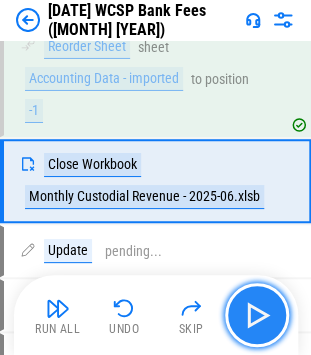 click at bounding box center (257, 315) 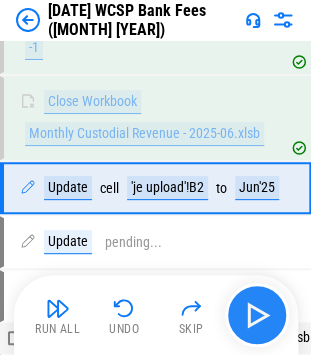 scroll, scrollTop: 870, scrollLeft: 0, axis: vertical 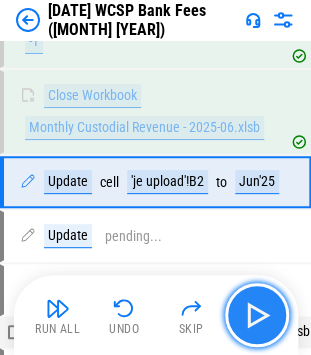 click at bounding box center (257, 315) 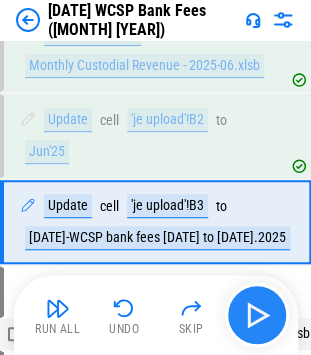 scroll, scrollTop: 972, scrollLeft: 0, axis: vertical 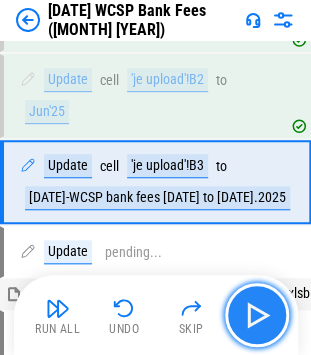 click at bounding box center (257, 315) 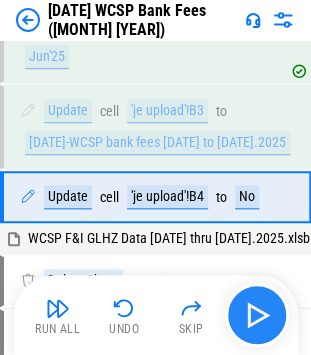 scroll, scrollTop: 1041, scrollLeft: 0, axis: vertical 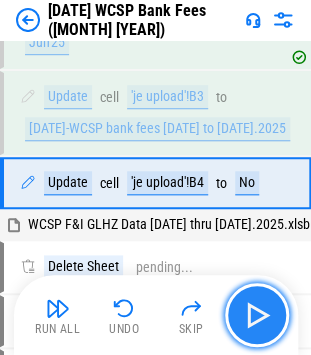 click at bounding box center [257, 315] 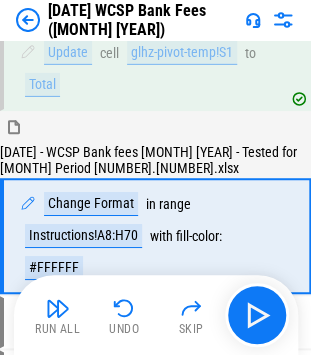 scroll, scrollTop: 2600, scrollLeft: 0, axis: vertical 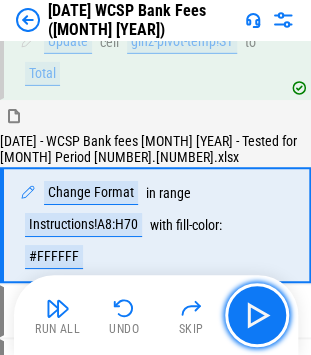 click at bounding box center (257, 315) 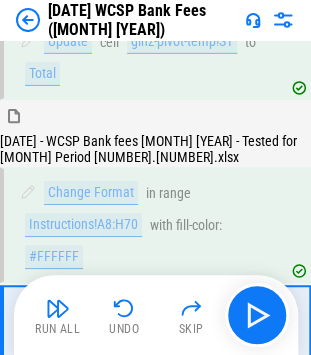 scroll, scrollTop: 2717, scrollLeft: 0, axis: vertical 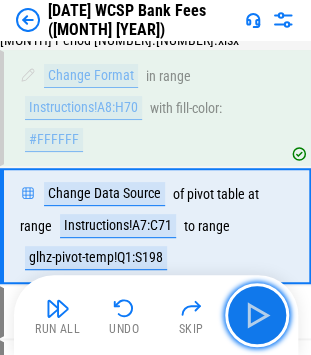 click at bounding box center [257, 315] 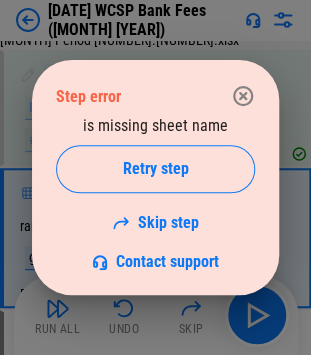 click 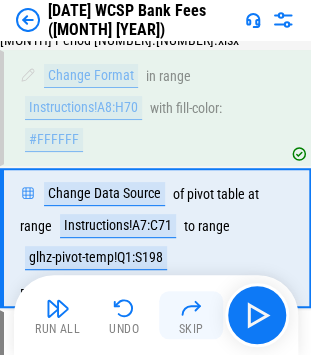 click at bounding box center [191, 308] 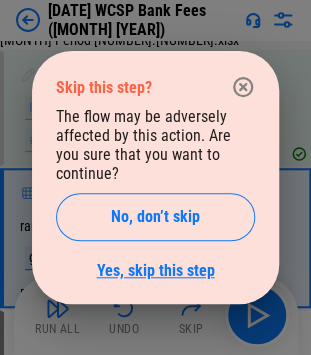 click on "Yes, skip this step" at bounding box center [156, 270] 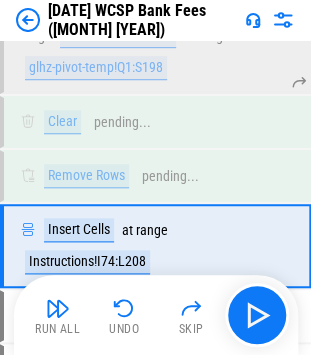 scroll, scrollTop: 2926, scrollLeft: 0, axis: vertical 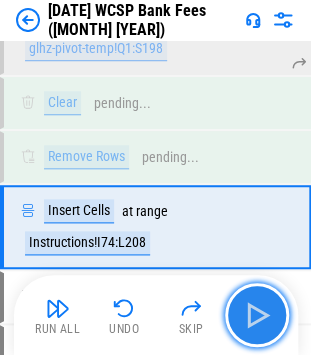 click at bounding box center [257, 315] 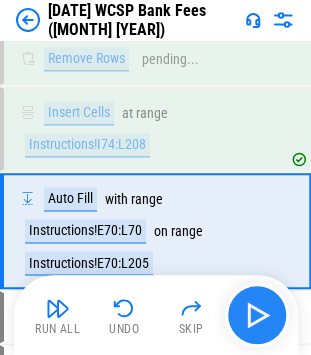 scroll, scrollTop: 3027, scrollLeft: 0, axis: vertical 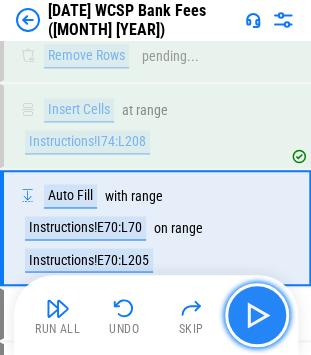 click at bounding box center [257, 315] 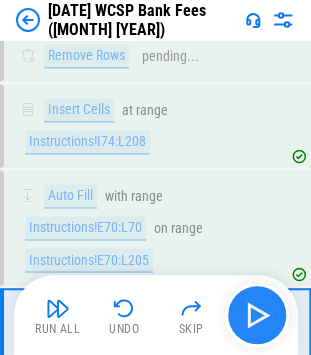 scroll, scrollTop: 3128, scrollLeft: 0, axis: vertical 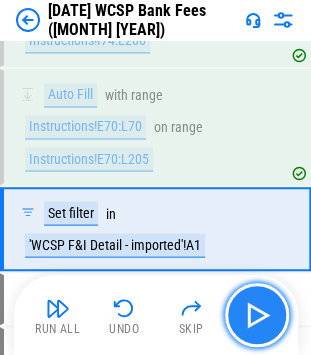 click at bounding box center (257, 315) 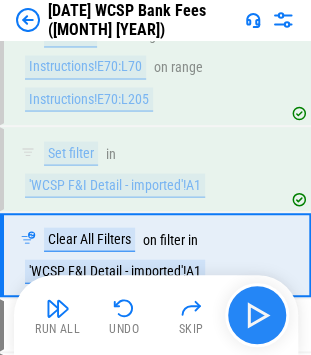scroll, scrollTop: 3214, scrollLeft: 0, axis: vertical 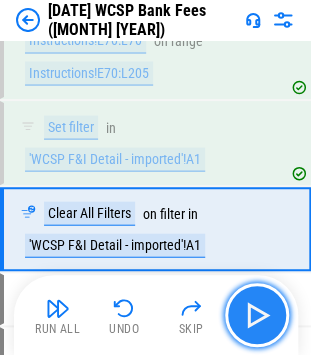 click at bounding box center (257, 315) 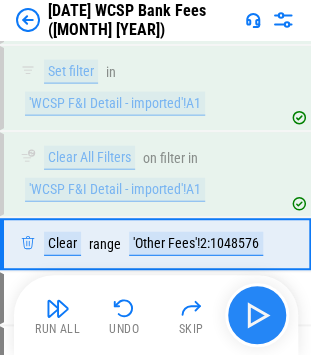 scroll, scrollTop: 3283, scrollLeft: 0, axis: vertical 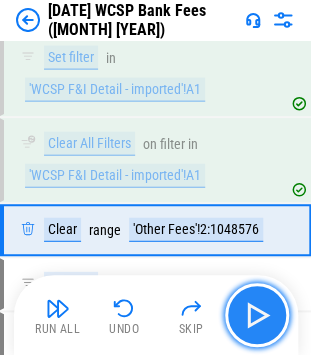 click at bounding box center (257, 315) 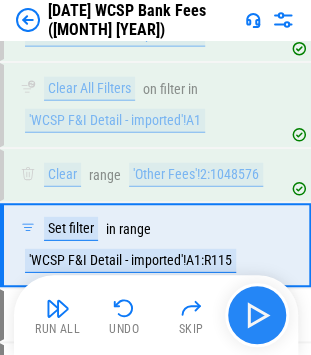 scroll, scrollTop: 3352, scrollLeft: 0, axis: vertical 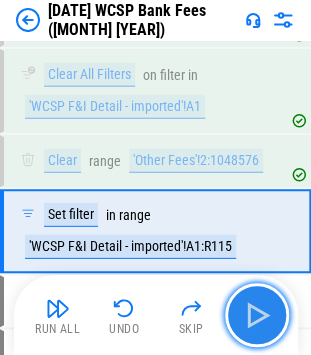 click at bounding box center [257, 315] 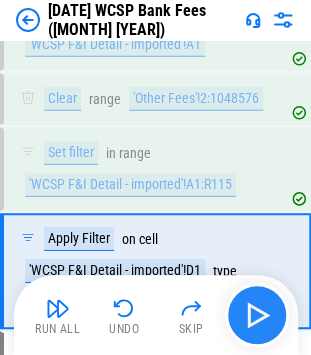 scroll, scrollTop: 3454, scrollLeft: 0, axis: vertical 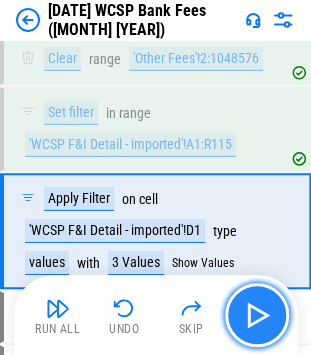 click at bounding box center [257, 315] 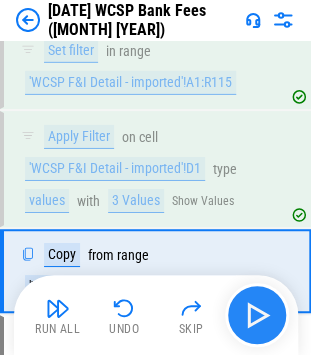 scroll, scrollTop: 3555, scrollLeft: 0, axis: vertical 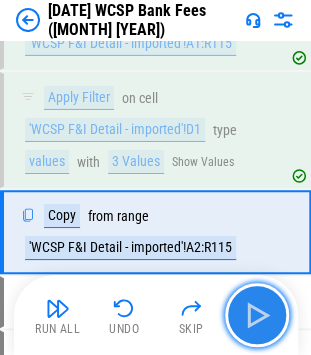 click at bounding box center [257, 315] 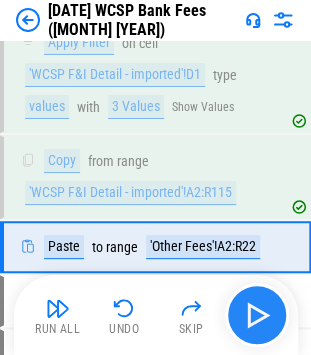 scroll, scrollTop: 3624, scrollLeft: 0, axis: vertical 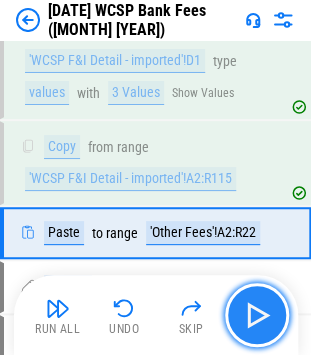 click at bounding box center (257, 315) 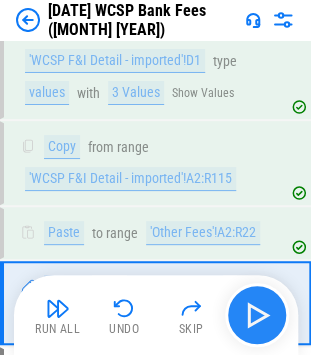 scroll, scrollTop: 3694, scrollLeft: 0, axis: vertical 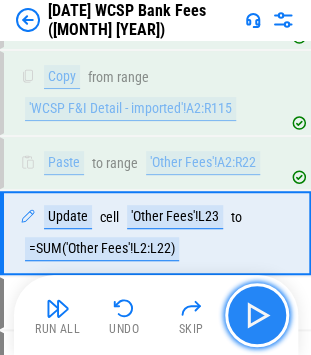 click at bounding box center [257, 315] 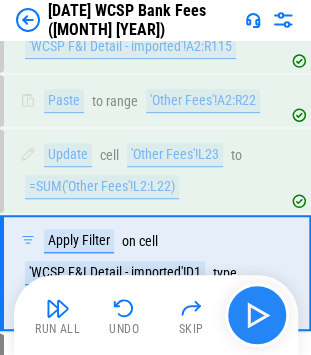 scroll, scrollTop: 3795, scrollLeft: 0, axis: vertical 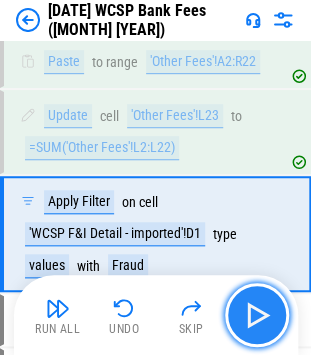 click at bounding box center (257, 315) 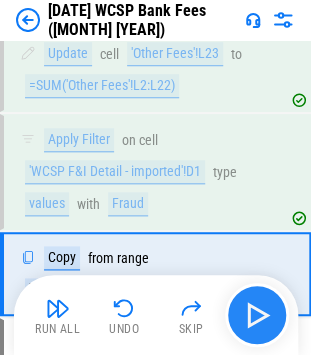 scroll, scrollTop: 3896, scrollLeft: 0, axis: vertical 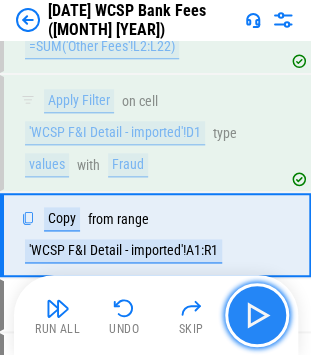 click at bounding box center [257, 315] 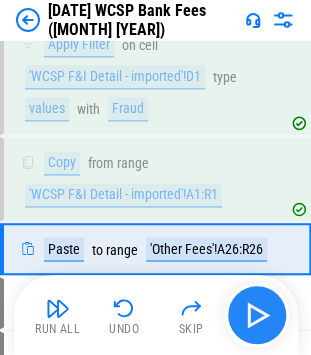 scroll, scrollTop: 3966, scrollLeft: 0, axis: vertical 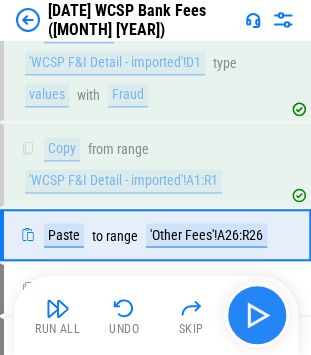 click at bounding box center (257, 315) 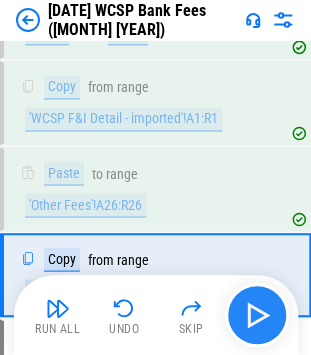scroll, scrollTop: 4067, scrollLeft: 0, axis: vertical 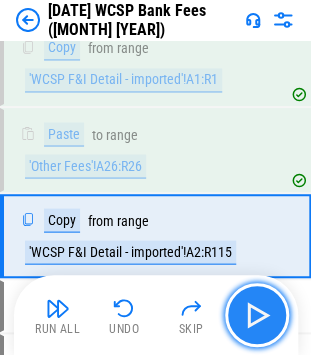 click at bounding box center (257, 315) 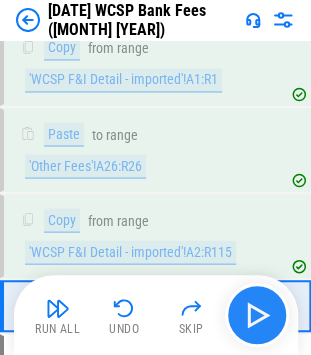 scroll, scrollTop: 4136, scrollLeft: 0, axis: vertical 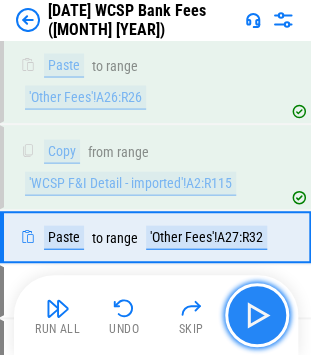 click at bounding box center [257, 315] 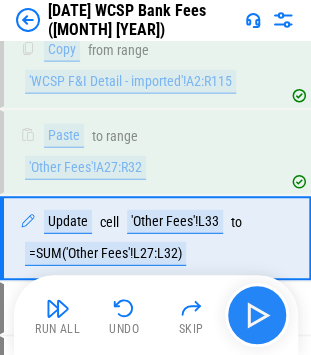 scroll, scrollTop: 4238, scrollLeft: 0, axis: vertical 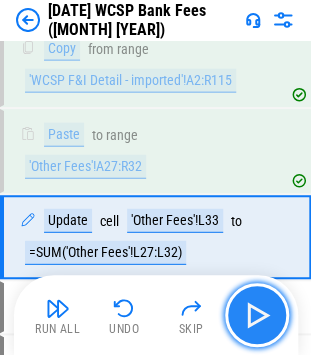 click at bounding box center [257, 315] 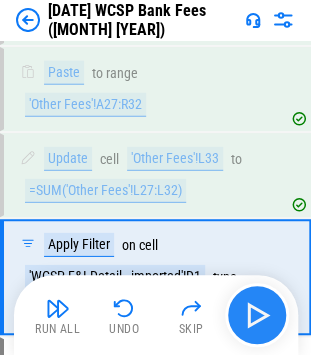 scroll, scrollTop: 4338, scrollLeft: 0, axis: vertical 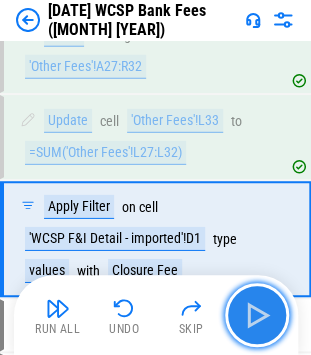 click at bounding box center [257, 315] 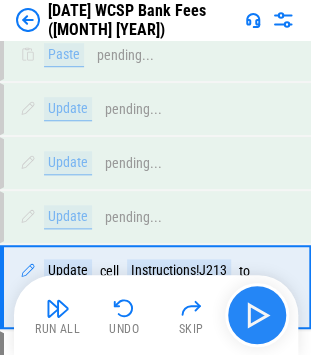 scroll, scrollTop: 4816, scrollLeft: 0, axis: vertical 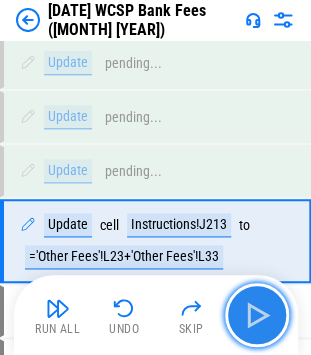 click at bounding box center [257, 315] 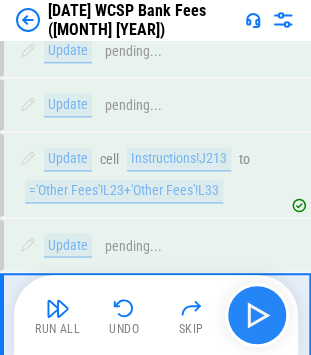 scroll, scrollTop: 4954, scrollLeft: 0, axis: vertical 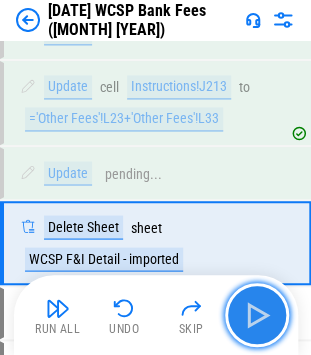 click at bounding box center [257, 315] 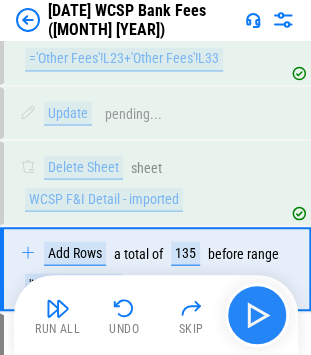 scroll, scrollTop: 5040, scrollLeft: 0, axis: vertical 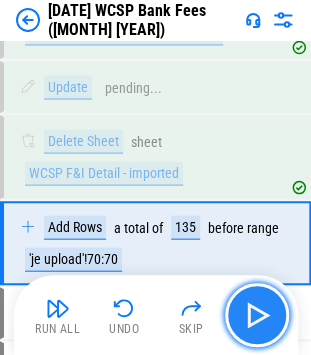 click at bounding box center [257, 315] 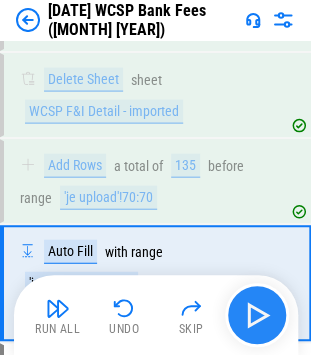 scroll, scrollTop: 5141, scrollLeft: 0, axis: vertical 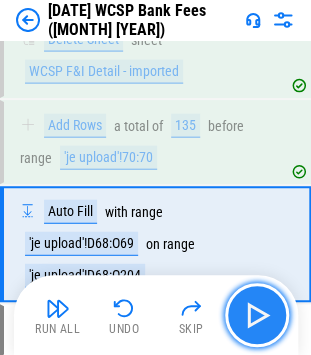 click at bounding box center (257, 315) 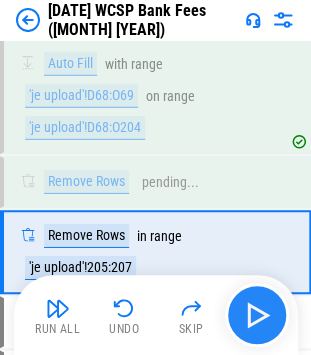 scroll, scrollTop: 5296, scrollLeft: 0, axis: vertical 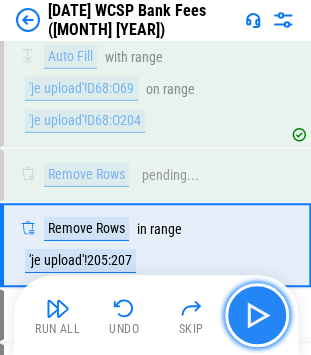 click at bounding box center [257, 315] 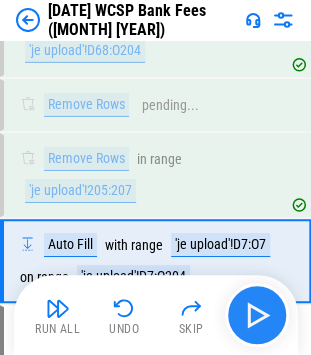 scroll, scrollTop: 5381, scrollLeft: 0, axis: vertical 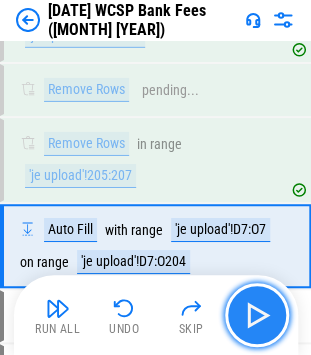 click at bounding box center [257, 315] 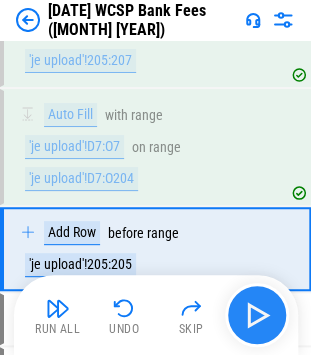 scroll, scrollTop: 5498, scrollLeft: 0, axis: vertical 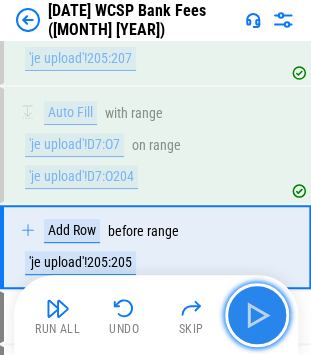 click at bounding box center [257, 315] 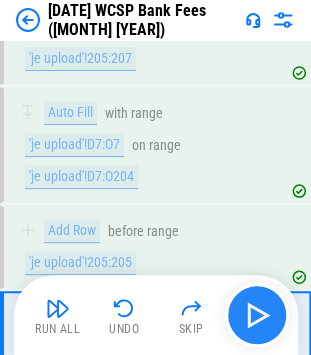 scroll, scrollTop: 5584, scrollLeft: 0, axis: vertical 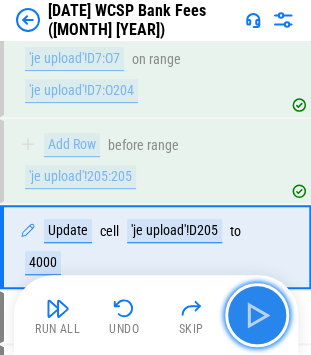 click at bounding box center [257, 315] 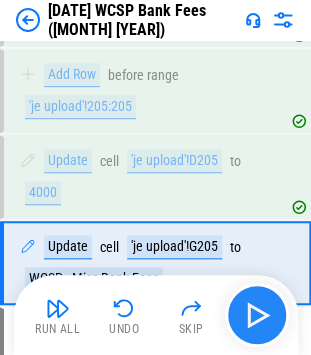 scroll, scrollTop: 5669, scrollLeft: 0, axis: vertical 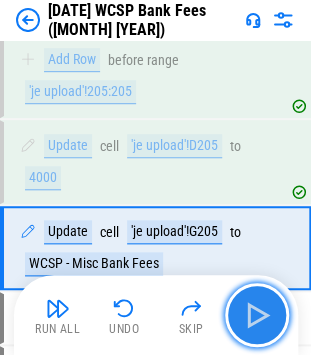 click at bounding box center [257, 315] 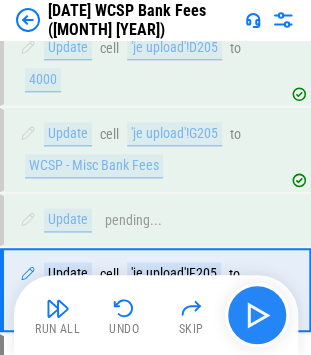 scroll, scrollTop: 5808, scrollLeft: 0, axis: vertical 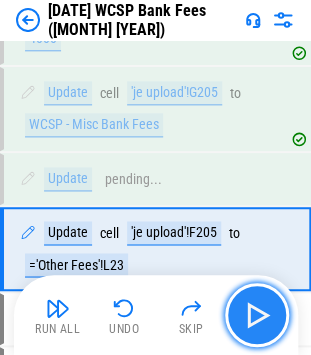 click at bounding box center (257, 315) 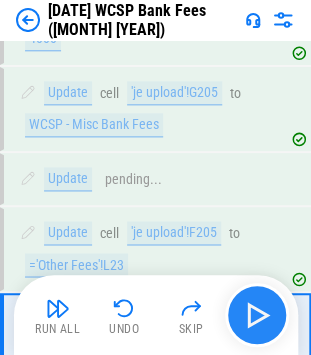 scroll, scrollTop: 5893, scrollLeft: 0, axis: vertical 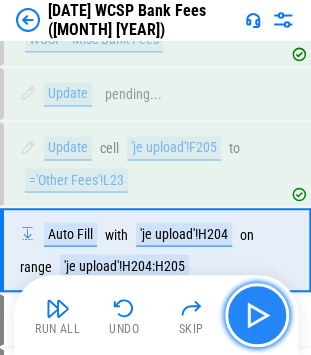 click at bounding box center (257, 315) 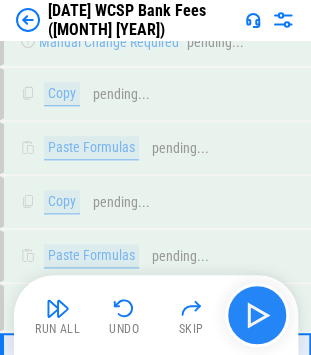 scroll, scrollTop: 6775, scrollLeft: 0, axis: vertical 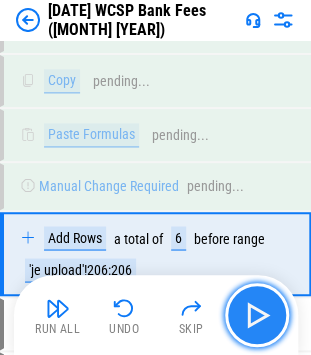 click at bounding box center [257, 315] 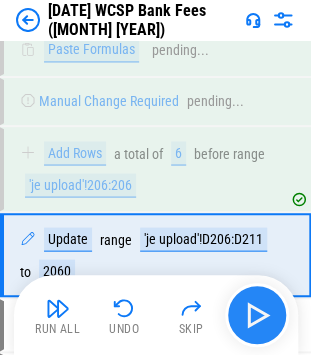 scroll, scrollTop: 6860, scrollLeft: 0, axis: vertical 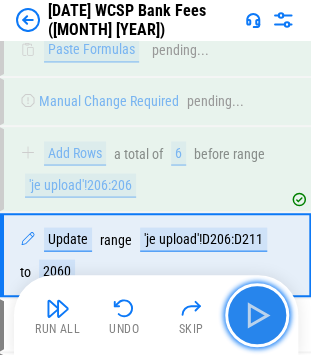 click at bounding box center (257, 315) 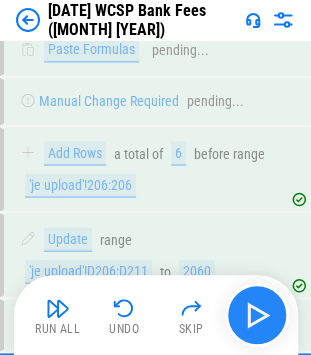 scroll, scrollTop: 6999, scrollLeft: 0, axis: vertical 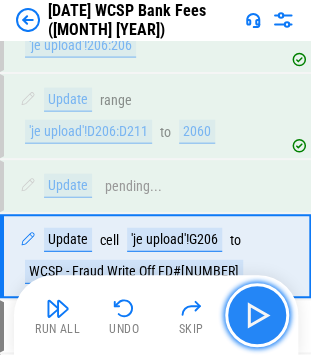 click at bounding box center [257, 315] 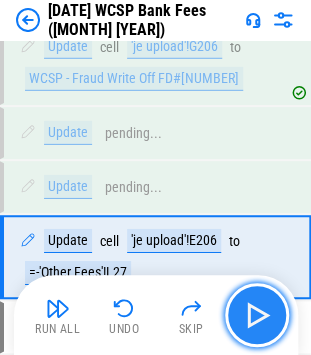 click at bounding box center (257, 315) 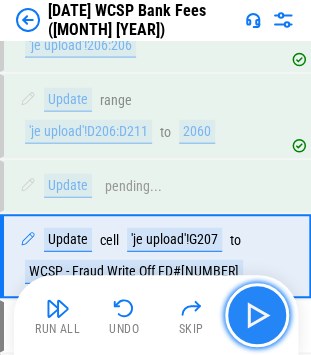 click at bounding box center (257, 315) 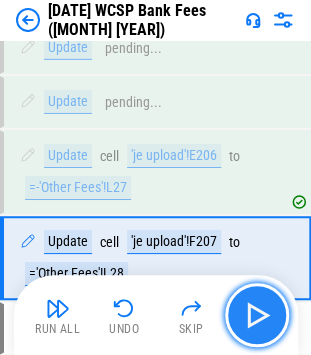click at bounding box center [257, 315] 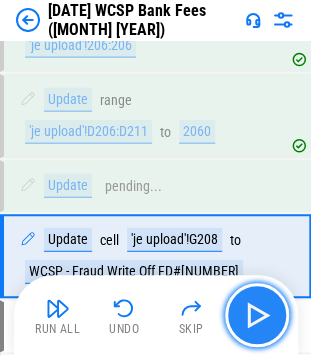 click at bounding box center (257, 315) 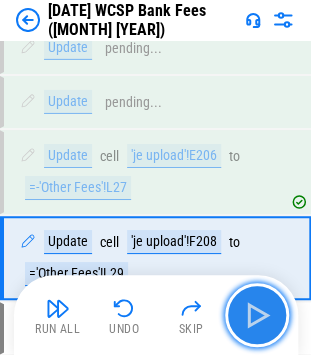 click at bounding box center [257, 315] 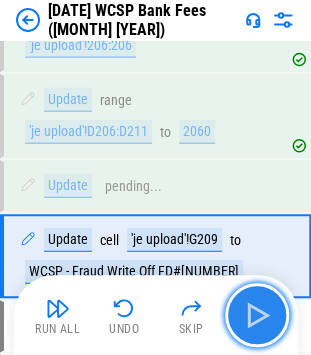 click at bounding box center [257, 315] 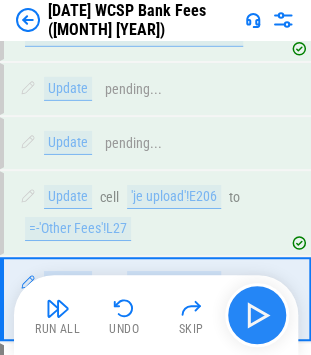 scroll, scrollTop: 7277, scrollLeft: 0, axis: vertical 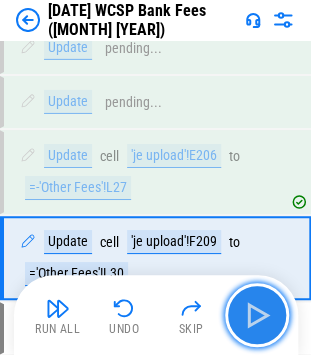 click at bounding box center (257, 315) 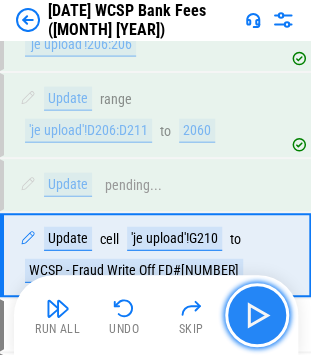 click at bounding box center [257, 315] 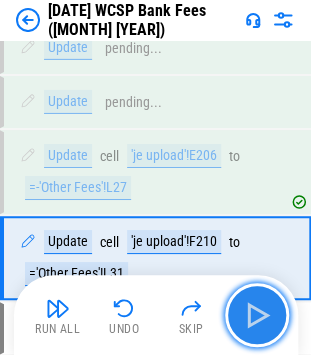 click at bounding box center (257, 315) 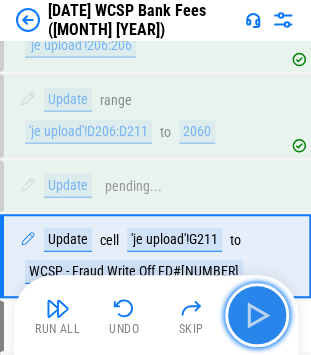 click at bounding box center (257, 315) 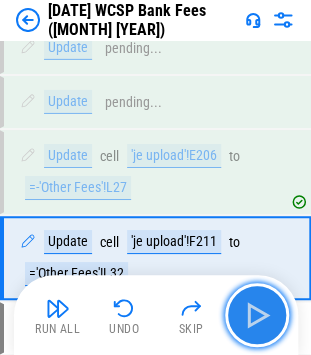 click at bounding box center (257, 315) 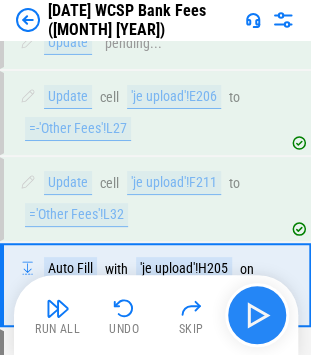 scroll, scrollTop: 7362, scrollLeft: 0, axis: vertical 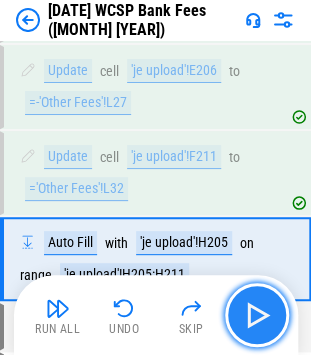 click at bounding box center (257, 315) 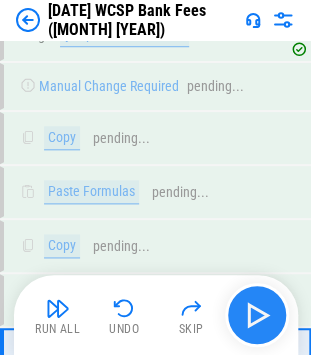 scroll, scrollTop: 7712, scrollLeft: 0, axis: vertical 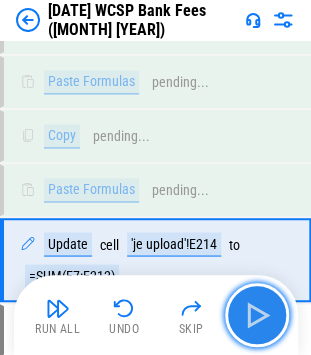 click at bounding box center [257, 315] 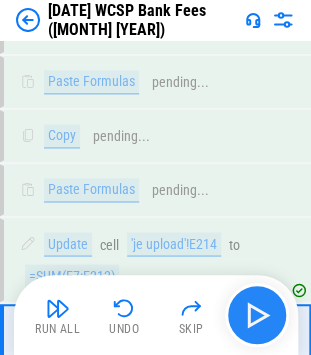 scroll, scrollTop: 7797, scrollLeft: 0, axis: vertical 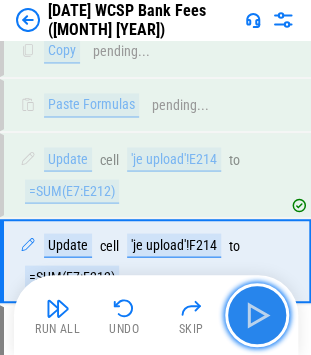 click at bounding box center (257, 315) 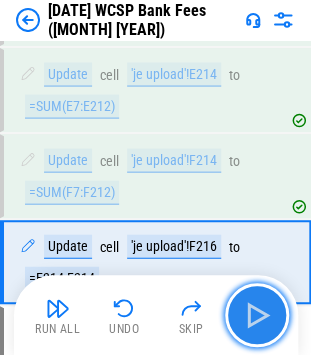 click at bounding box center (257, 315) 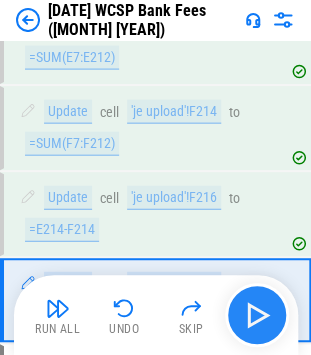 scroll, scrollTop: 7968, scrollLeft: 0, axis: vertical 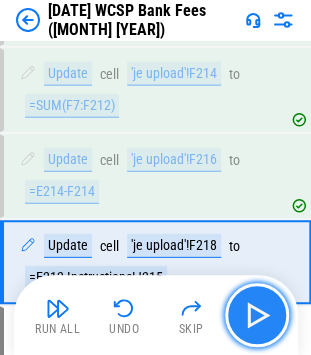 click at bounding box center [257, 315] 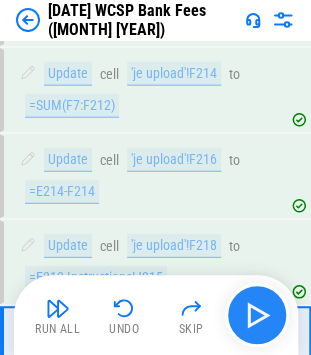 scroll, scrollTop: 8037, scrollLeft: 0, axis: vertical 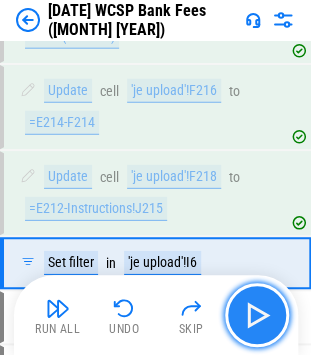 click at bounding box center [257, 315] 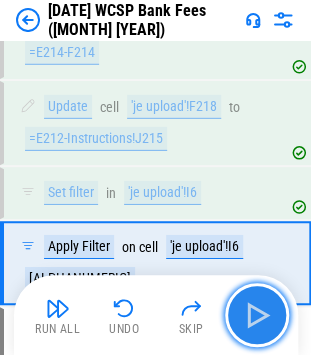 click at bounding box center [257, 315] 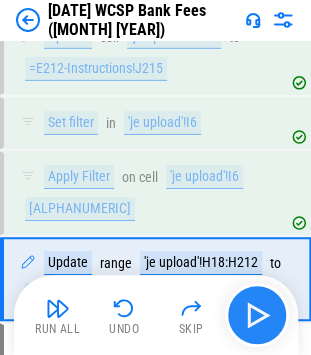 scroll, scrollTop: 8192, scrollLeft: 0, axis: vertical 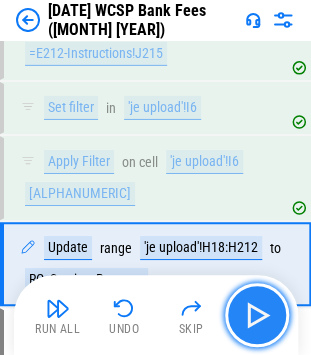 click at bounding box center (257, 315) 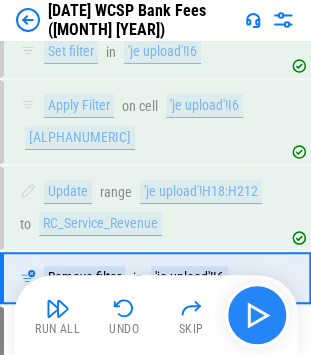 scroll, scrollTop: 8262, scrollLeft: 0, axis: vertical 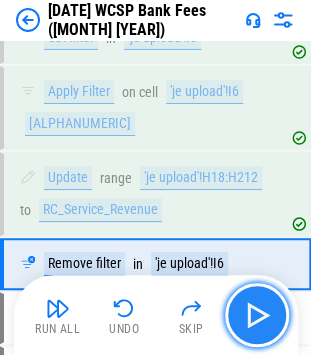 click at bounding box center [257, 315] 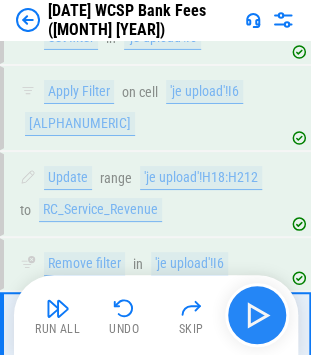 scroll, scrollTop: 8331, scrollLeft: 0, axis: vertical 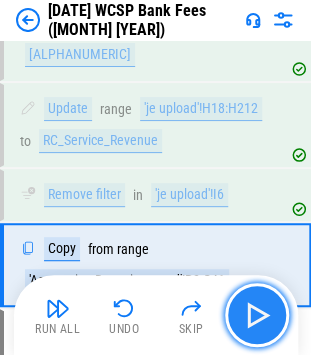 click at bounding box center (257, 315) 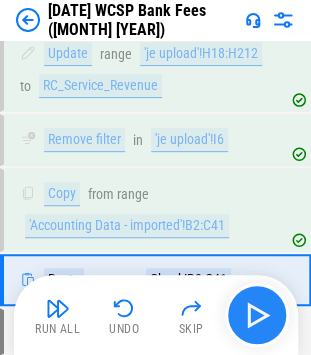 scroll, scrollTop: 8400, scrollLeft: 0, axis: vertical 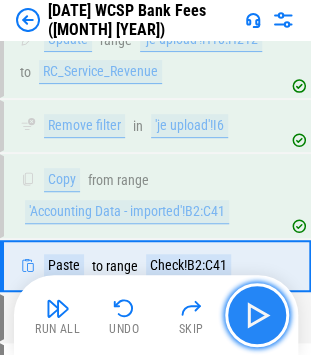 click at bounding box center [257, 315] 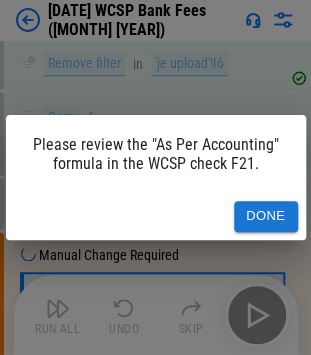 scroll, scrollTop: 8496, scrollLeft: 0, axis: vertical 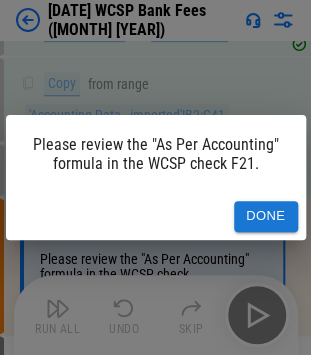 click on "Done" at bounding box center [266, 216] 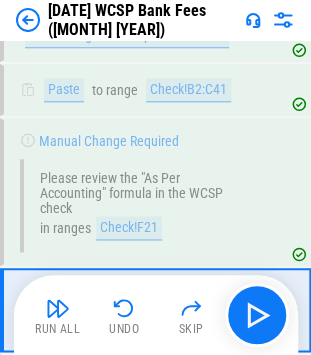 scroll, scrollTop: 8620, scrollLeft: 0, axis: vertical 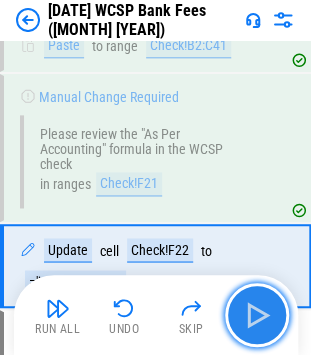 click at bounding box center [257, 315] 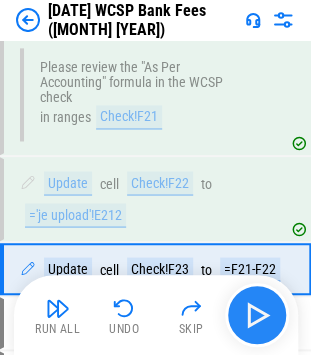 scroll, scrollTop: 8689, scrollLeft: 0, axis: vertical 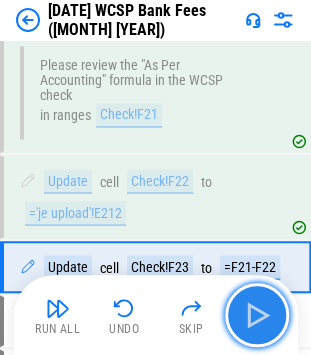 click at bounding box center (257, 315) 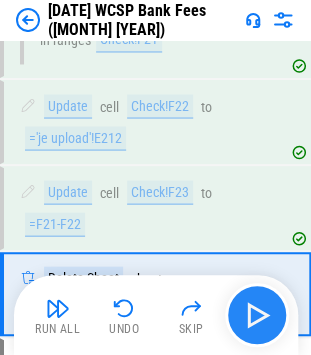 scroll, scrollTop: 8790, scrollLeft: 0, axis: vertical 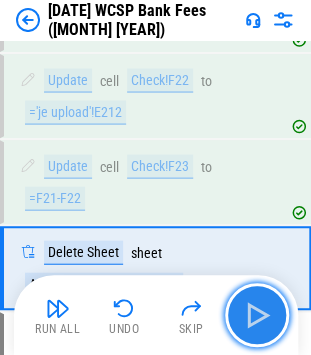 click at bounding box center [257, 315] 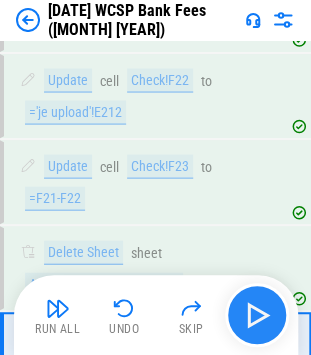 scroll, scrollTop: 8860, scrollLeft: 0, axis: vertical 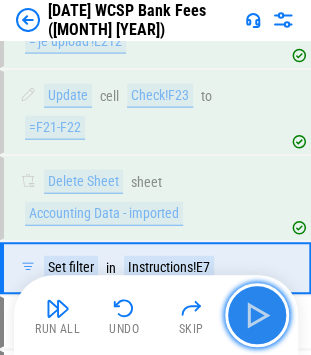 click at bounding box center (257, 315) 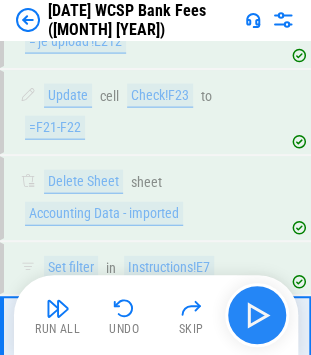 scroll, scrollTop: 8930, scrollLeft: 0, axis: vertical 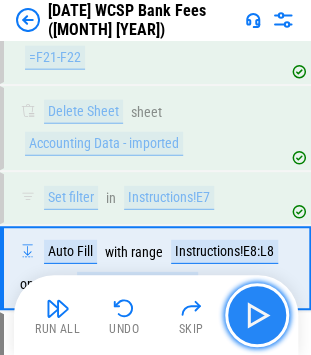 click at bounding box center (257, 315) 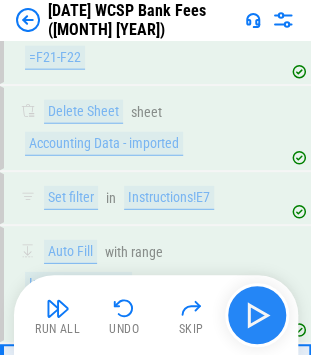 scroll, scrollTop: 9046, scrollLeft: 0, axis: vertical 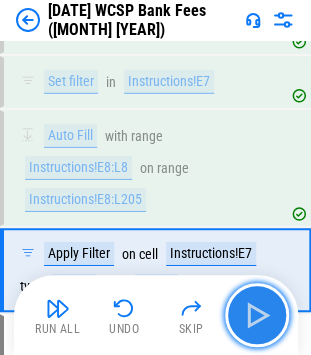 click at bounding box center [257, 315] 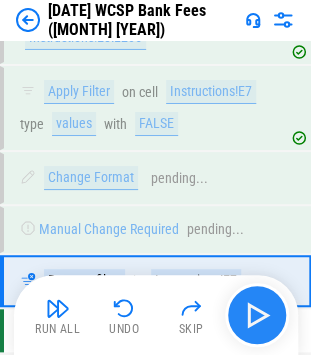 scroll, scrollTop: 9212, scrollLeft: 0, axis: vertical 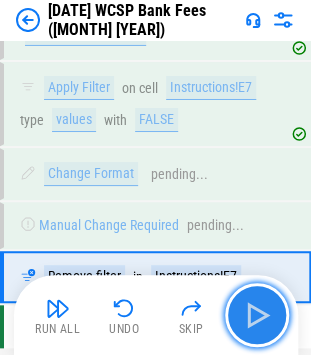 click at bounding box center [257, 315] 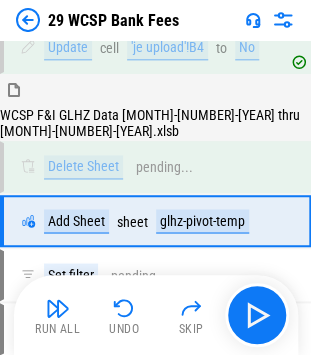 scroll, scrollTop: 1178, scrollLeft: 0, axis: vertical 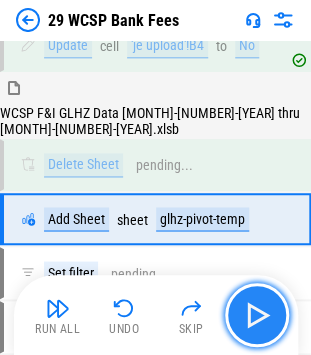 click at bounding box center (257, 315) 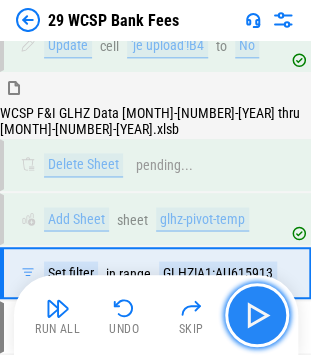 click at bounding box center (257, 315) 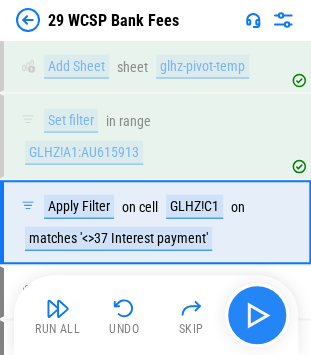 scroll, scrollTop: 1333, scrollLeft: 0, axis: vertical 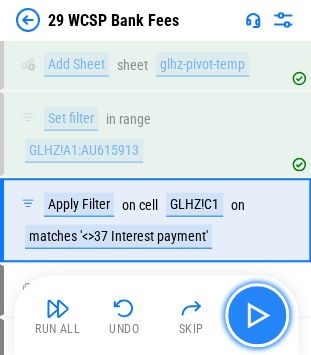 click at bounding box center [257, 315] 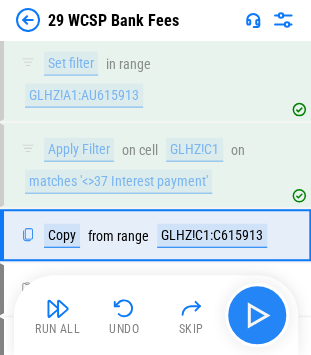 scroll, scrollTop: 1402, scrollLeft: 0, axis: vertical 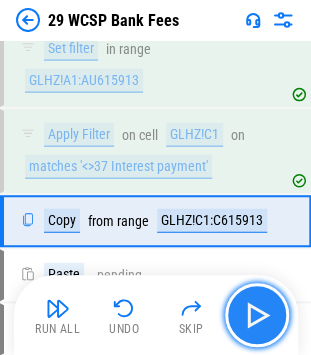 click at bounding box center [257, 315] 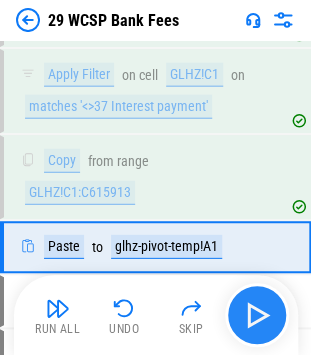 scroll, scrollTop: 1488, scrollLeft: 0, axis: vertical 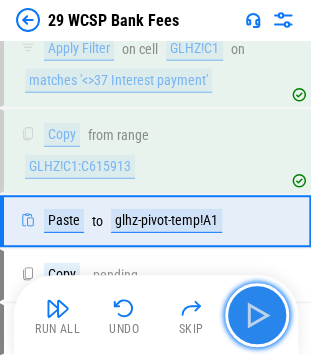 click at bounding box center [257, 315] 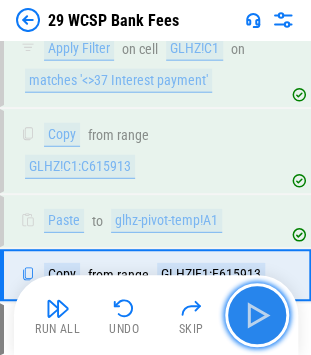 click at bounding box center [257, 315] 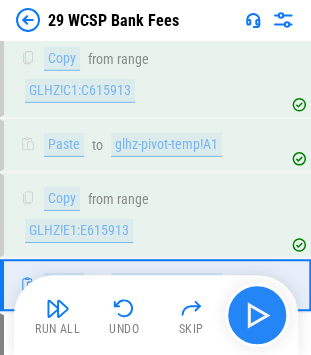 scroll, scrollTop: 1595, scrollLeft: 0, axis: vertical 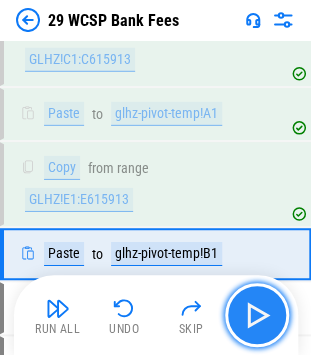 click at bounding box center [257, 315] 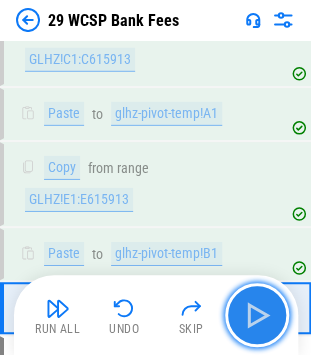 click at bounding box center [257, 315] 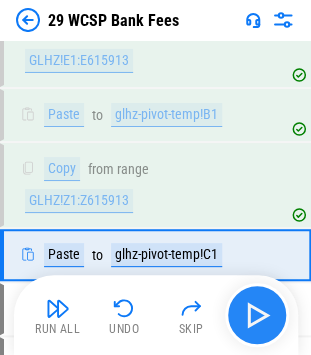 scroll, scrollTop: 1734, scrollLeft: 0, axis: vertical 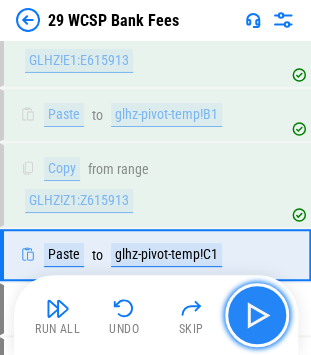 click at bounding box center (257, 315) 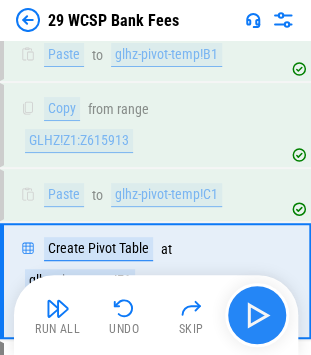 scroll, scrollTop: 1820, scrollLeft: 0, axis: vertical 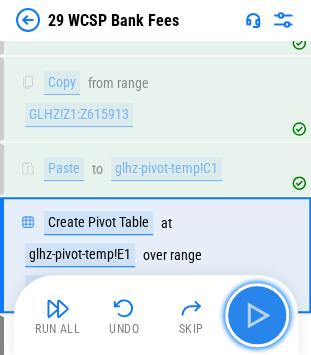 click at bounding box center (257, 315) 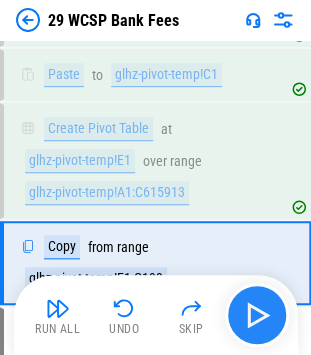scroll, scrollTop: 1921, scrollLeft: 0, axis: vertical 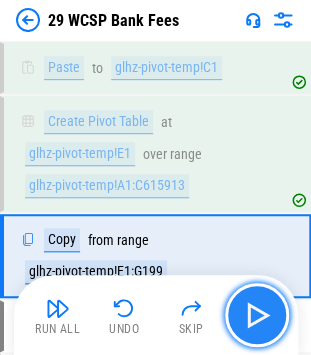 click at bounding box center (257, 315) 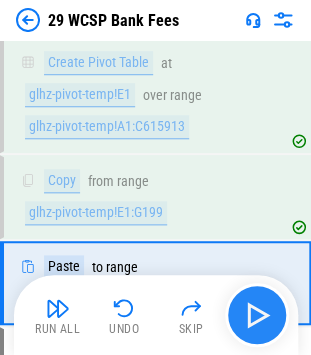 scroll, scrollTop: 2006, scrollLeft: 0, axis: vertical 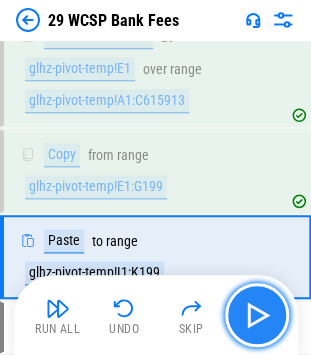 click at bounding box center (257, 315) 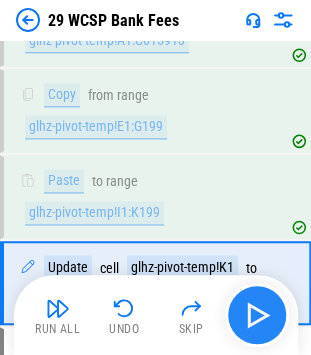 scroll, scrollTop: 2092, scrollLeft: 0, axis: vertical 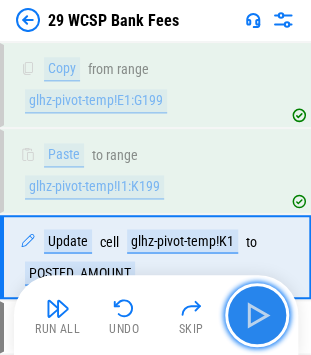 click at bounding box center [257, 315] 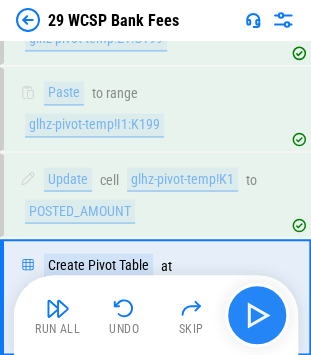 scroll, scrollTop: 2192, scrollLeft: 0, axis: vertical 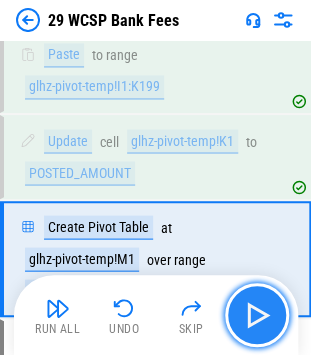 click at bounding box center [257, 315] 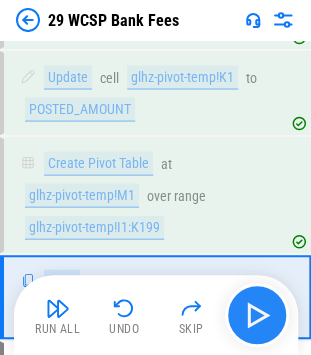 scroll, scrollTop: 2294, scrollLeft: 0, axis: vertical 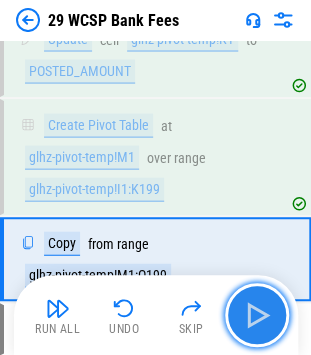 click at bounding box center (257, 315) 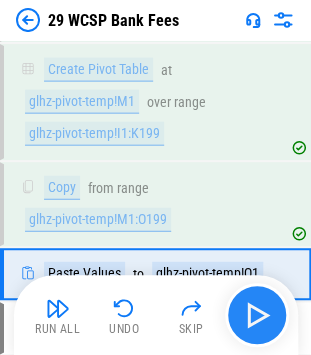scroll, scrollTop: 2363, scrollLeft: 0, axis: vertical 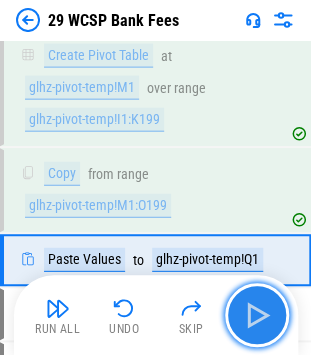 click at bounding box center [257, 315] 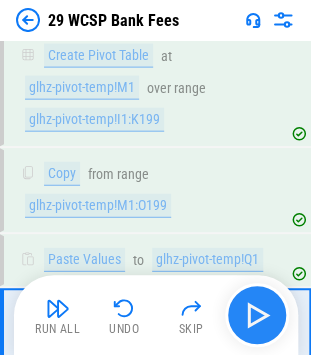 scroll, scrollTop: 2433, scrollLeft: 0, axis: vertical 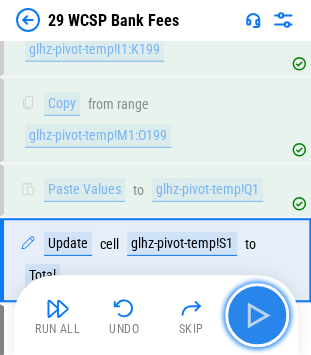 click at bounding box center (257, 315) 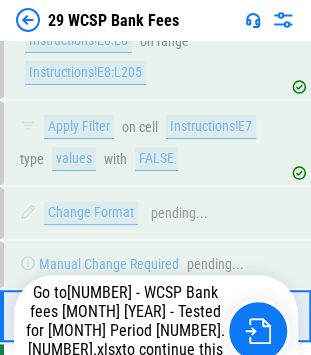 scroll, scrollTop: 9212, scrollLeft: 0, axis: vertical 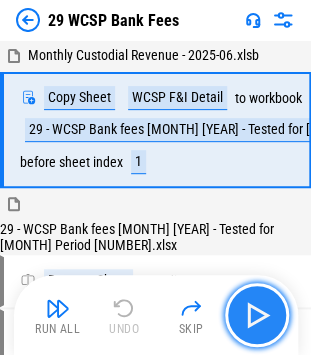 click at bounding box center (257, 315) 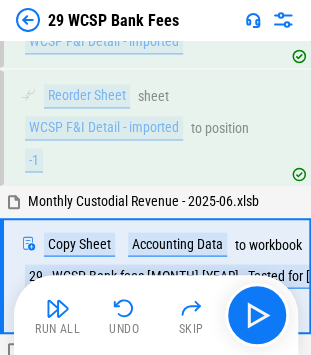 scroll, scrollTop: 399, scrollLeft: 0, axis: vertical 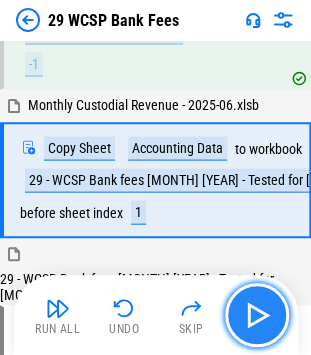 click at bounding box center (257, 315) 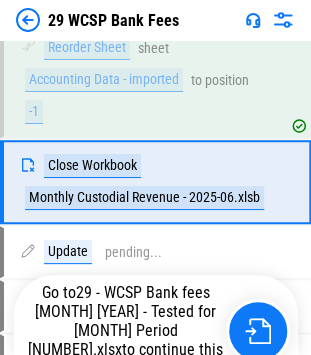 scroll, scrollTop: 801, scrollLeft: 0, axis: vertical 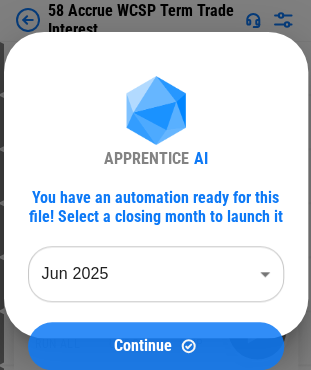 click on "Continue" at bounding box center [143, 346] 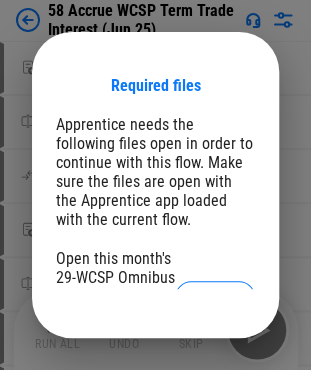 scroll, scrollTop: 22, scrollLeft: 0, axis: vertical 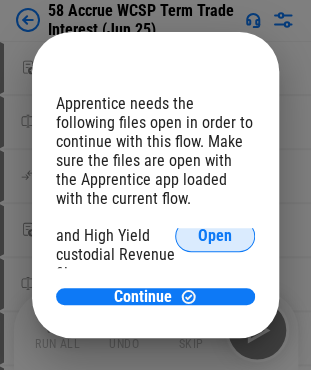 click on "Open" at bounding box center [215, 236] 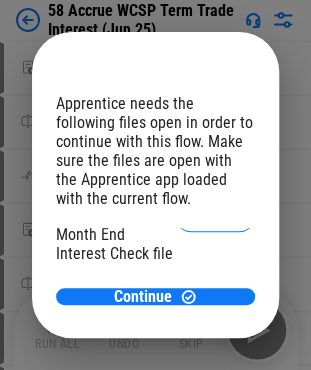 scroll, scrollTop: 320, scrollLeft: 0, axis: vertical 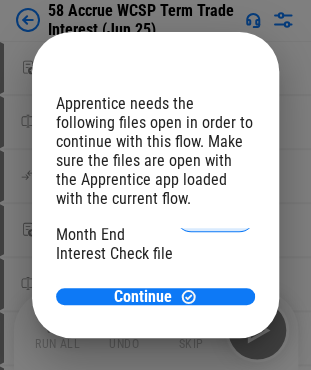click on "Open" at bounding box center (215, 216) 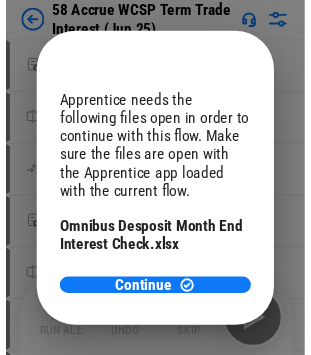 scroll, scrollTop: 424, scrollLeft: 0, axis: vertical 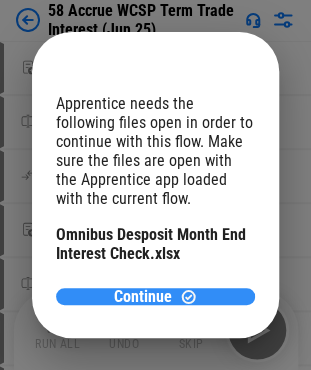 click on "Continue" at bounding box center (143, 297) 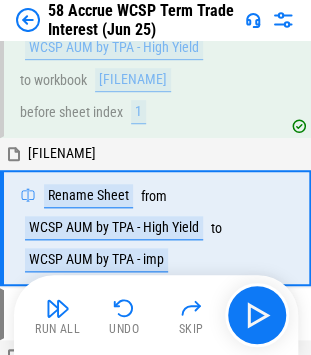 scroll, scrollTop: 140, scrollLeft: 0, axis: vertical 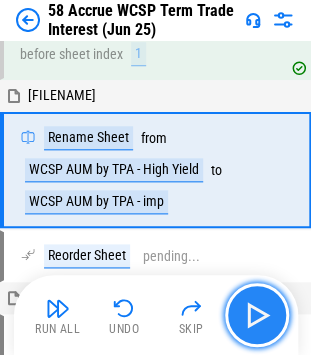 click at bounding box center (257, 315) 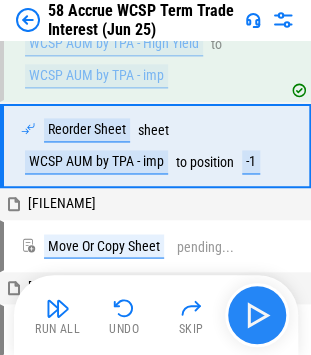scroll, scrollTop: 273, scrollLeft: 0, axis: vertical 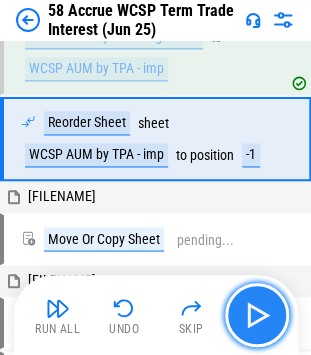 click at bounding box center [257, 315] 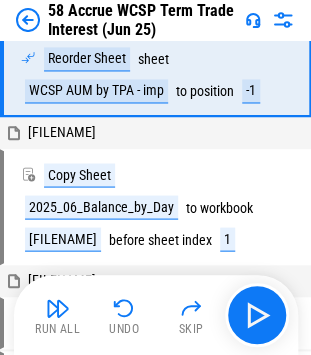 scroll, scrollTop: 273, scrollLeft: 0, axis: vertical 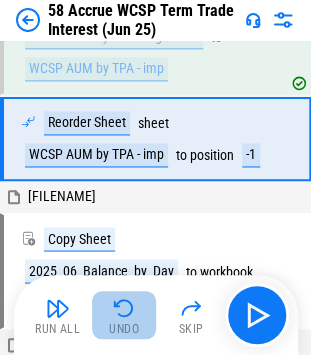 click at bounding box center [124, 308] 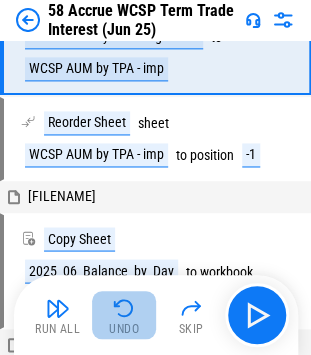 click at bounding box center [124, 308] 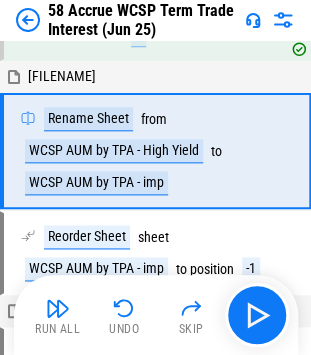 scroll, scrollTop: 172, scrollLeft: 0, axis: vertical 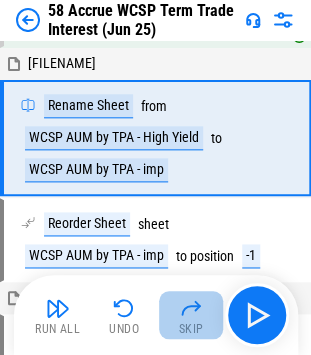 click on "Skip" at bounding box center (191, 315) 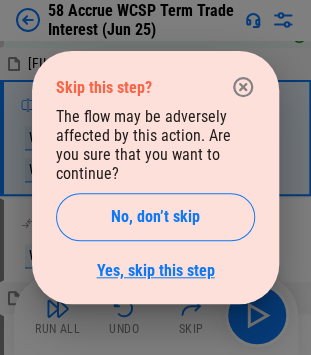 click on "Yes, skip this step" at bounding box center [156, 270] 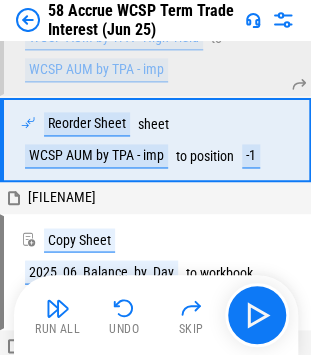 scroll, scrollTop: 273, scrollLeft: 0, axis: vertical 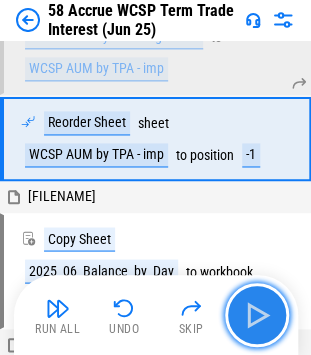 click at bounding box center [257, 315] 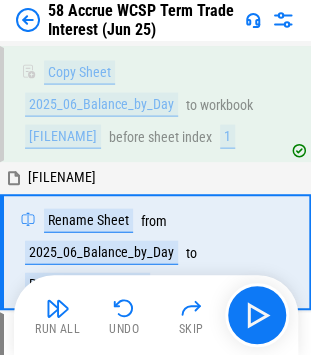 scroll, scrollTop: 592, scrollLeft: 0, axis: vertical 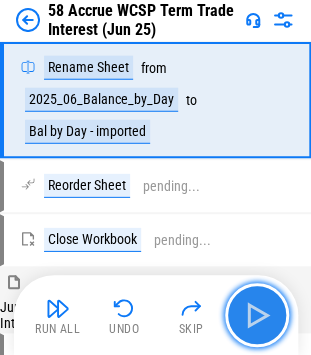 click at bounding box center (257, 315) 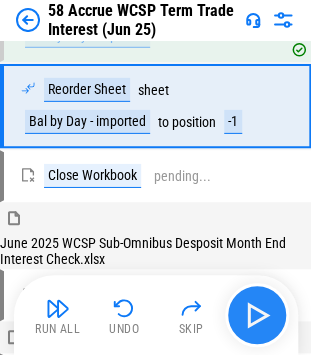 scroll, scrollTop: 725, scrollLeft: 0, axis: vertical 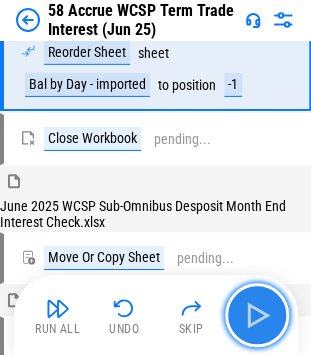 click at bounding box center (257, 315) 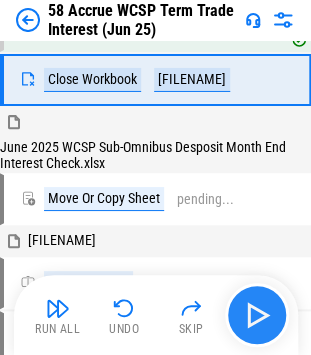 scroll, scrollTop: 810, scrollLeft: 0, axis: vertical 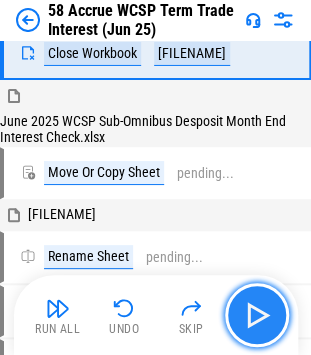 click at bounding box center (257, 315) 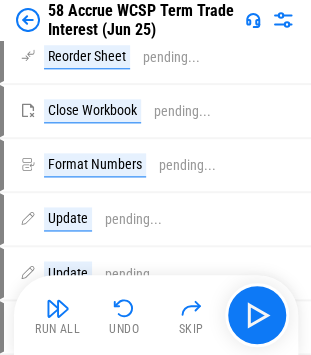 scroll, scrollTop: 1129, scrollLeft: 0, axis: vertical 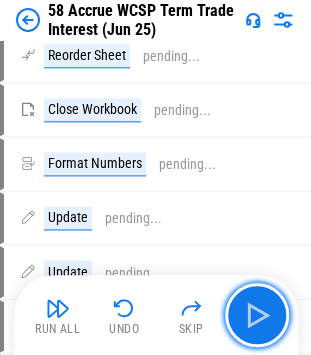 click at bounding box center [257, 315] 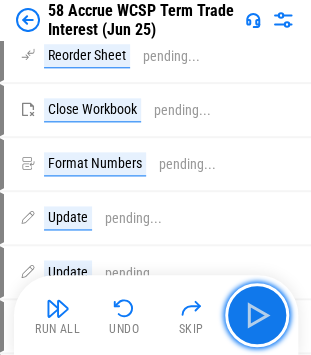 click at bounding box center [257, 315] 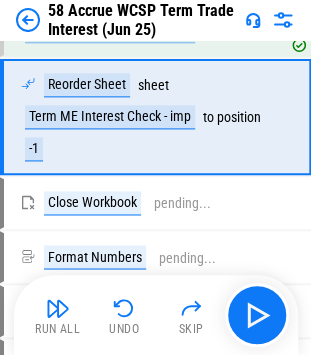 scroll, scrollTop: 1278, scrollLeft: 0, axis: vertical 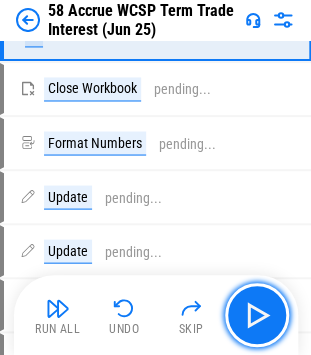 click at bounding box center [257, 315] 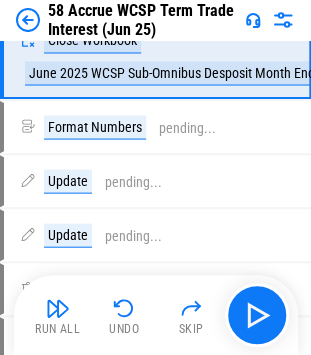 scroll, scrollTop: 1379, scrollLeft: 0, axis: vertical 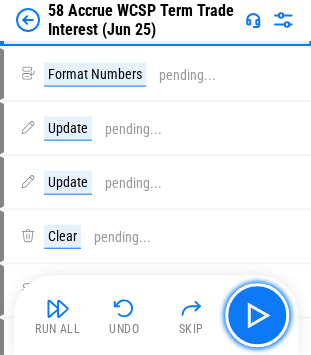 click at bounding box center (257, 315) 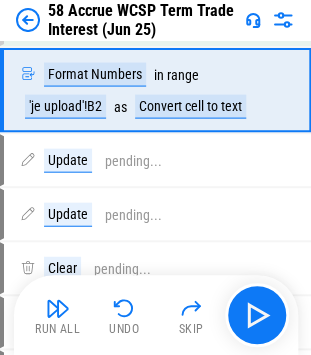 scroll, scrollTop: 1464, scrollLeft: 0, axis: vertical 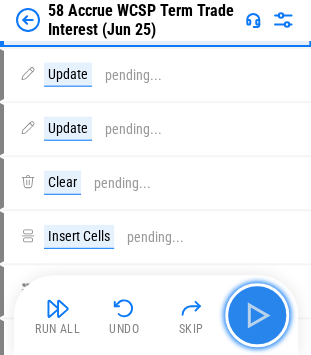 click at bounding box center [257, 315] 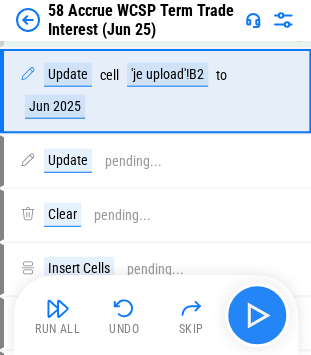 scroll, scrollTop: 1550, scrollLeft: 0, axis: vertical 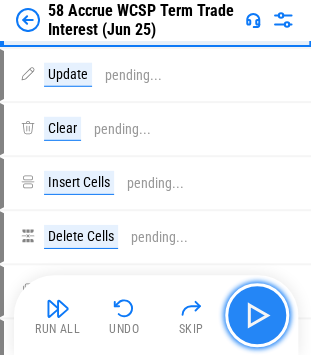 click at bounding box center [257, 315] 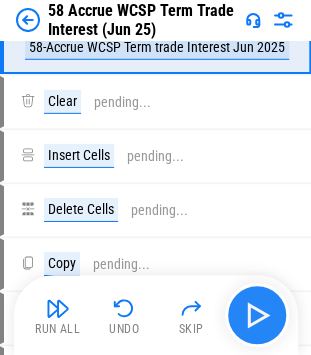 scroll, scrollTop: 1635, scrollLeft: 0, axis: vertical 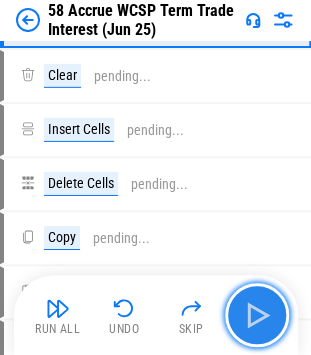 click at bounding box center (257, 315) 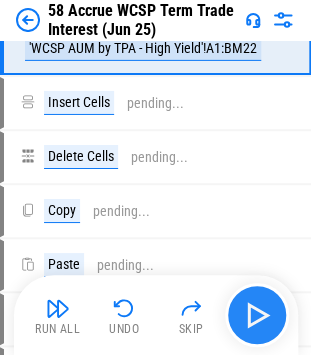 scroll, scrollTop: 1720, scrollLeft: 0, axis: vertical 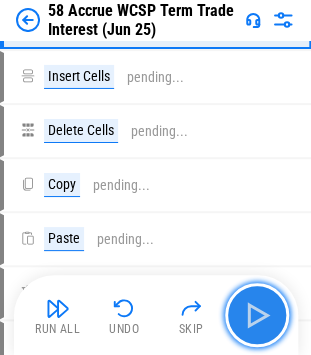 click at bounding box center [257, 315] 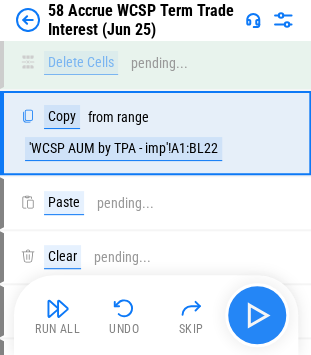 scroll, scrollTop: 1913, scrollLeft: 0, axis: vertical 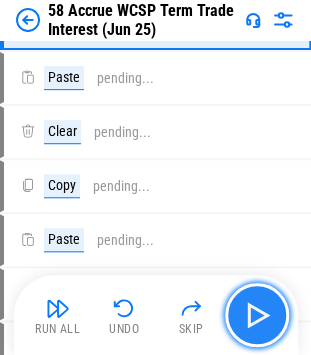 click at bounding box center (257, 315) 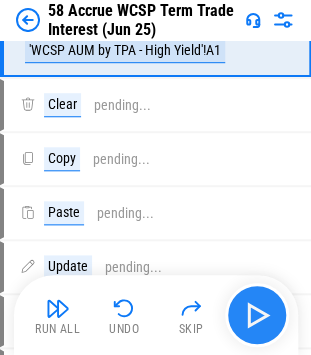 scroll, scrollTop: 1998, scrollLeft: 0, axis: vertical 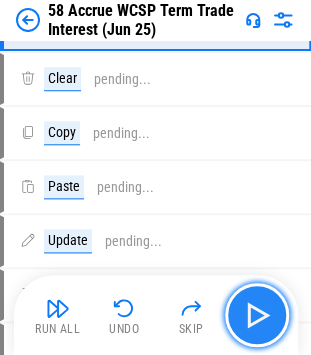 click at bounding box center [257, 315] 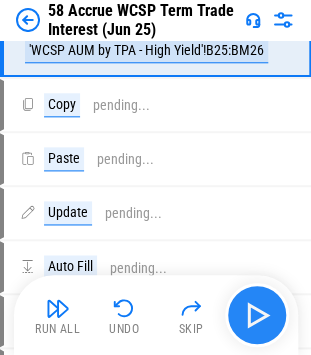 scroll, scrollTop: 2084, scrollLeft: 0, axis: vertical 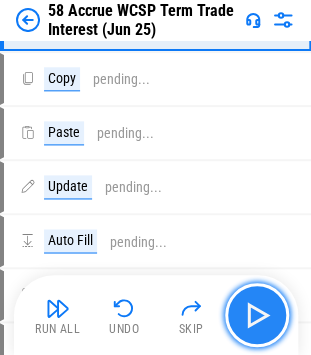 click at bounding box center [257, 315] 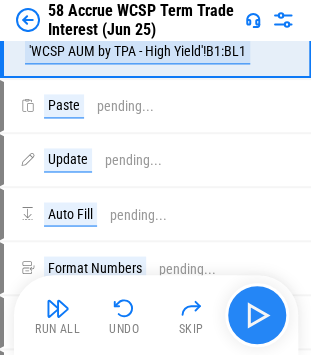 scroll, scrollTop: 2169, scrollLeft: 0, axis: vertical 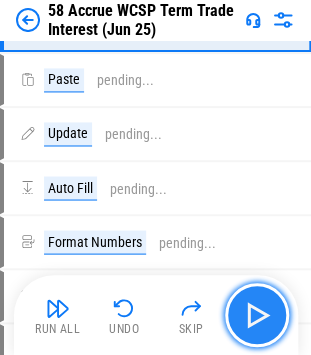click at bounding box center [257, 315] 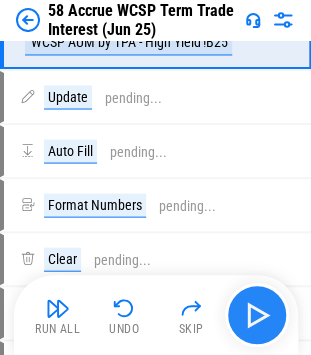 scroll, scrollTop: 2254, scrollLeft: 0, axis: vertical 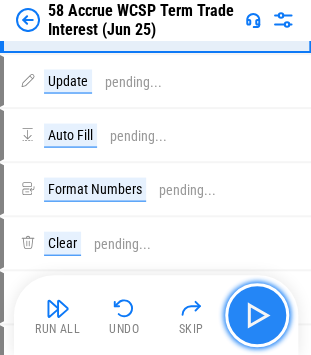 click at bounding box center (257, 315) 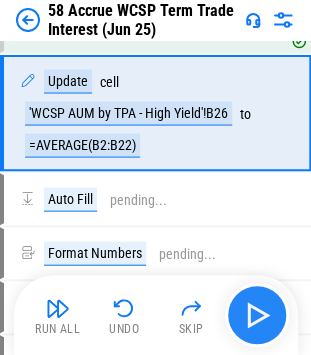 scroll, scrollTop: 2356, scrollLeft: 0, axis: vertical 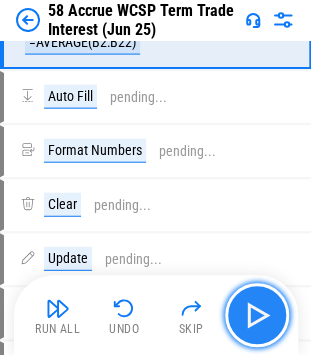 click at bounding box center (257, 315) 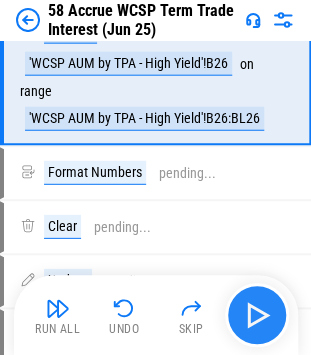 scroll, scrollTop: 2484, scrollLeft: 0, axis: vertical 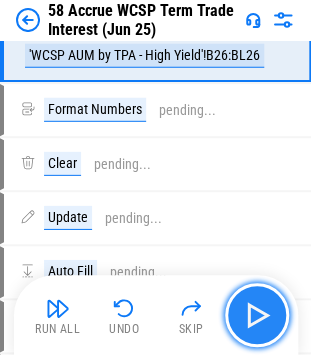 click at bounding box center [257, 315] 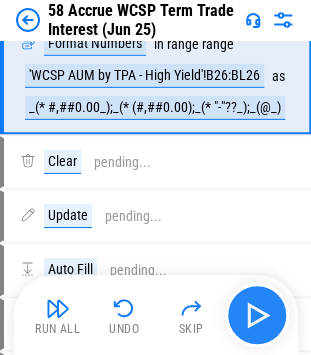 scroll, scrollTop: 2612, scrollLeft: 0, axis: vertical 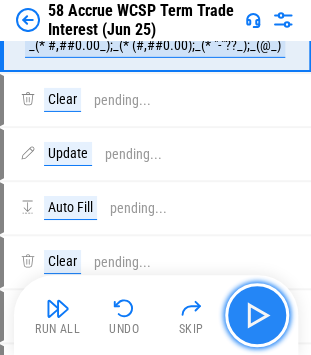 click at bounding box center (257, 315) 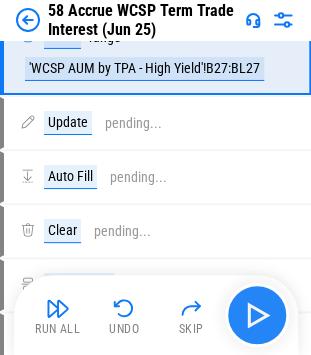 scroll, scrollTop: 2714, scrollLeft: 0, axis: vertical 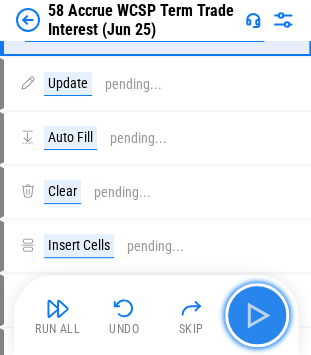 click at bounding box center (257, 315) 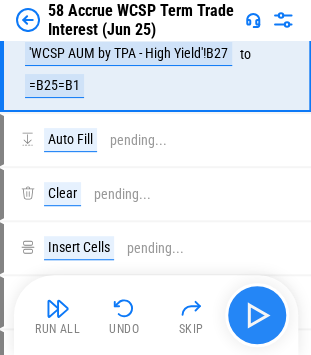 scroll, scrollTop: 2815, scrollLeft: 0, axis: vertical 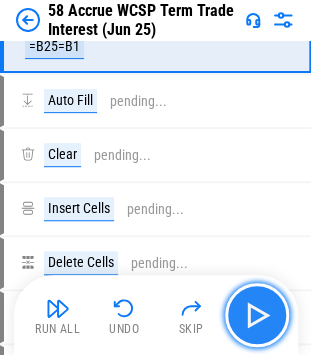 click at bounding box center [257, 315] 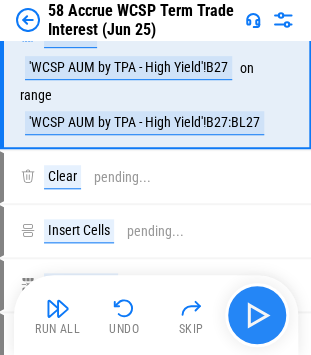 scroll, scrollTop: 2944, scrollLeft: 0, axis: vertical 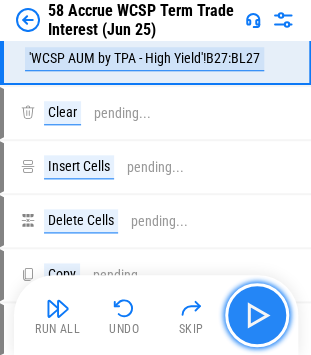click at bounding box center [257, 315] 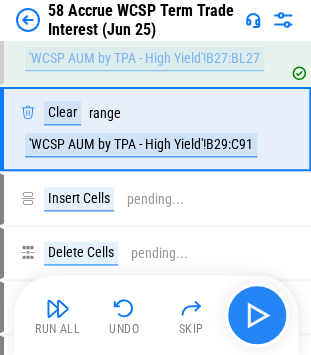 scroll, scrollTop: 3056, scrollLeft: 0, axis: vertical 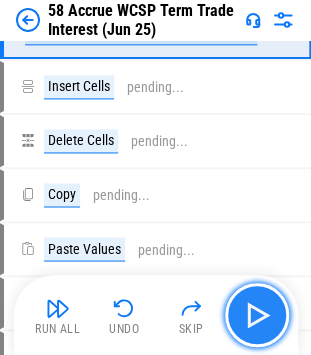 click at bounding box center [257, 315] 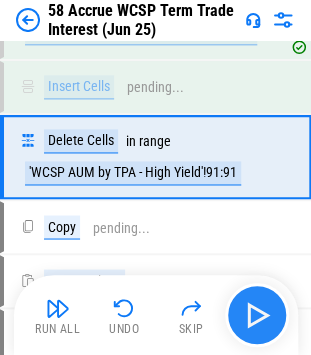 scroll, scrollTop: 3195, scrollLeft: 0, axis: vertical 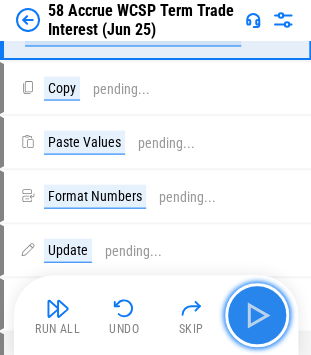 click at bounding box center [257, 315] 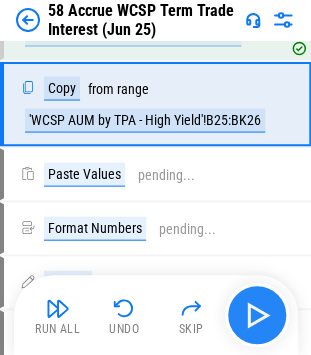 scroll, scrollTop: 3280, scrollLeft: 0, axis: vertical 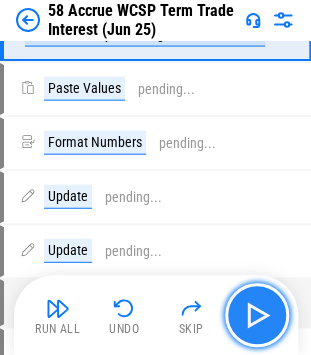 click at bounding box center (257, 315) 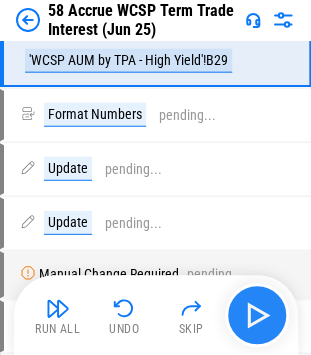 scroll, scrollTop: 3366, scrollLeft: 0, axis: vertical 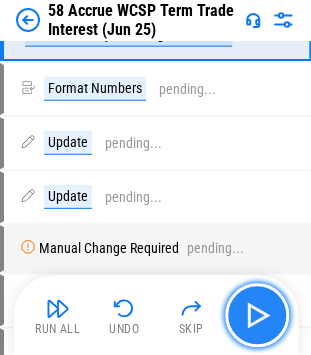 click at bounding box center (257, 315) 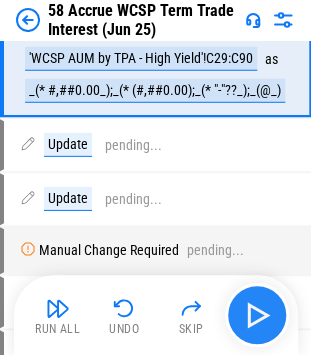 scroll, scrollTop: 3467, scrollLeft: 0, axis: vertical 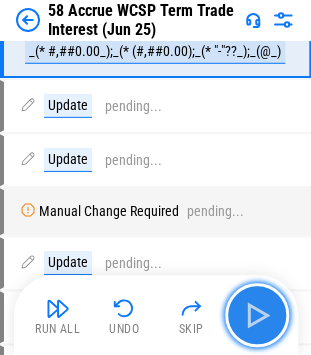 click at bounding box center [257, 315] 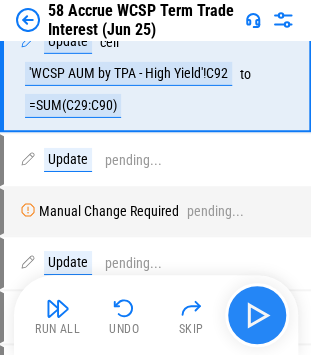 scroll, scrollTop: 3584, scrollLeft: 0, axis: vertical 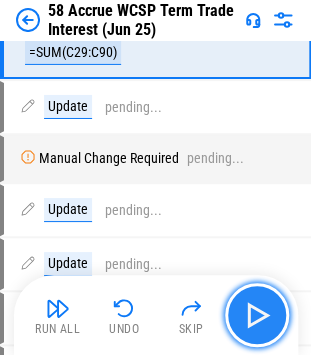 click at bounding box center [257, 315] 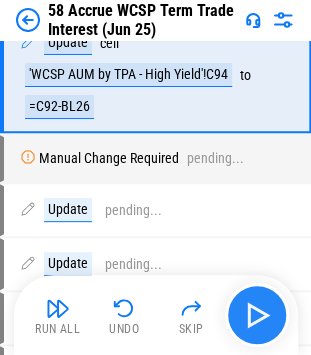 scroll, scrollTop: 3701, scrollLeft: 0, axis: vertical 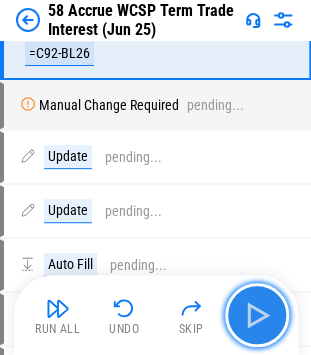 click at bounding box center (257, 315) 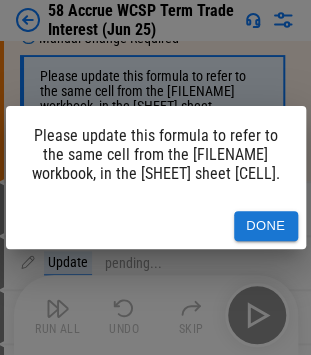 scroll, scrollTop: 3858, scrollLeft: 0, axis: vertical 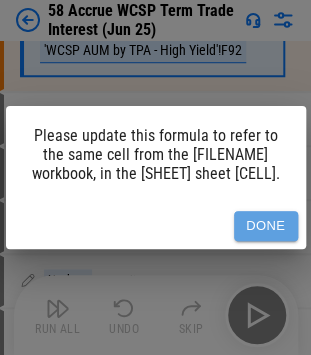 click on "Done" at bounding box center (266, 226) 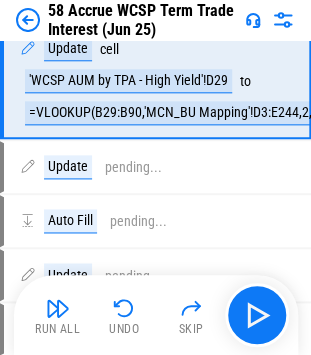 scroll, scrollTop: 4012, scrollLeft: 0, axis: vertical 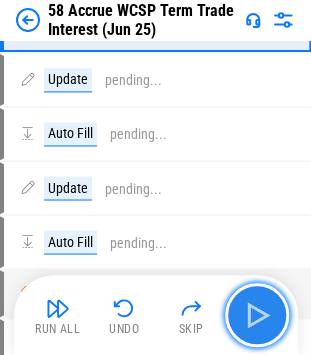 click at bounding box center (257, 315) 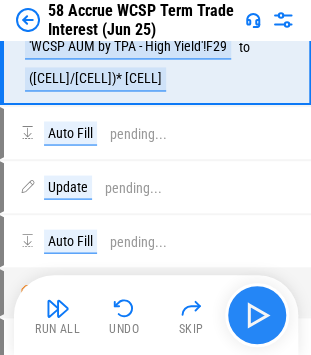 scroll, scrollTop: 4130, scrollLeft: 0, axis: vertical 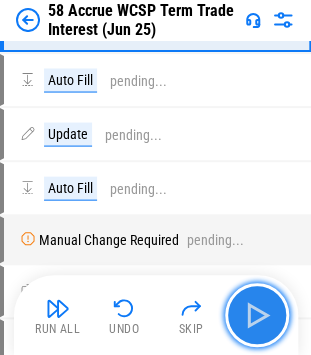 click at bounding box center (257, 315) 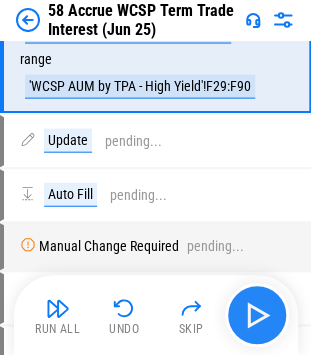 scroll, scrollTop: 4258, scrollLeft: 0, axis: vertical 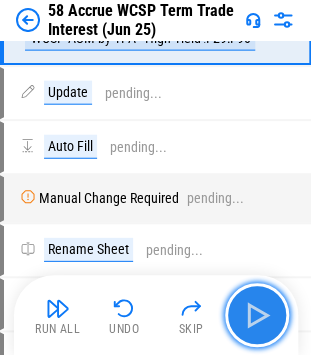 click at bounding box center [257, 315] 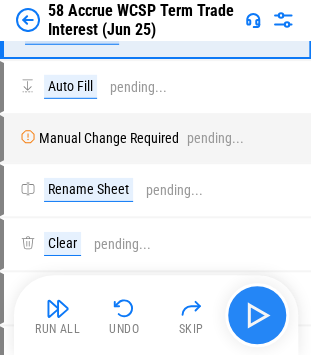 scroll, scrollTop: 4386, scrollLeft: 0, axis: vertical 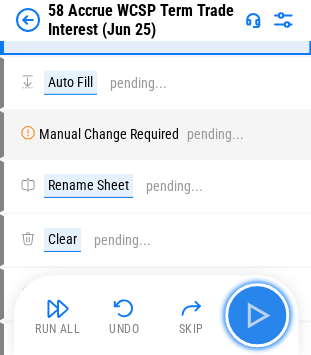 click at bounding box center [257, 315] 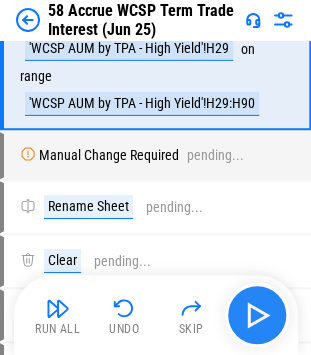 scroll, scrollTop: 4515, scrollLeft: 0, axis: vertical 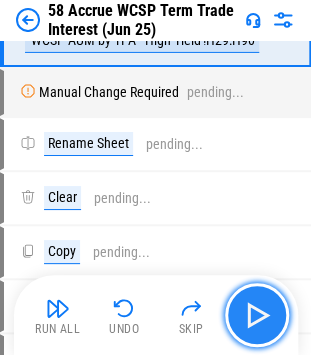 click at bounding box center [257, 315] 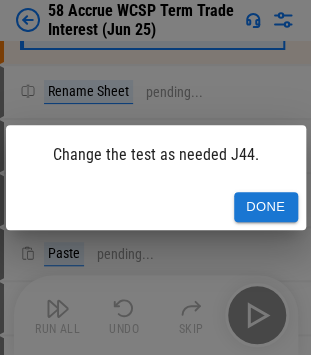 scroll, scrollTop: 4646, scrollLeft: 0, axis: vertical 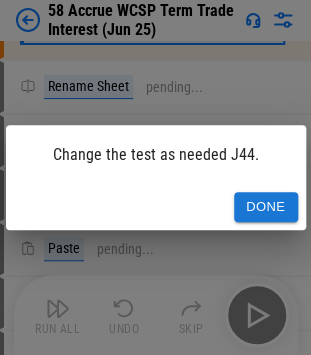 click on "Done" at bounding box center [266, 207] 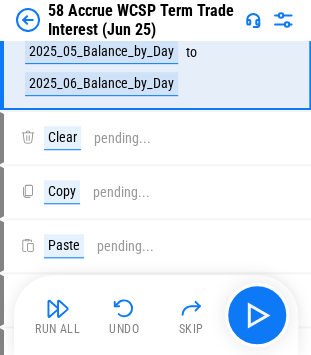scroll, scrollTop: 4763, scrollLeft: 0, axis: vertical 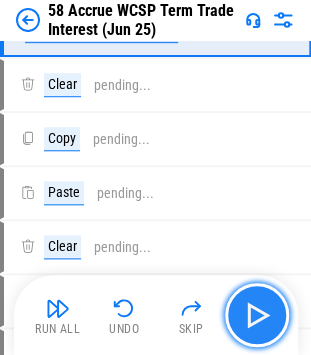 click at bounding box center (257, 315) 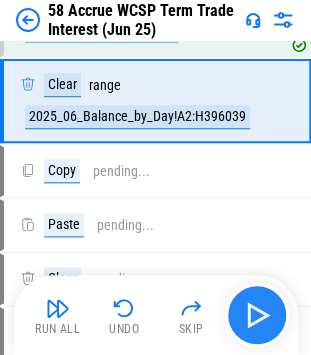 scroll, scrollTop: 4864, scrollLeft: 0, axis: vertical 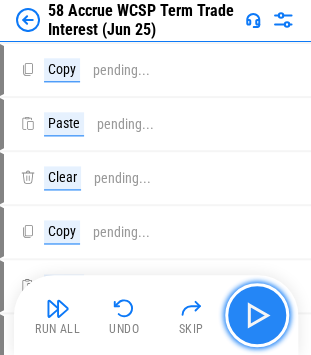 click at bounding box center (257, 315) 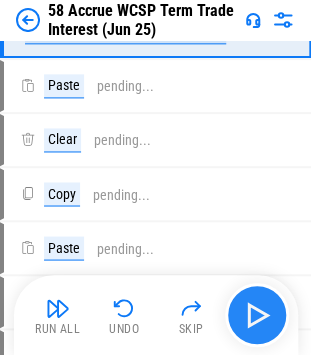 scroll, scrollTop: 4950, scrollLeft: 0, axis: vertical 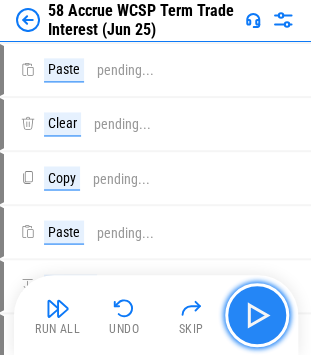click at bounding box center [257, 315] 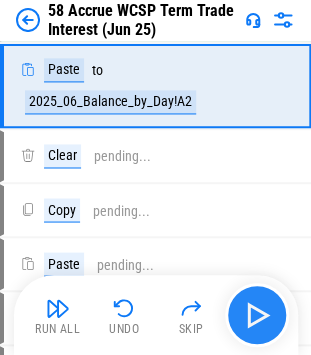scroll, scrollTop: 5019, scrollLeft: 0, axis: vertical 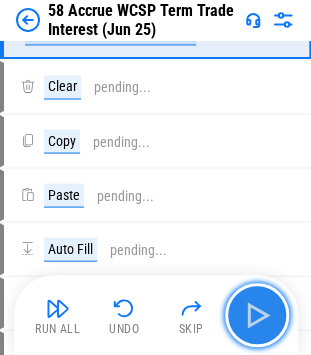 click at bounding box center (257, 315) 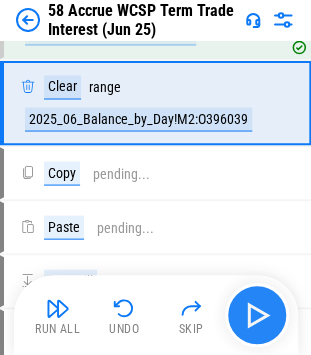 scroll, scrollTop: 5120, scrollLeft: 0, axis: vertical 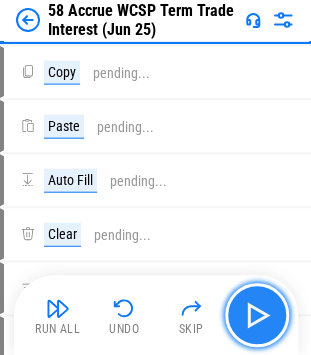 click at bounding box center [257, 315] 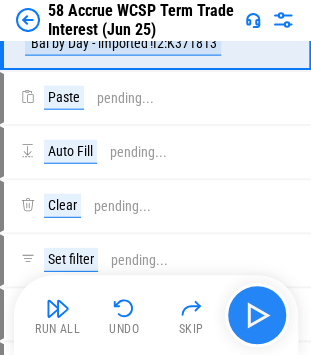 scroll, scrollTop: 5206, scrollLeft: 0, axis: vertical 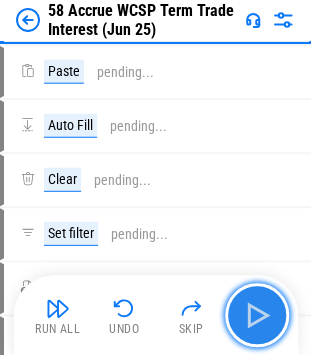 click at bounding box center [257, 315] 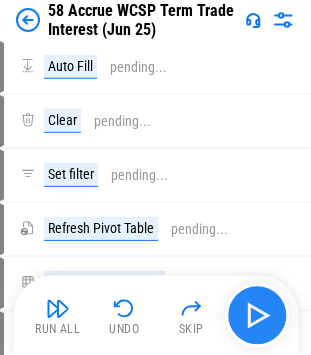 scroll, scrollTop: 5291, scrollLeft: 0, axis: vertical 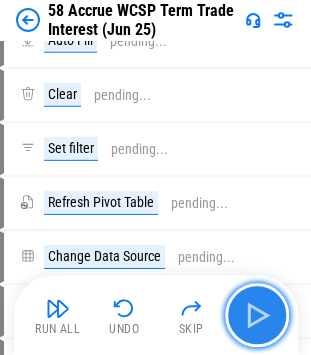 click at bounding box center (257, 315) 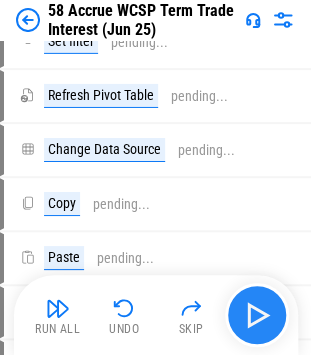scroll, scrollTop: 5430, scrollLeft: 0, axis: vertical 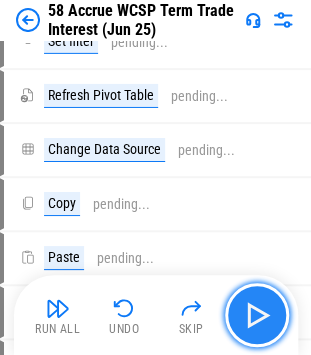 click at bounding box center [257, 315] 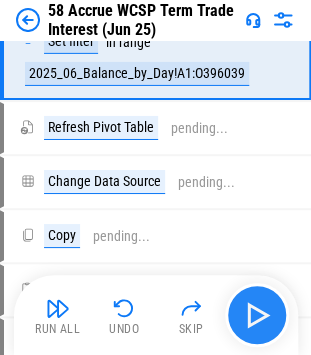 scroll, scrollTop: 5516, scrollLeft: 0, axis: vertical 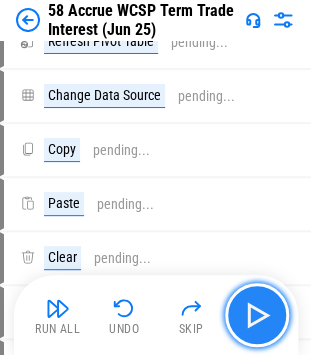 click at bounding box center [257, 315] 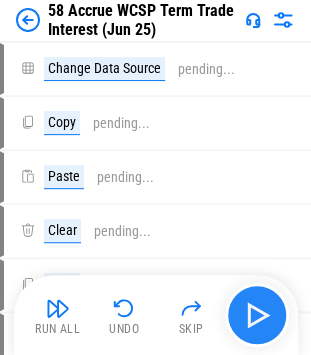 scroll, scrollTop: 5601, scrollLeft: 0, axis: vertical 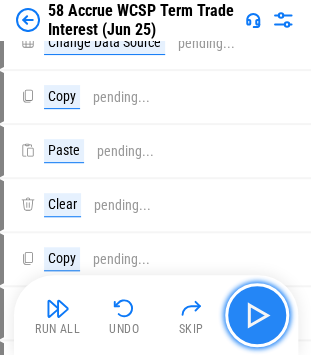 click at bounding box center (257, 315) 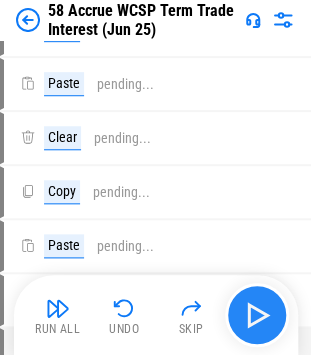 scroll, scrollTop: 5702, scrollLeft: 0, axis: vertical 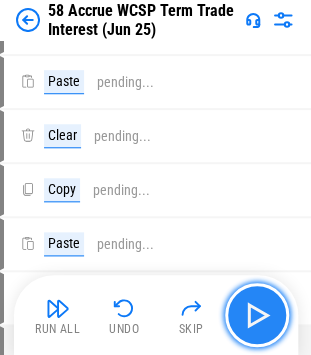 click at bounding box center (257, 315) 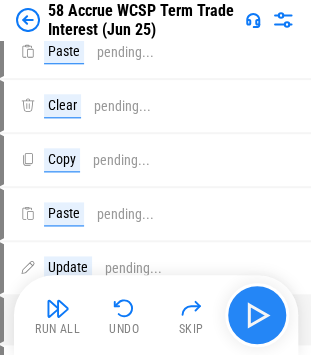 scroll, scrollTop: 5803, scrollLeft: 0, axis: vertical 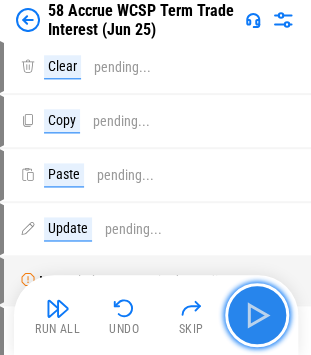 click at bounding box center (257, 315) 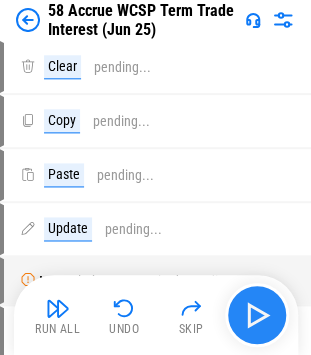 scroll, scrollTop: 5872, scrollLeft: 0, axis: vertical 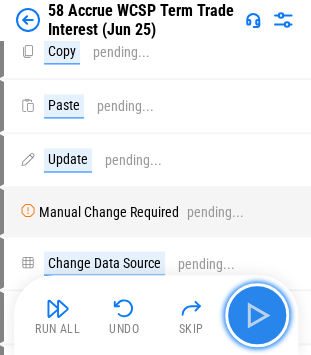 click at bounding box center [257, 315] 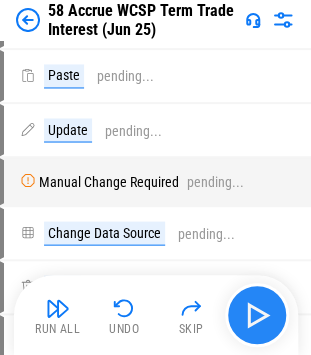 scroll, scrollTop: 5974, scrollLeft: 0, axis: vertical 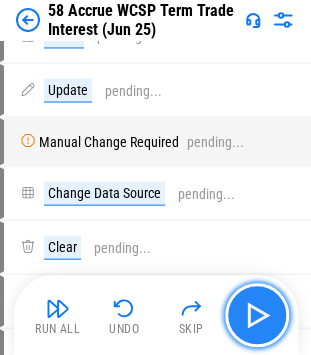 click at bounding box center [257, 315] 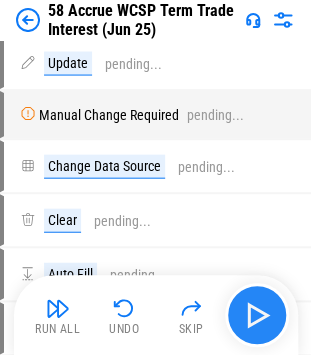 scroll, scrollTop: 6059, scrollLeft: 0, axis: vertical 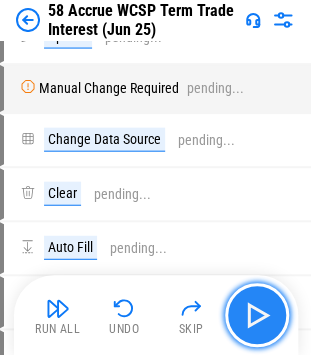 click at bounding box center (257, 315) 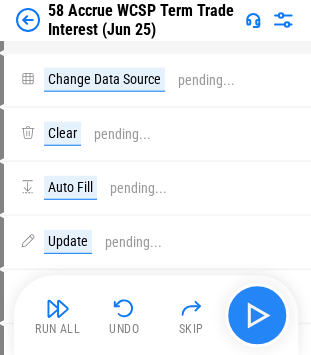 scroll, scrollTop: 6144, scrollLeft: 0, axis: vertical 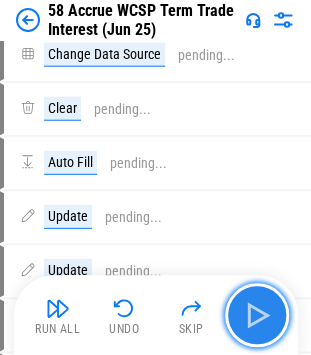 click at bounding box center [257, 315] 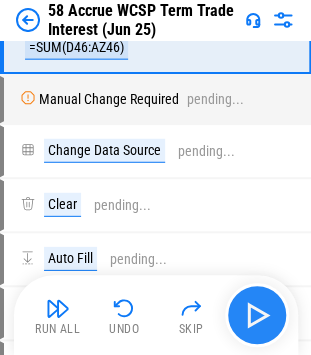 scroll, scrollTop: 6246, scrollLeft: 0, axis: vertical 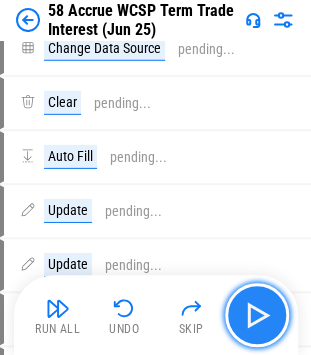 click at bounding box center (257, 315) 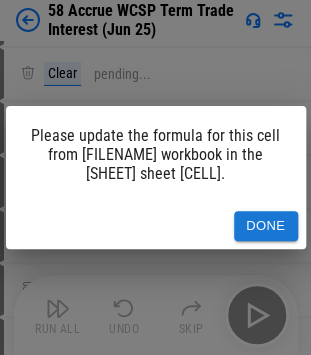 scroll, scrollTop: 6396, scrollLeft: 0, axis: vertical 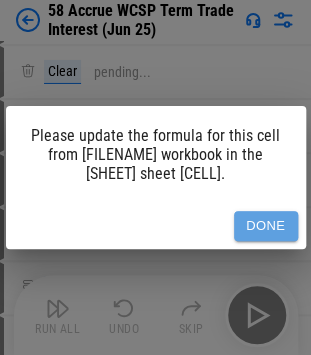 click on "Done" at bounding box center [266, 226] 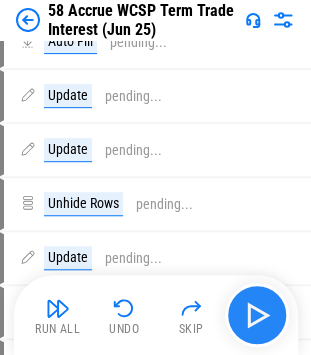 scroll, scrollTop: 6542, scrollLeft: 0, axis: vertical 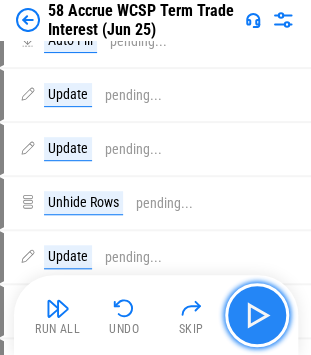 click at bounding box center (257, 315) 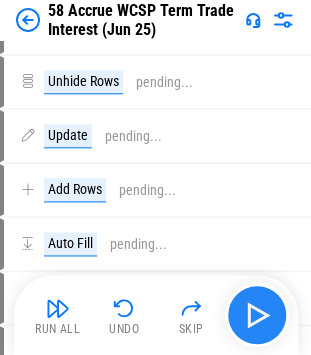 scroll, scrollTop: 6697, scrollLeft: 0, axis: vertical 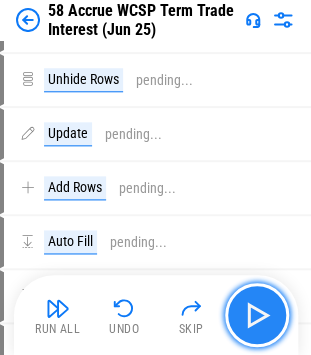 click at bounding box center [257, 315] 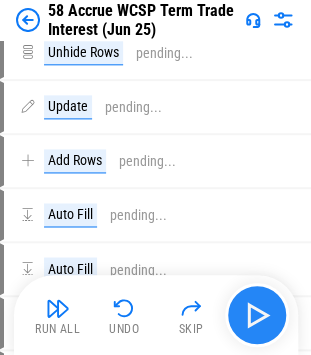 scroll, scrollTop: 6782, scrollLeft: 0, axis: vertical 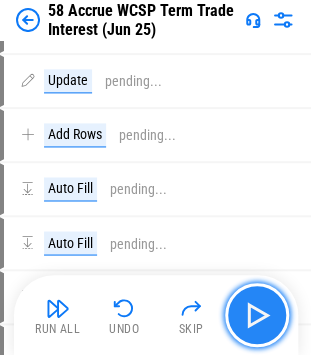 click at bounding box center (257, 315) 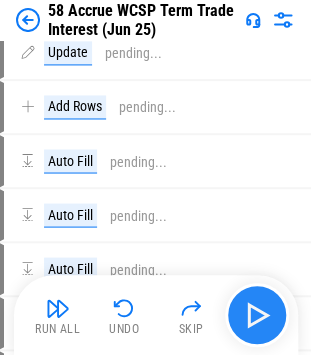 scroll, scrollTop: 6868, scrollLeft: 0, axis: vertical 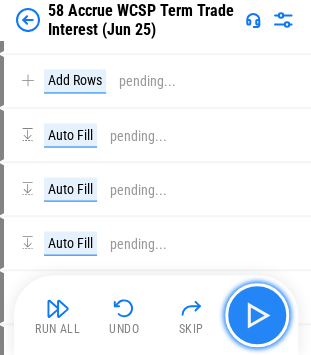 click at bounding box center [257, 315] 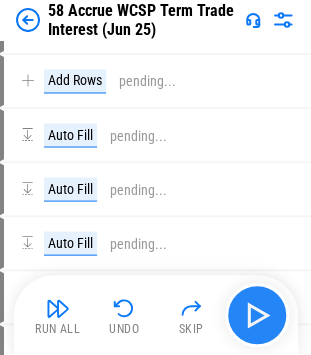 scroll, scrollTop: 6937, scrollLeft: 0, axis: vertical 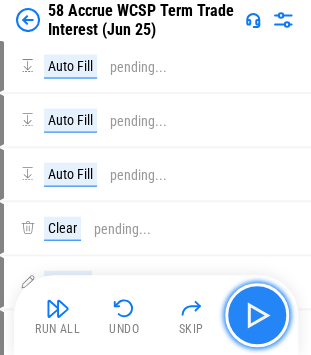 click at bounding box center (257, 315) 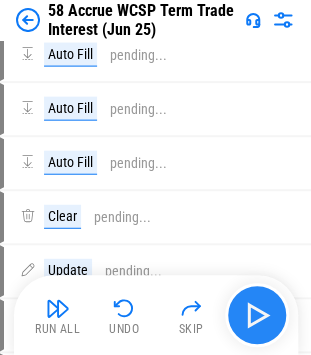 scroll, scrollTop: 7038, scrollLeft: 0, axis: vertical 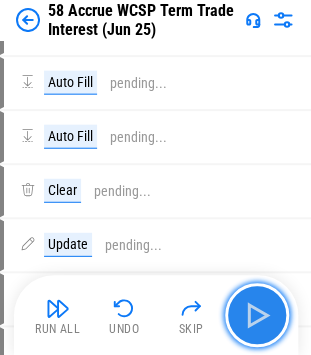 click at bounding box center [257, 315] 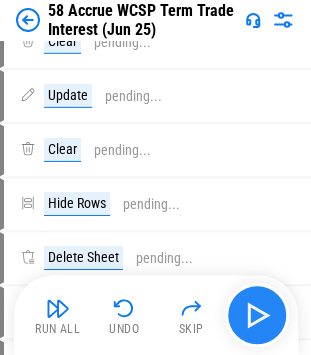 scroll, scrollTop: 7231, scrollLeft: 0, axis: vertical 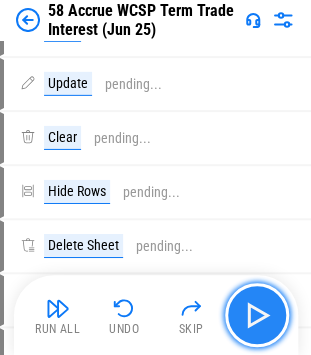 click at bounding box center (257, 315) 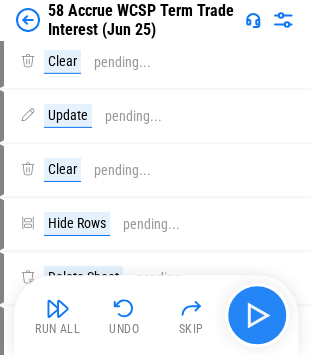 scroll, scrollTop: 7316, scrollLeft: 0, axis: vertical 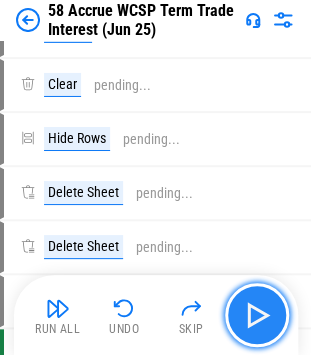click at bounding box center [257, 315] 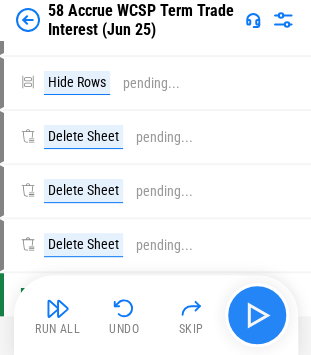 scroll, scrollTop: 7386, scrollLeft: 0, axis: vertical 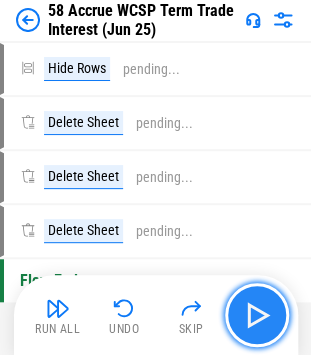 click at bounding box center (257, 315) 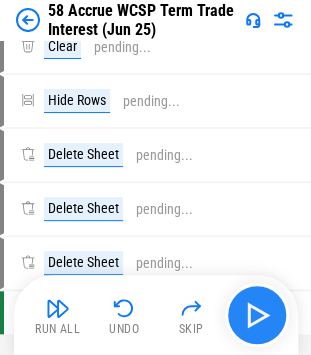 scroll, scrollTop: 7456, scrollLeft: 0, axis: vertical 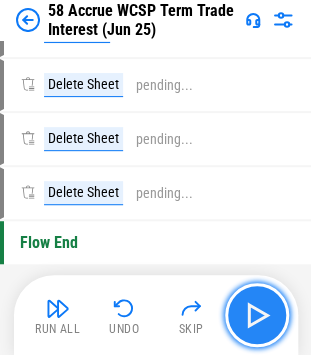 click at bounding box center (257, 315) 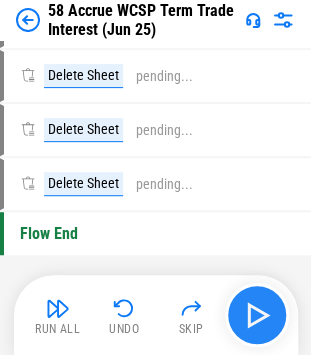scroll, scrollTop: 7525, scrollLeft: 0, axis: vertical 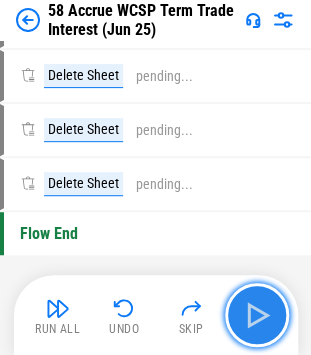 click at bounding box center (257, 315) 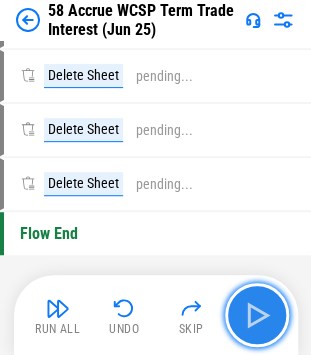 click at bounding box center [257, 315] 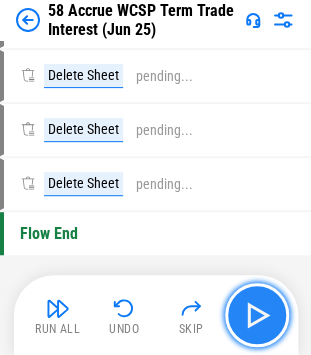 click at bounding box center [257, 315] 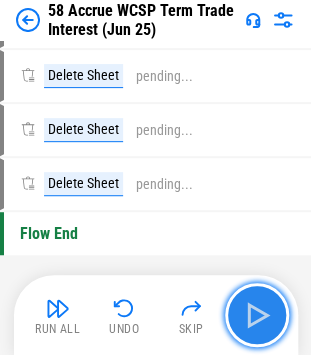 click at bounding box center [257, 315] 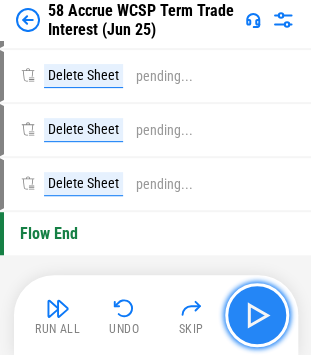 click at bounding box center (257, 315) 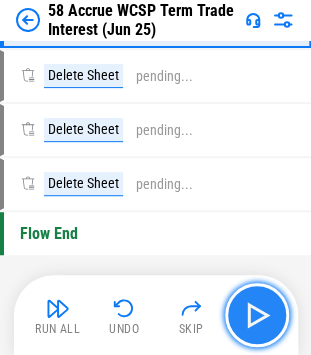 click at bounding box center [257, 315] 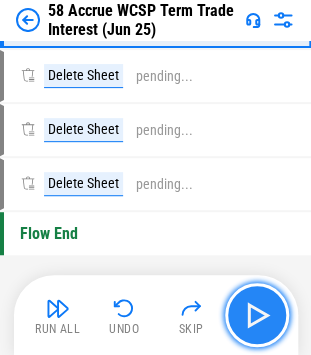 click at bounding box center (257, 315) 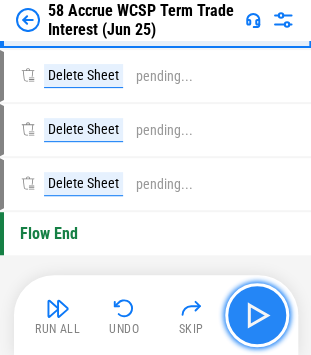 click at bounding box center [257, 315] 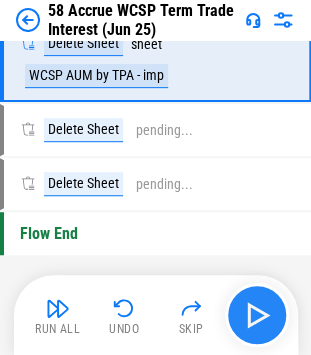scroll, scrollTop: 7648, scrollLeft: 0, axis: vertical 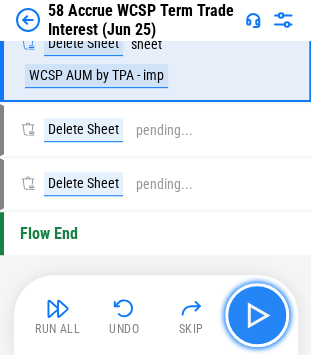 click at bounding box center (257, 315) 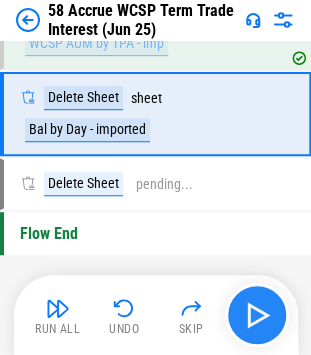 scroll, scrollTop: 7734, scrollLeft: 0, axis: vertical 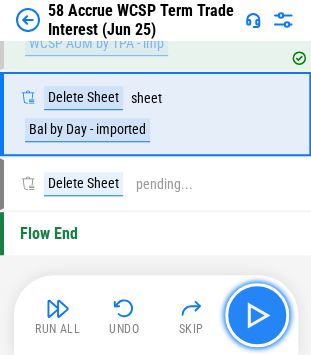 click at bounding box center (257, 315) 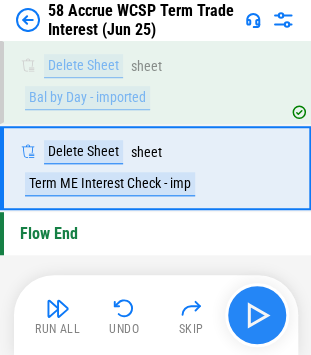scroll, scrollTop: 7819, scrollLeft: 0, axis: vertical 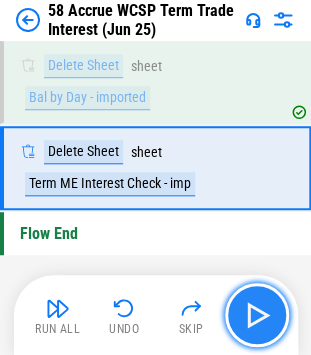 click at bounding box center [257, 315] 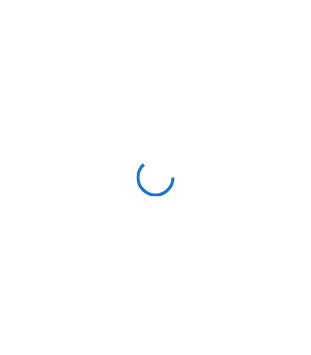 scroll, scrollTop: 0, scrollLeft: 0, axis: both 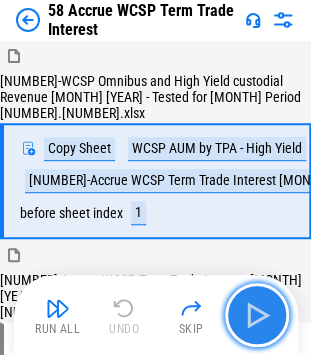 click at bounding box center (257, 315) 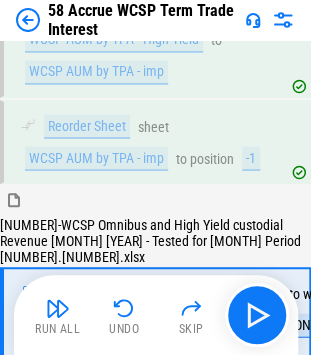 scroll, scrollTop: 440, scrollLeft: 0, axis: vertical 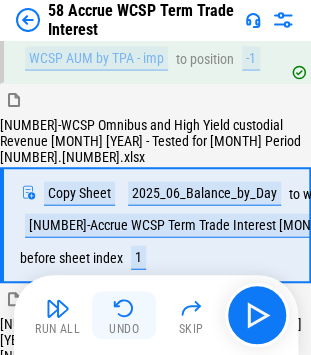 click at bounding box center (124, 308) 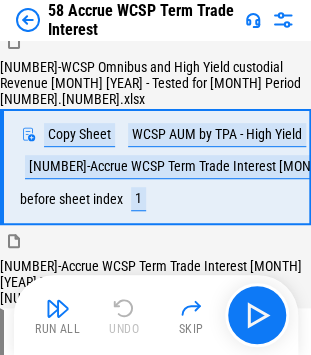 scroll, scrollTop: 0, scrollLeft: 0, axis: both 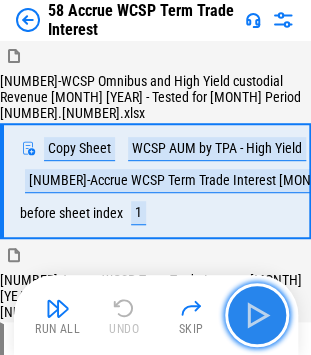 click at bounding box center (257, 315) 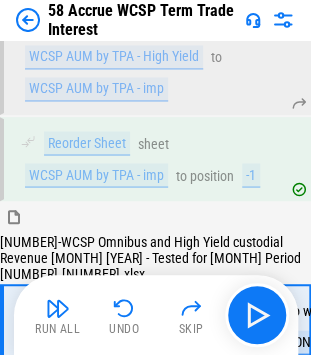 scroll, scrollTop: 440, scrollLeft: 0, axis: vertical 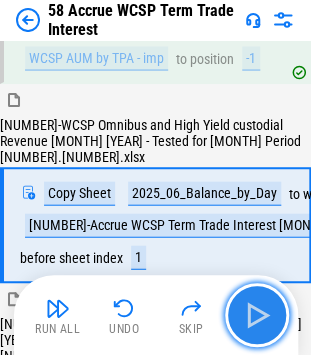 click at bounding box center (257, 315) 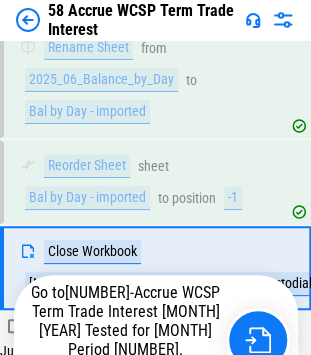 scroll, scrollTop: 810, scrollLeft: 0, axis: vertical 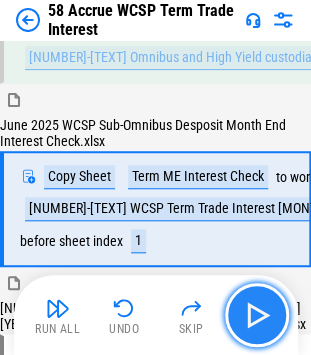 click at bounding box center (257, 315) 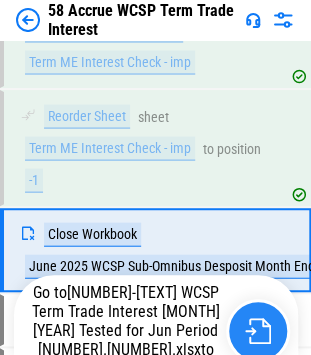 scroll, scrollTop: 1379, scrollLeft: 0, axis: vertical 